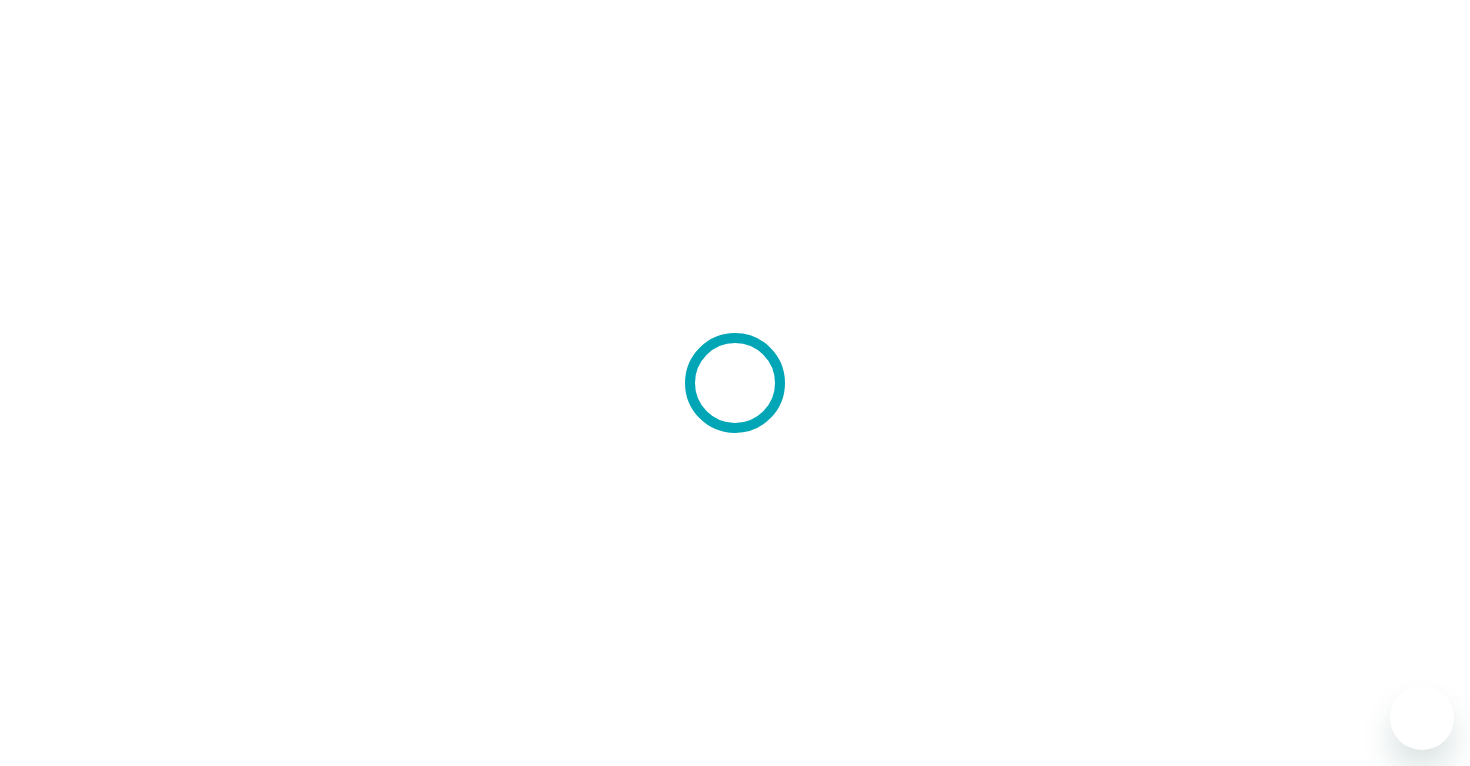 scroll, scrollTop: 0, scrollLeft: 0, axis: both 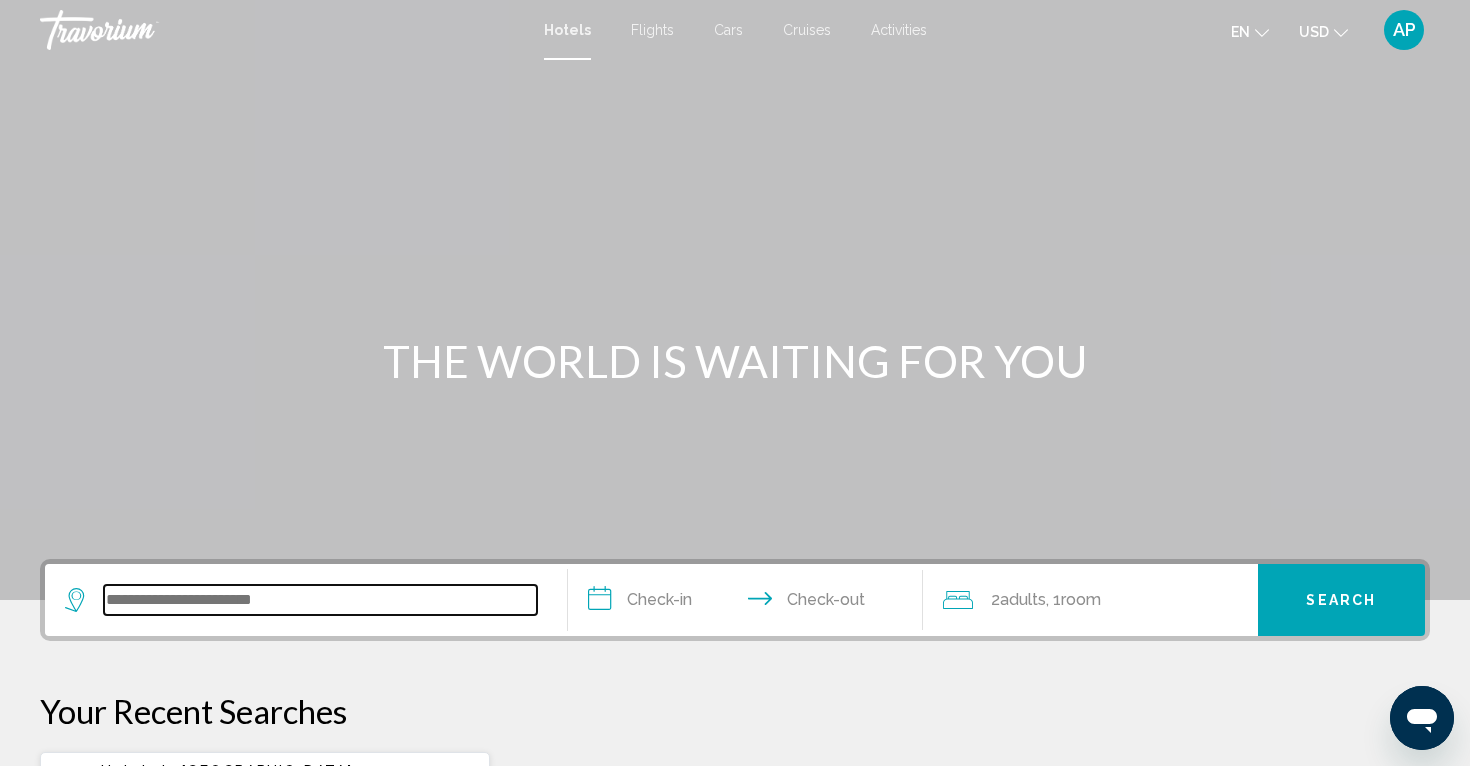 click at bounding box center [320, 600] 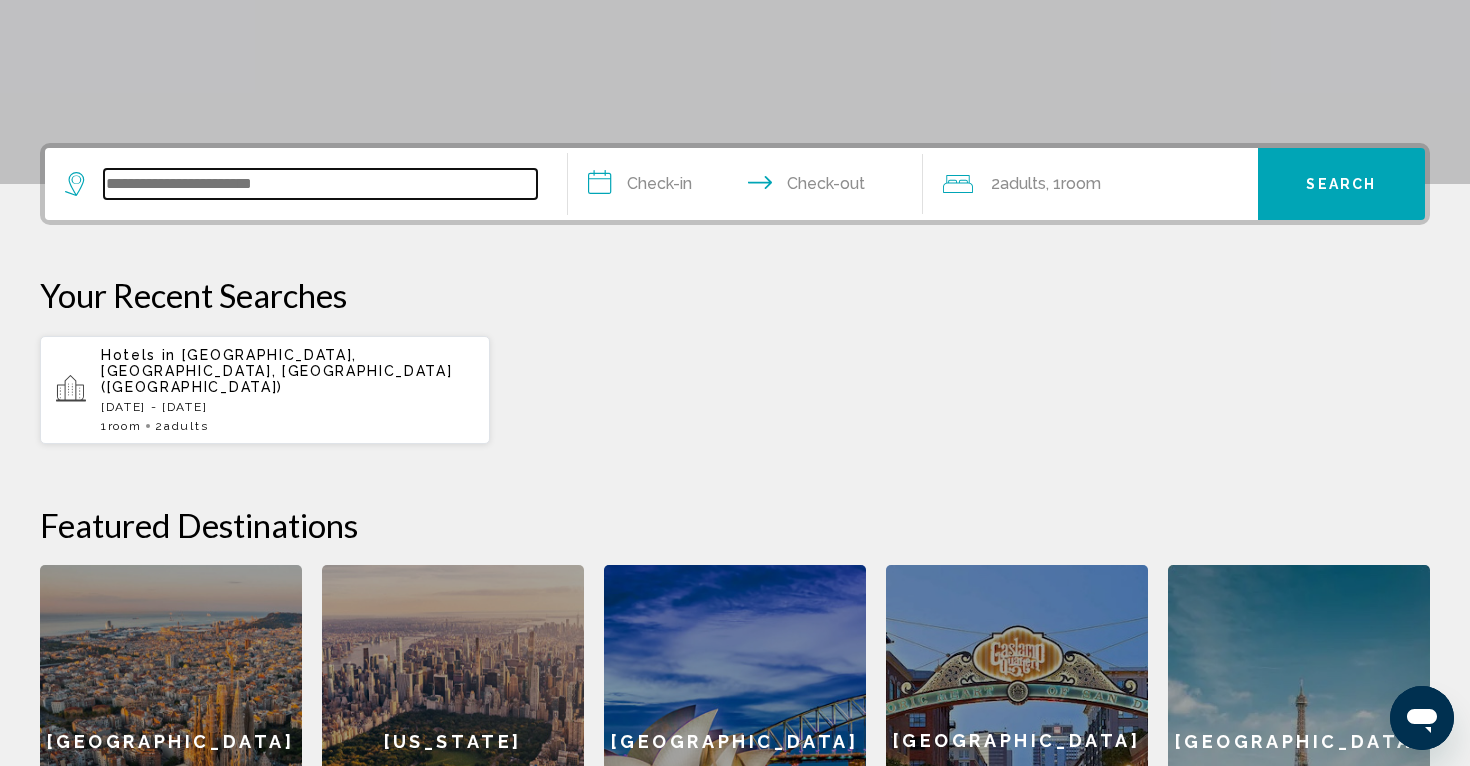 scroll, scrollTop: 494, scrollLeft: 0, axis: vertical 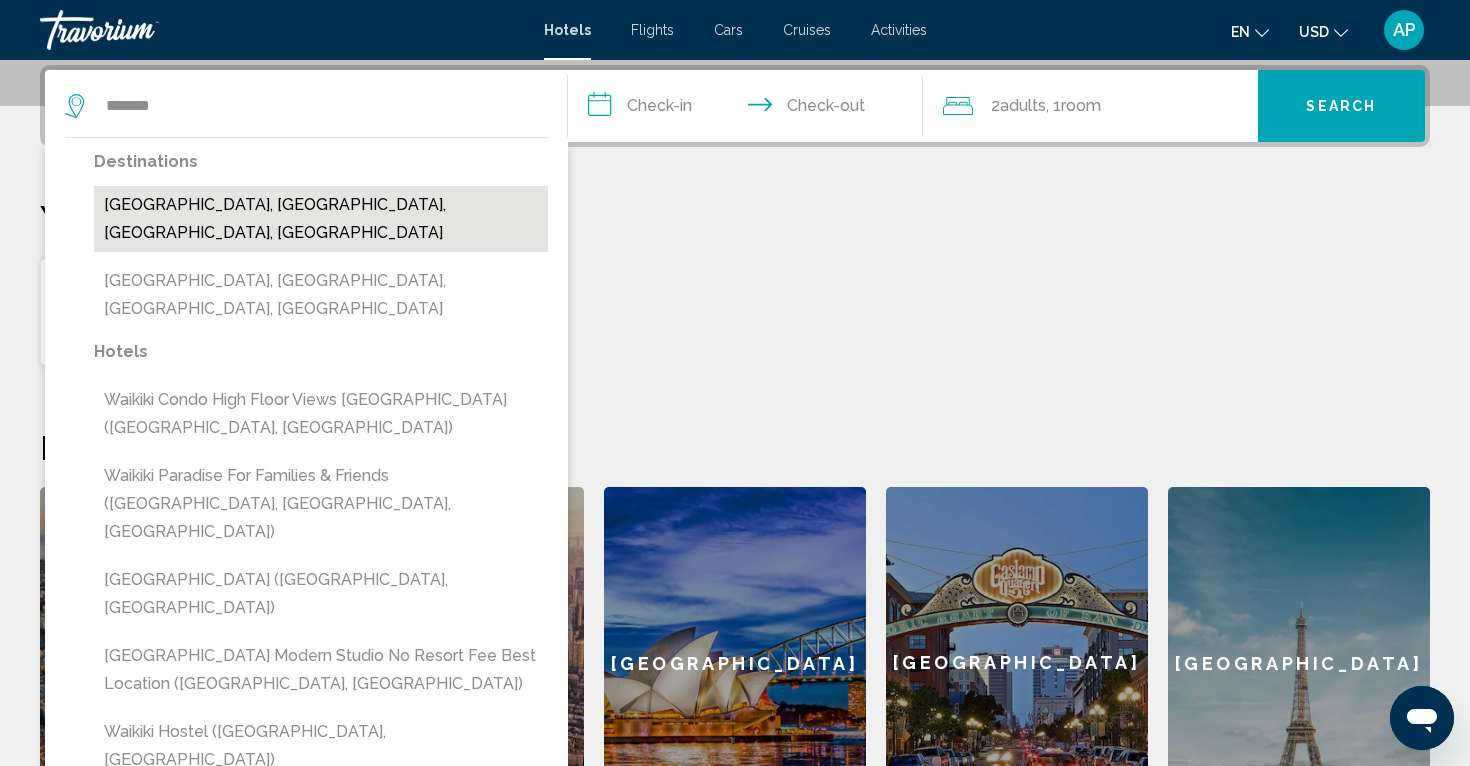 drag, startPoint x: 246, startPoint y: 607, endPoint x: 401, endPoint y: 205, distance: 430.84683 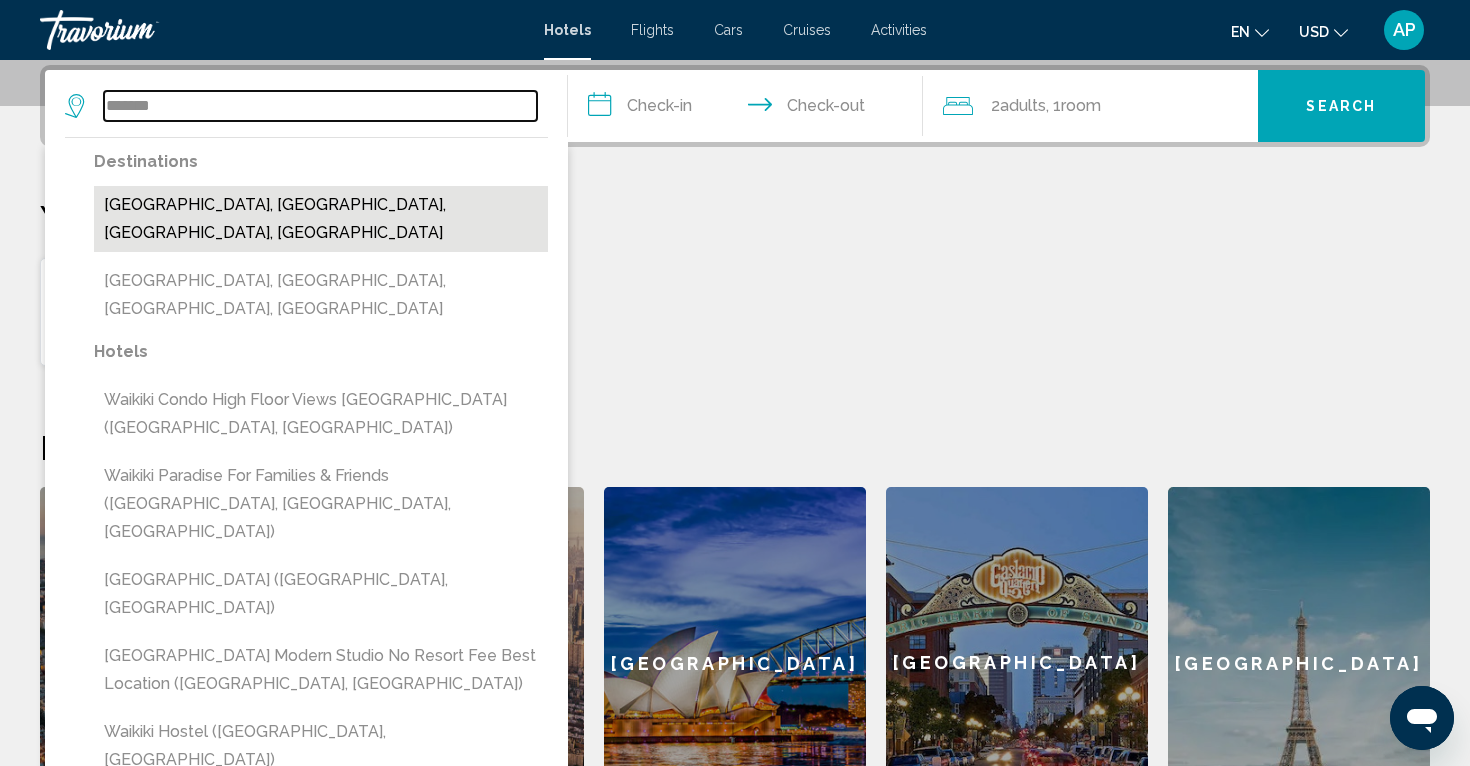 type on "**********" 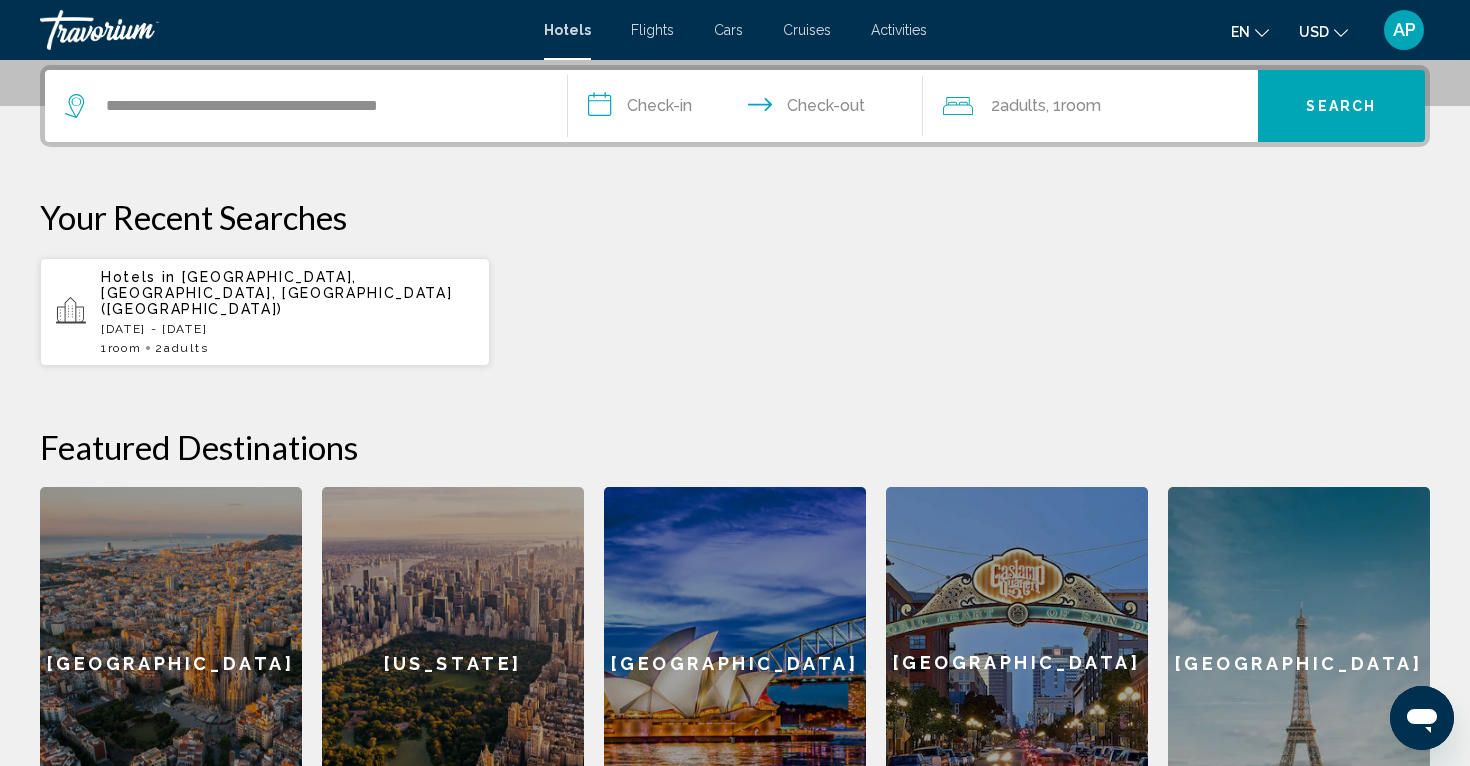 click on "**********" at bounding box center (749, 109) 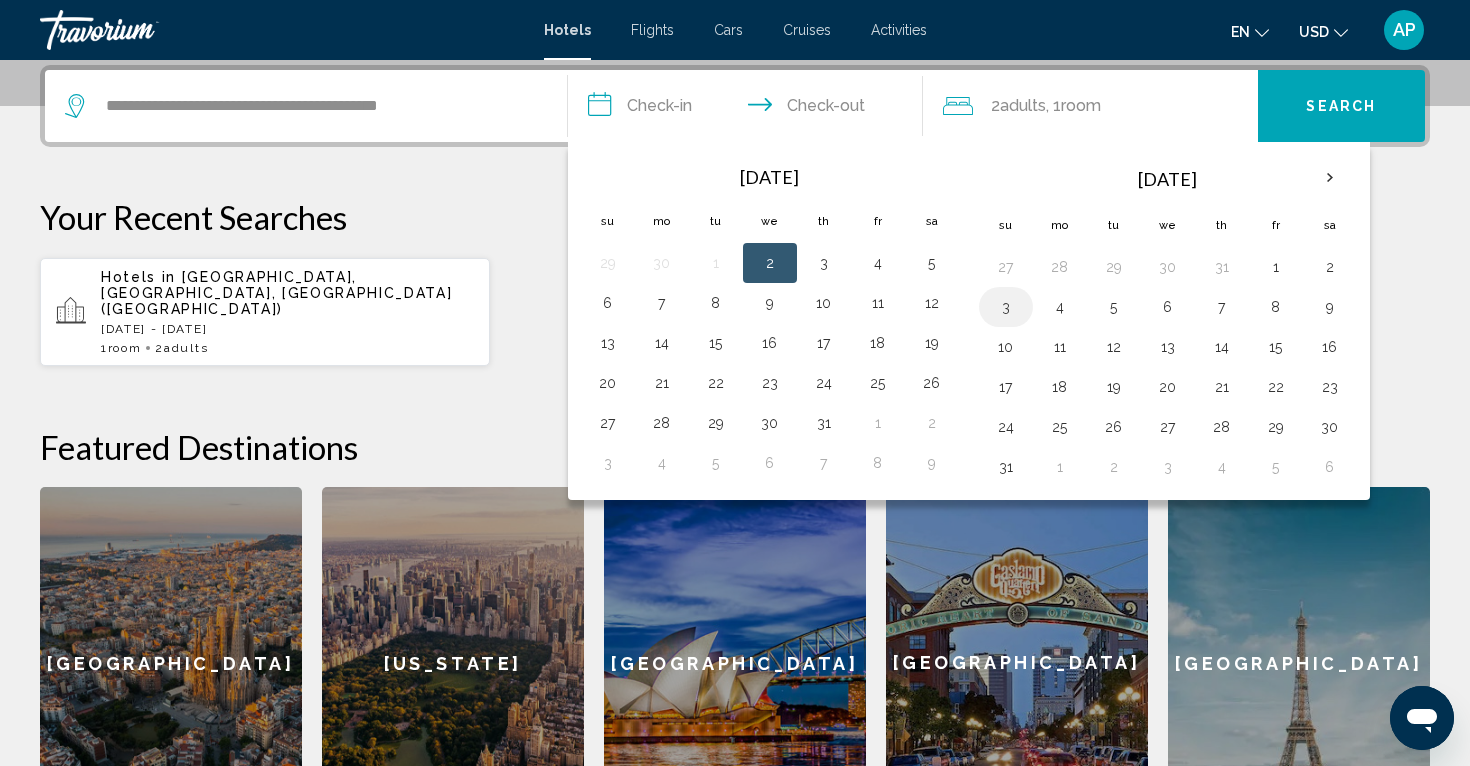 click on "3" at bounding box center [1006, 307] 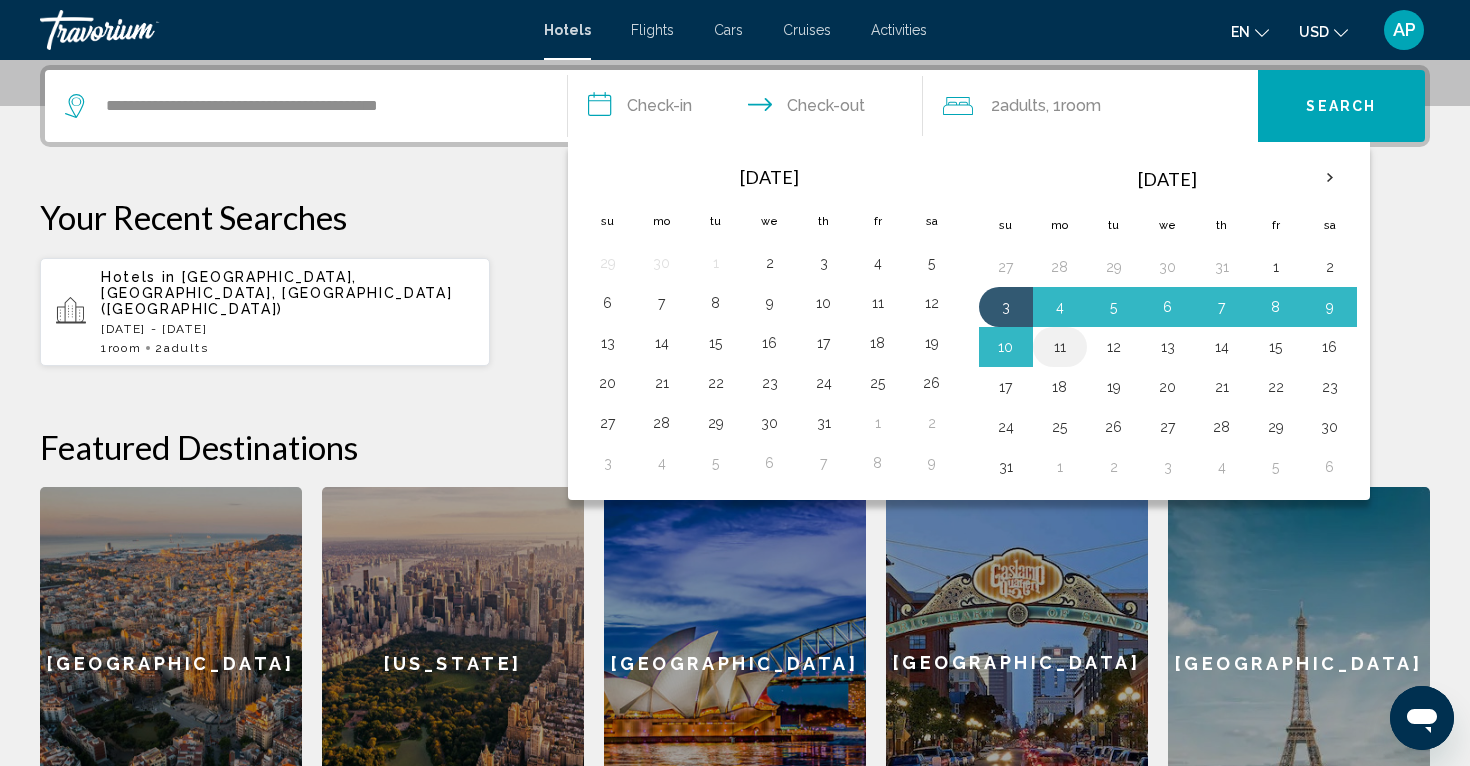 click on "11" at bounding box center [1060, 347] 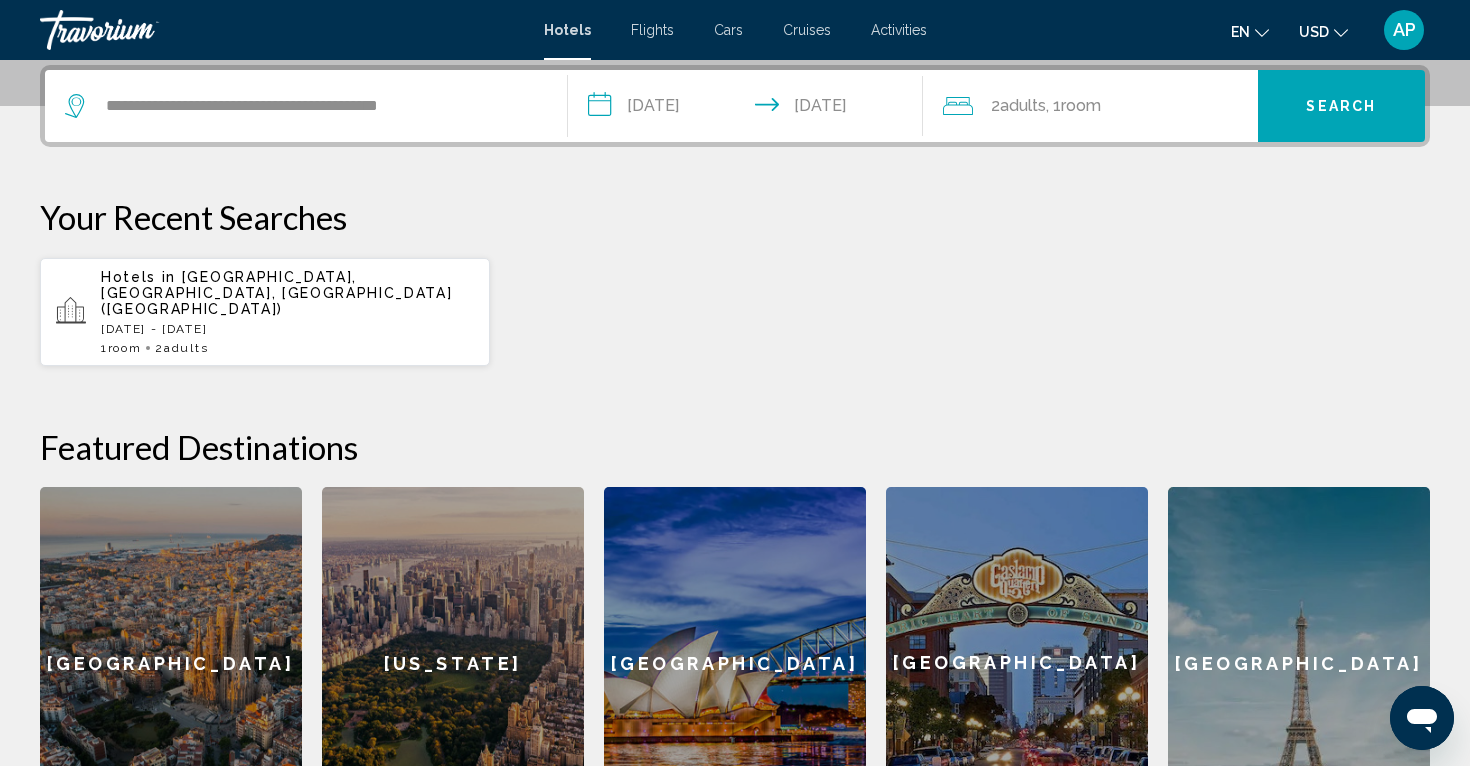click on "2  Adult Adults , 1  Room rooms" 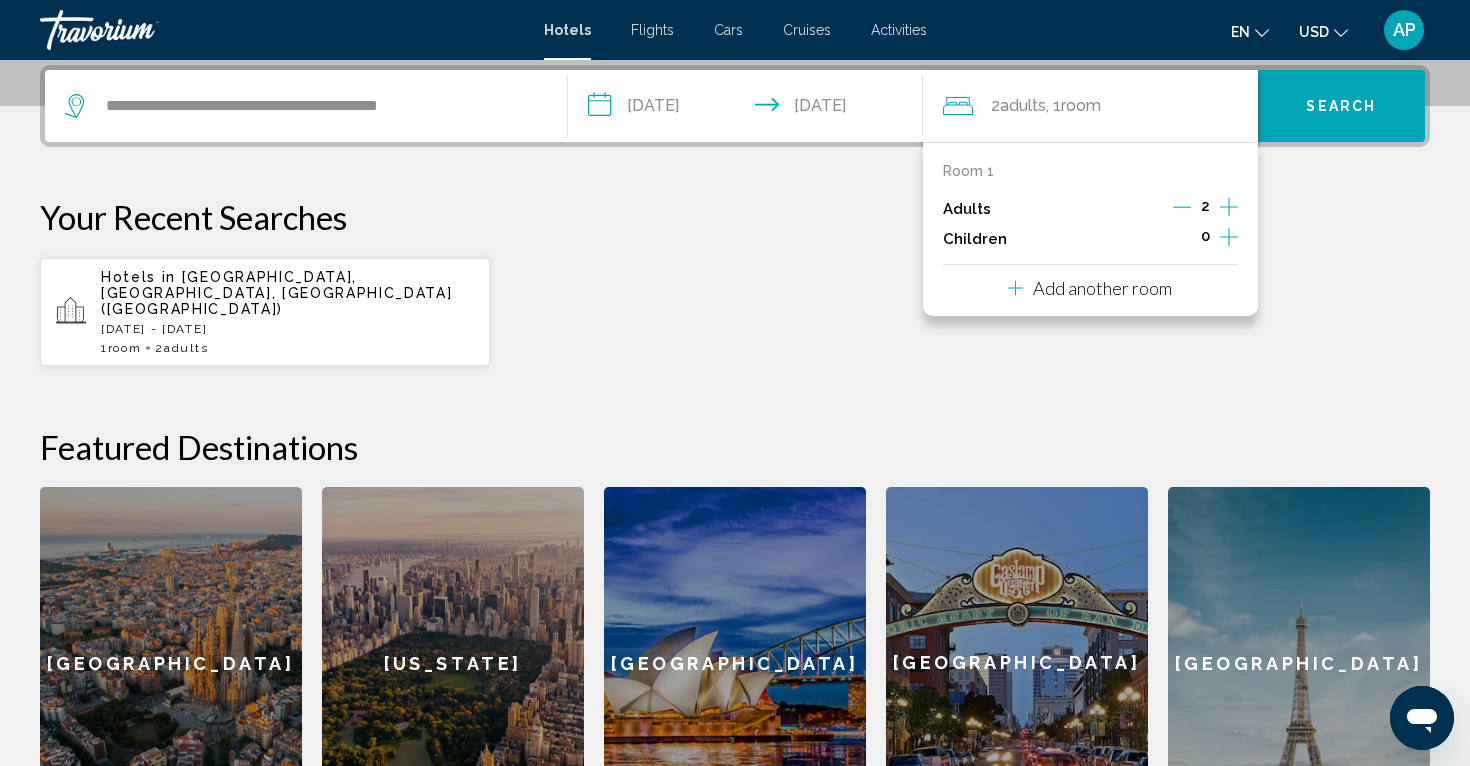 click 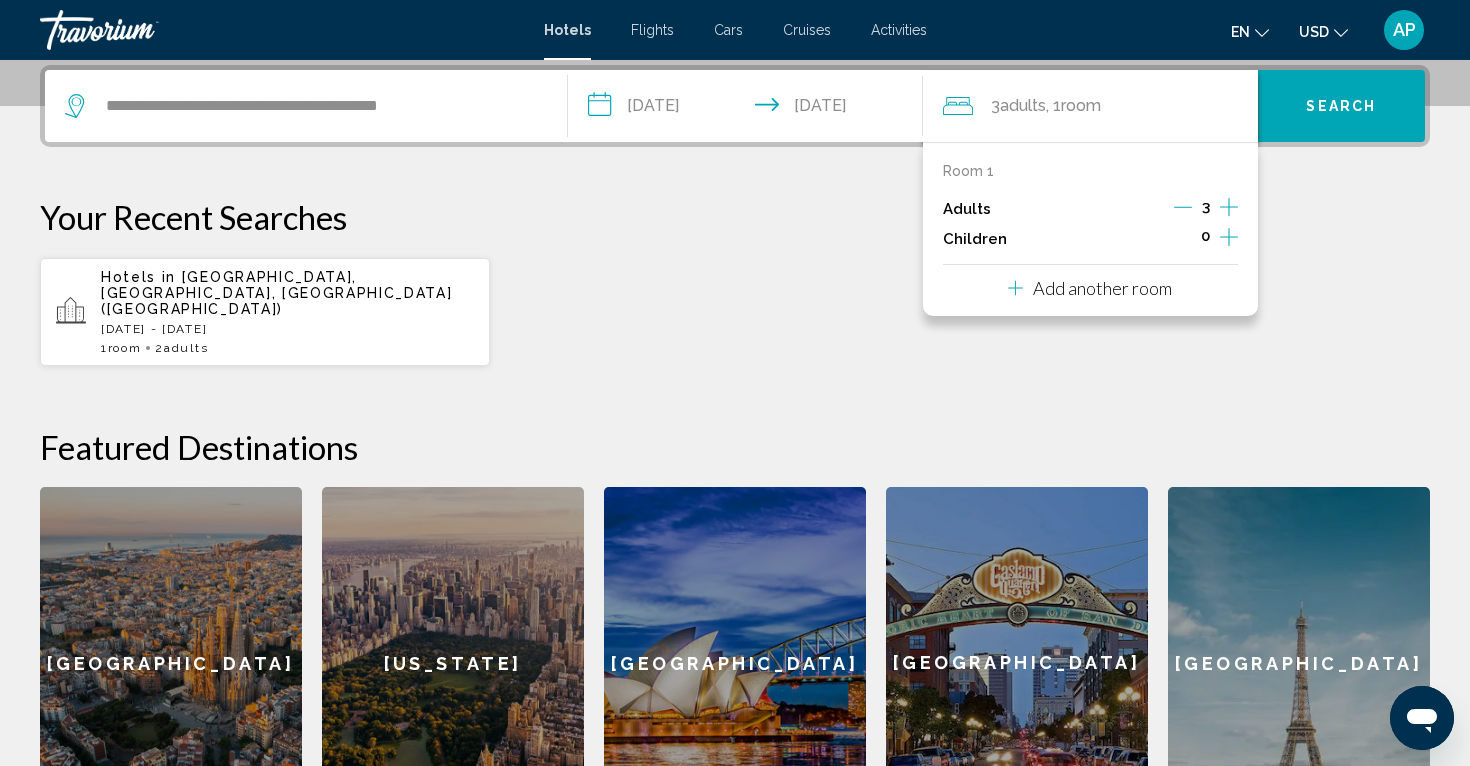 click on "Your Recent Searches
Hotels in    [GEOGRAPHIC_DATA], [GEOGRAPHIC_DATA], [GEOGRAPHIC_DATA] ([GEOGRAPHIC_DATA])  [GEOGRAPHIC_DATA][DATE] - [GEOGRAPHIC_DATA][DATE]  1  Room rooms 2  Adult Adults" at bounding box center (735, 282) 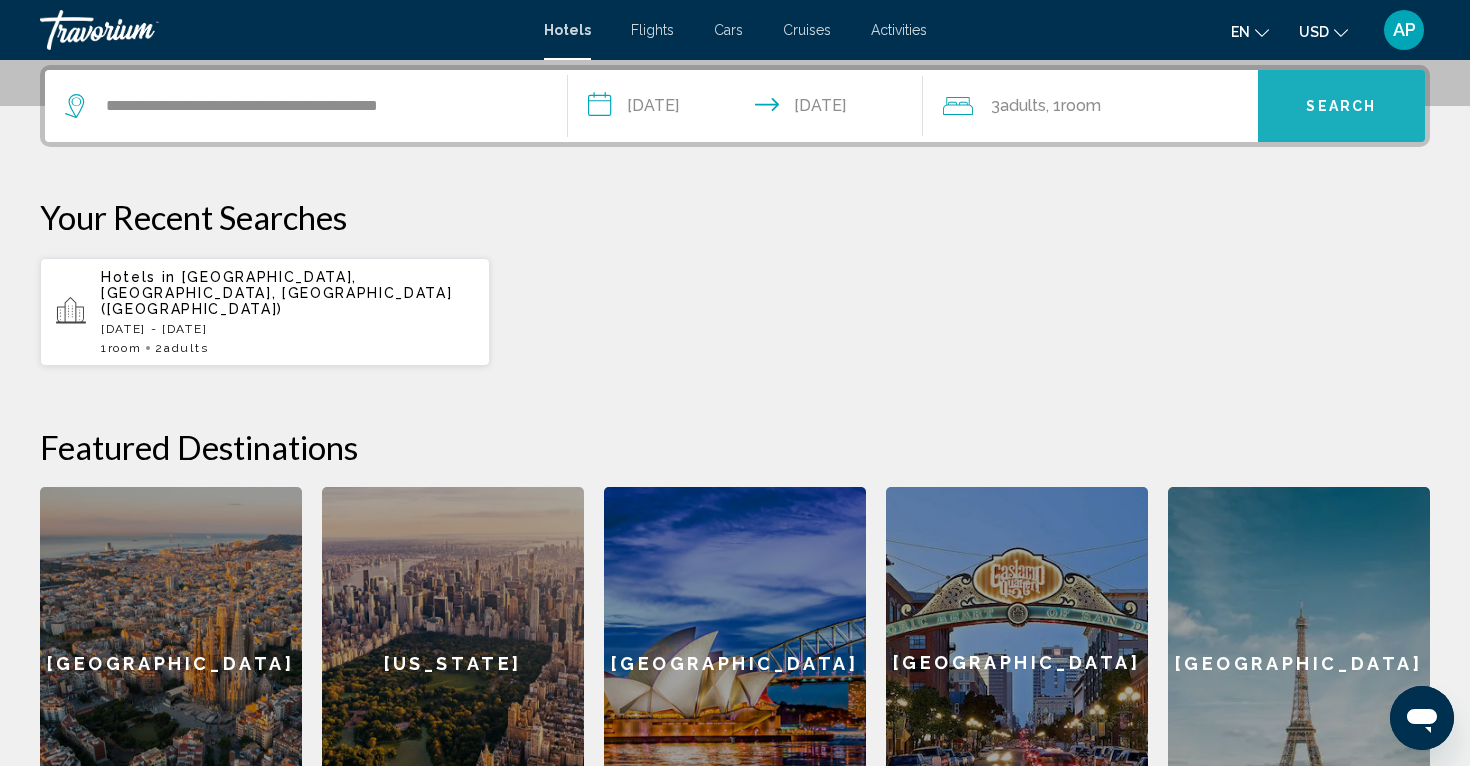 click on "Search" at bounding box center (1341, 107) 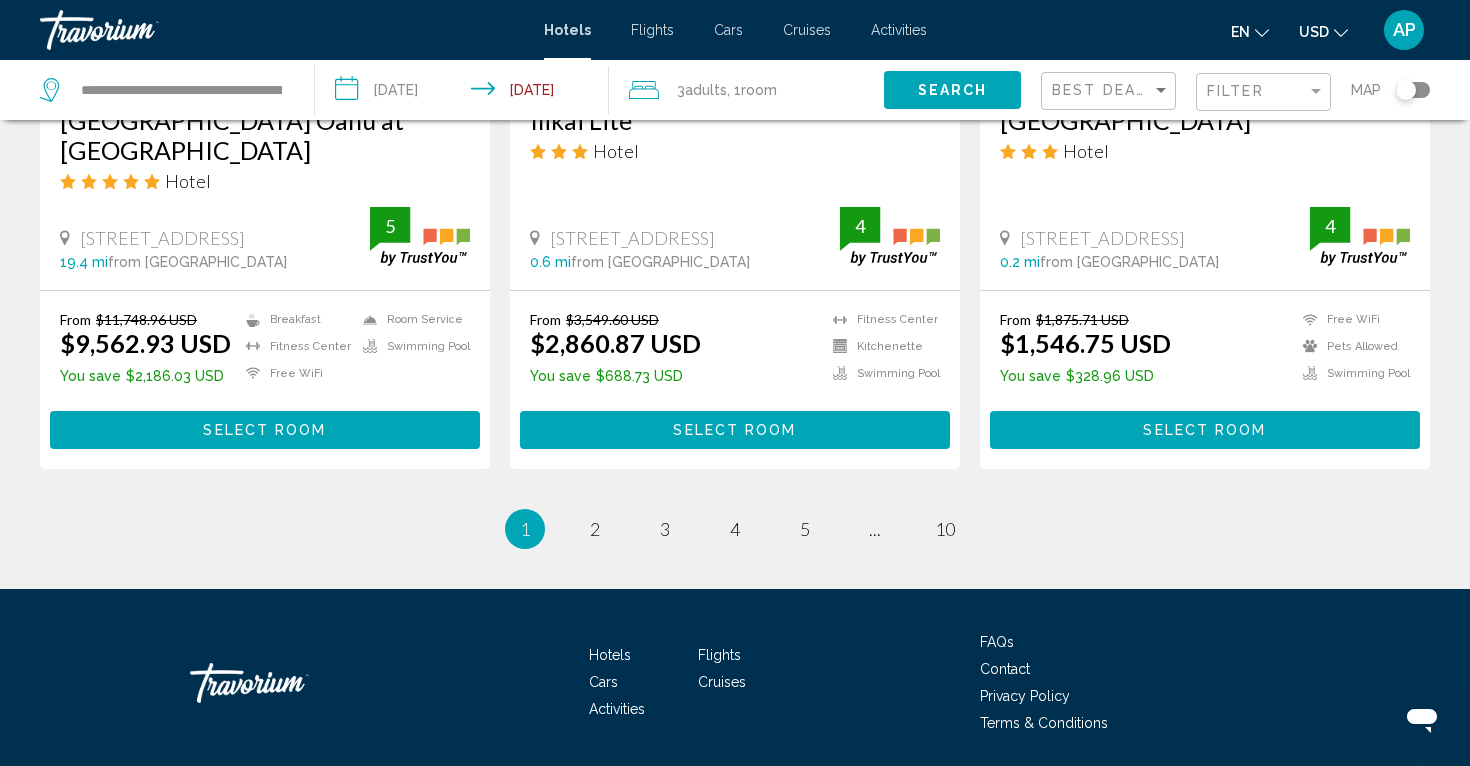 scroll, scrollTop: 2659, scrollLeft: 0, axis: vertical 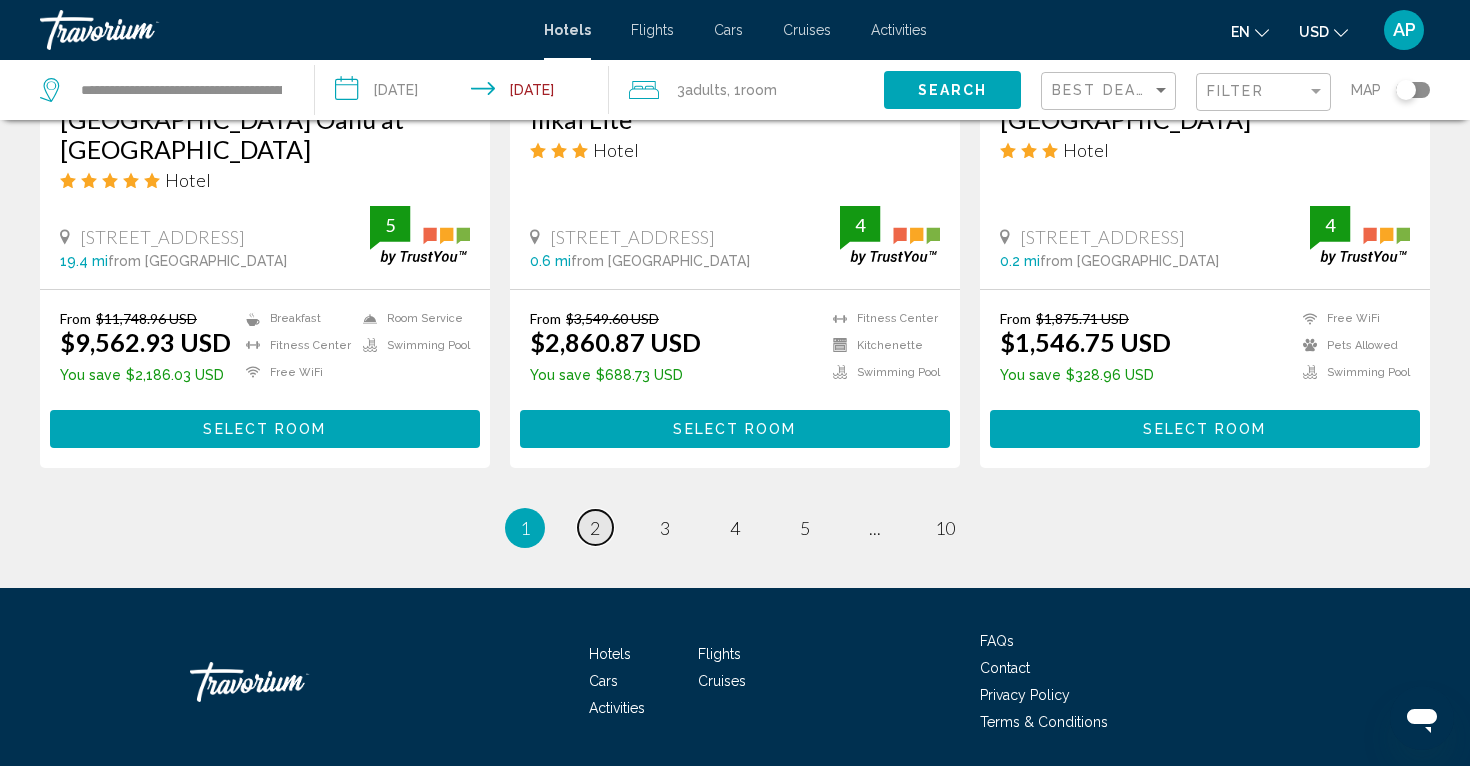 click on "page  2" at bounding box center [595, 527] 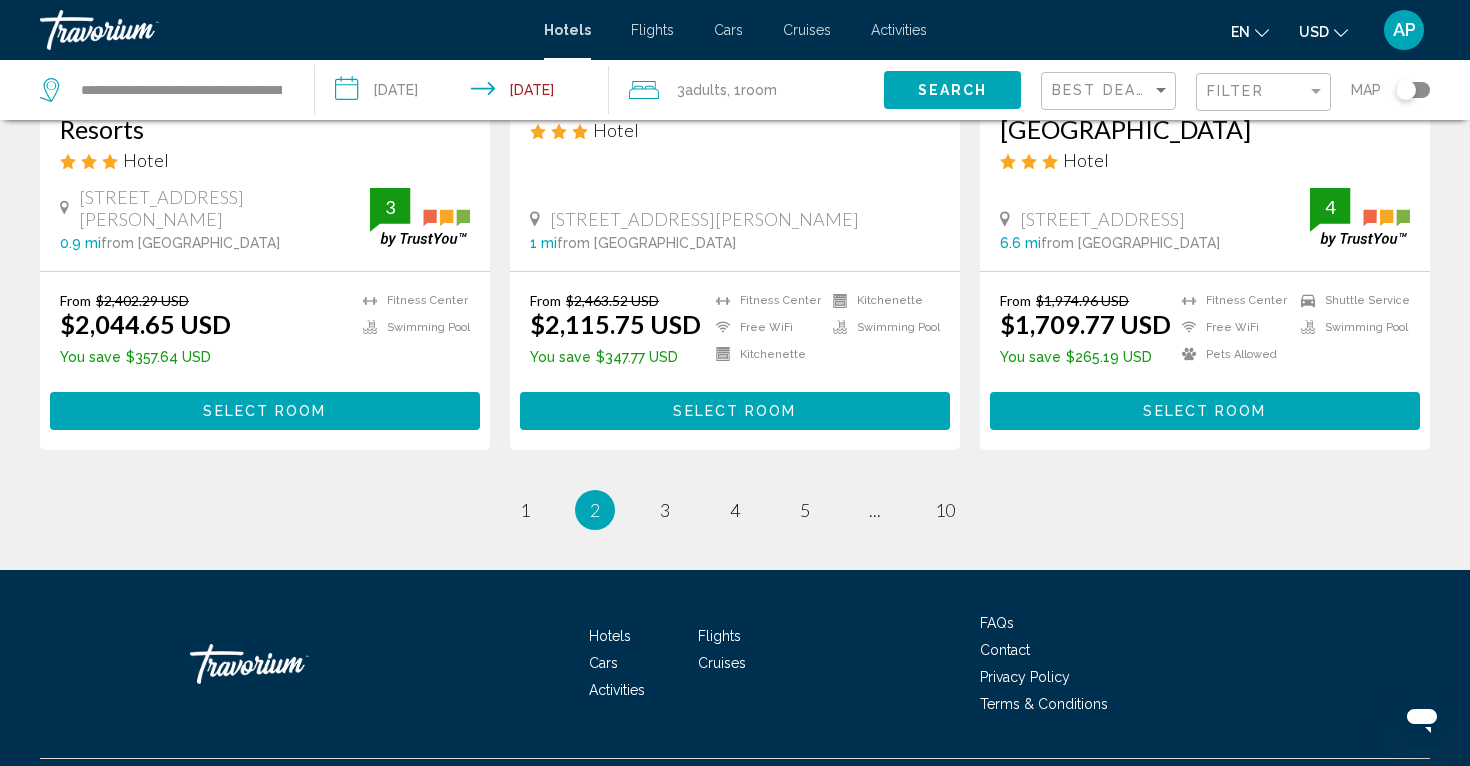 scroll, scrollTop: 2680, scrollLeft: 0, axis: vertical 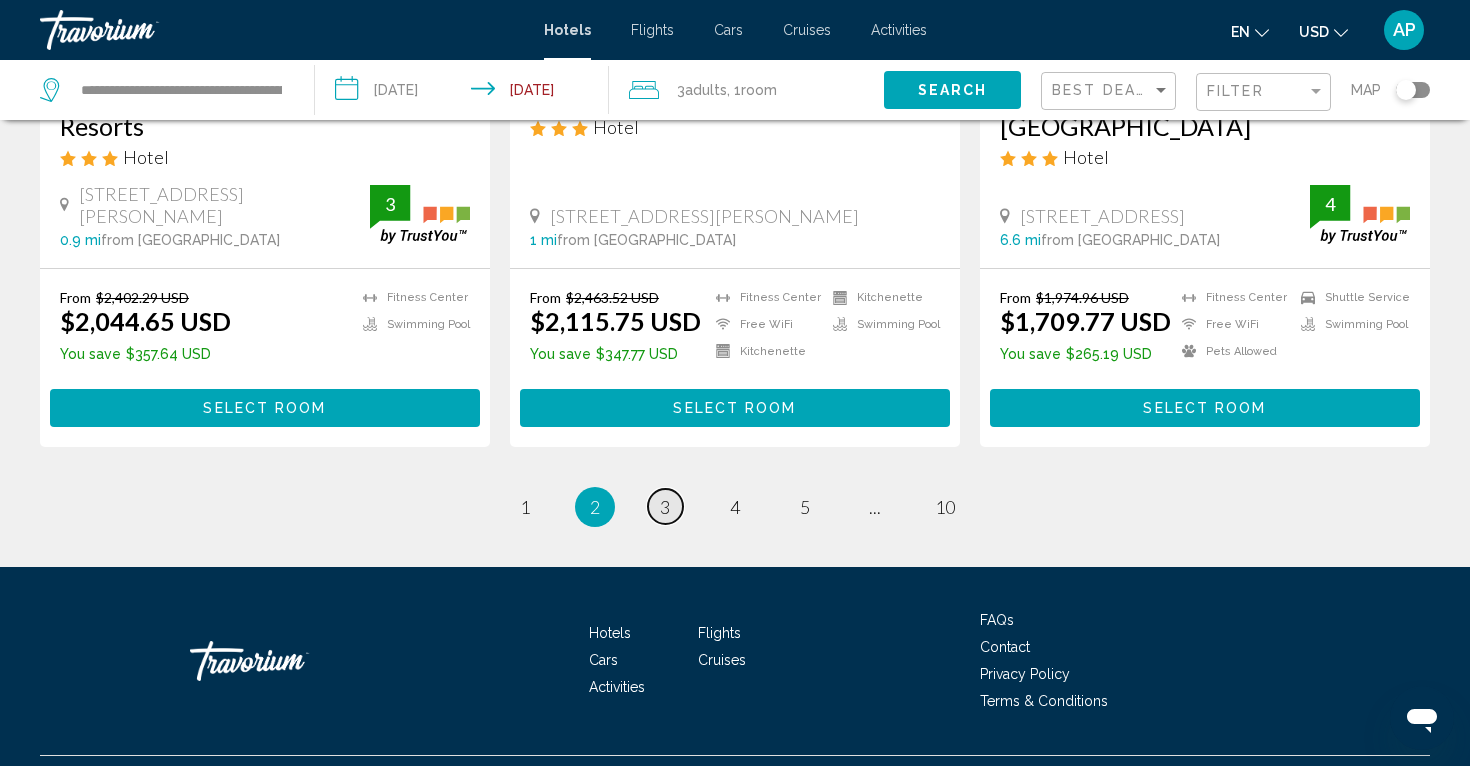 click on "page  3" at bounding box center [665, 506] 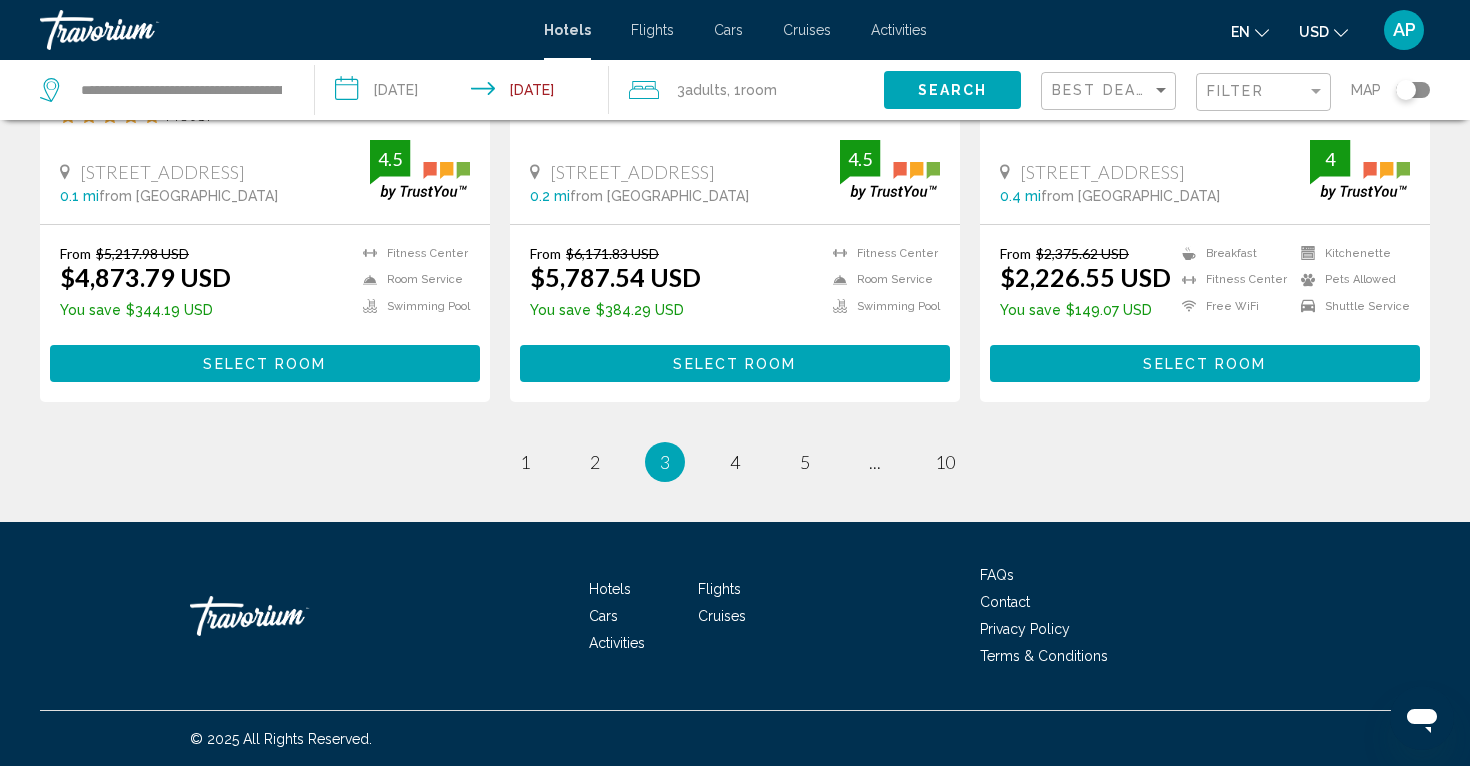 scroll, scrollTop: 2722, scrollLeft: 0, axis: vertical 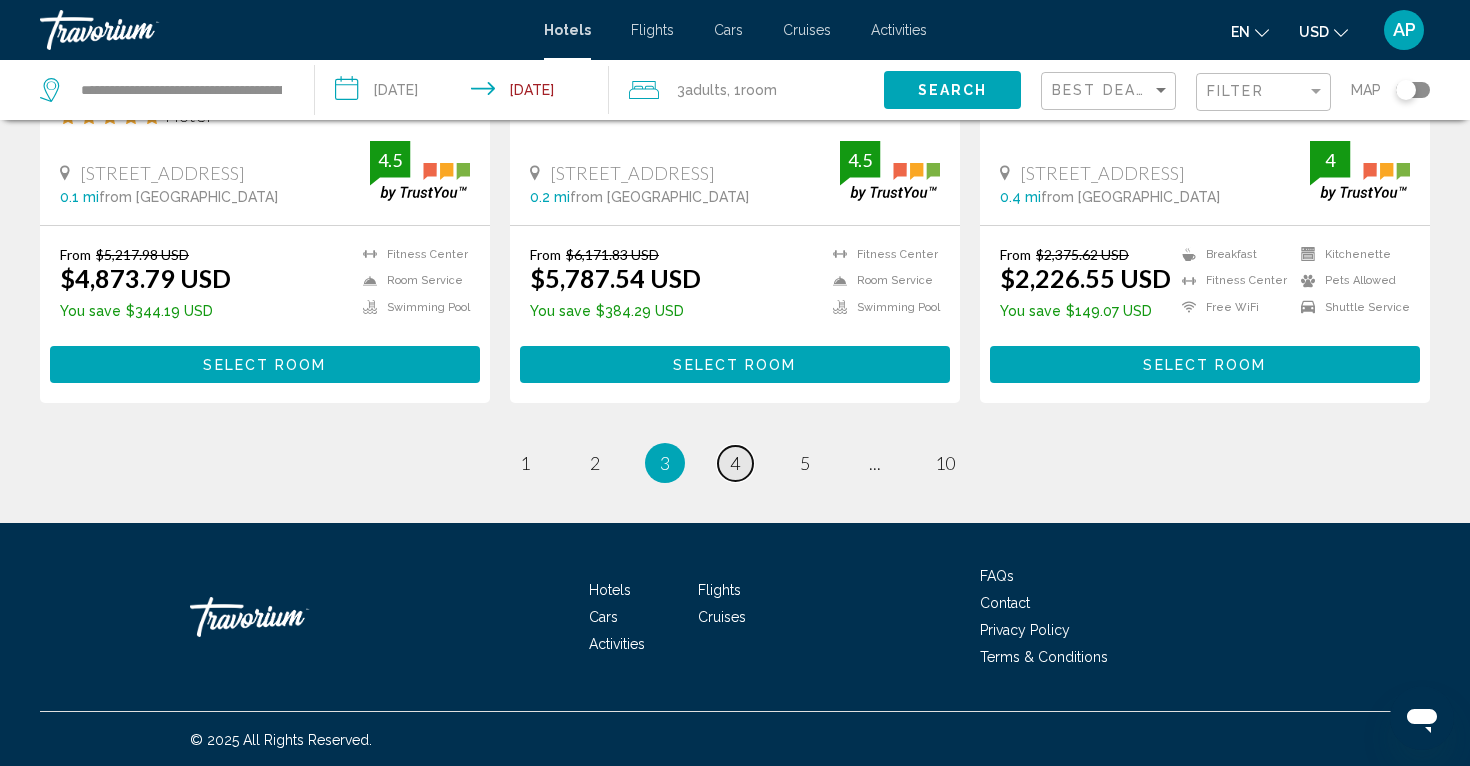 click on "page  4" at bounding box center [735, 463] 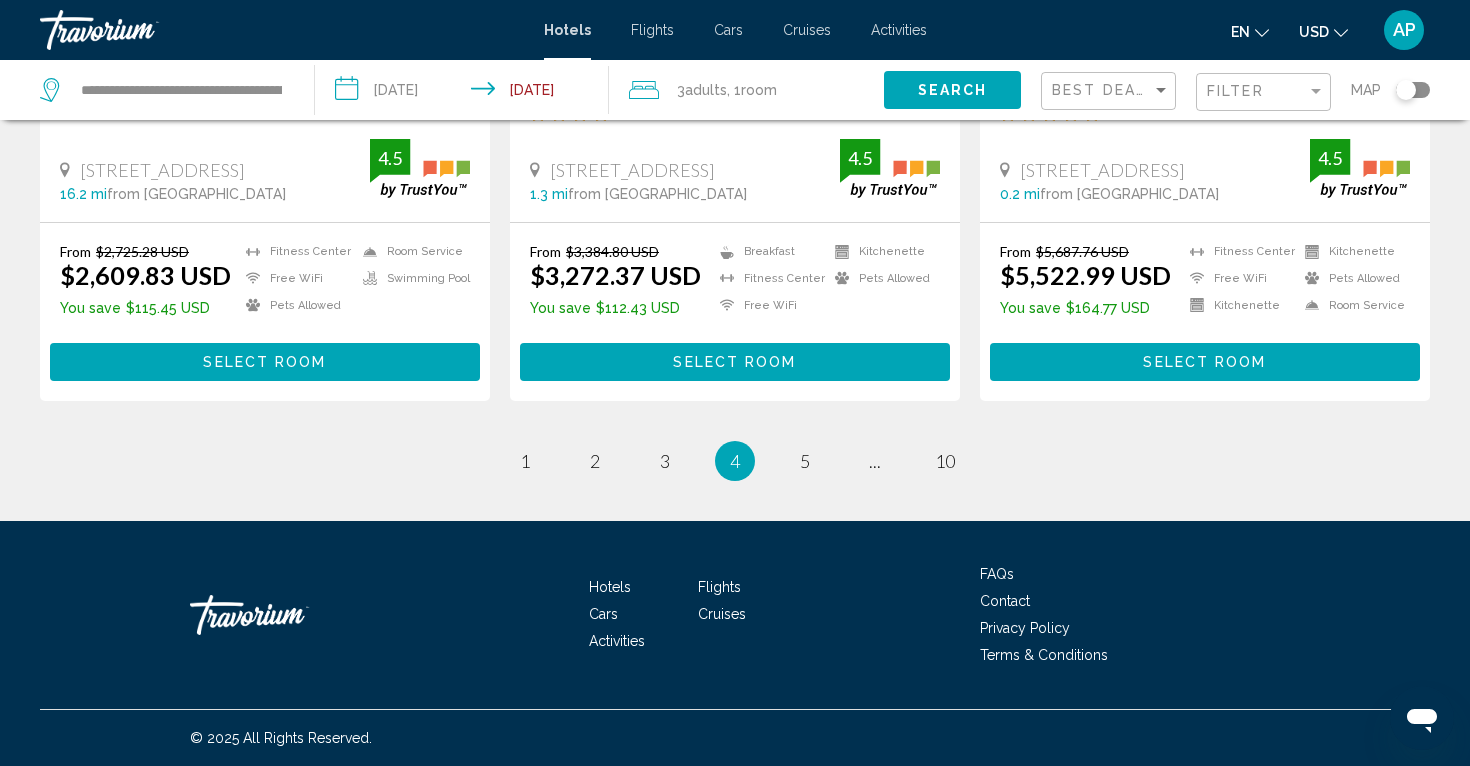 scroll, scrollTop: 2632, scrollLeft: 0, axis: vertical 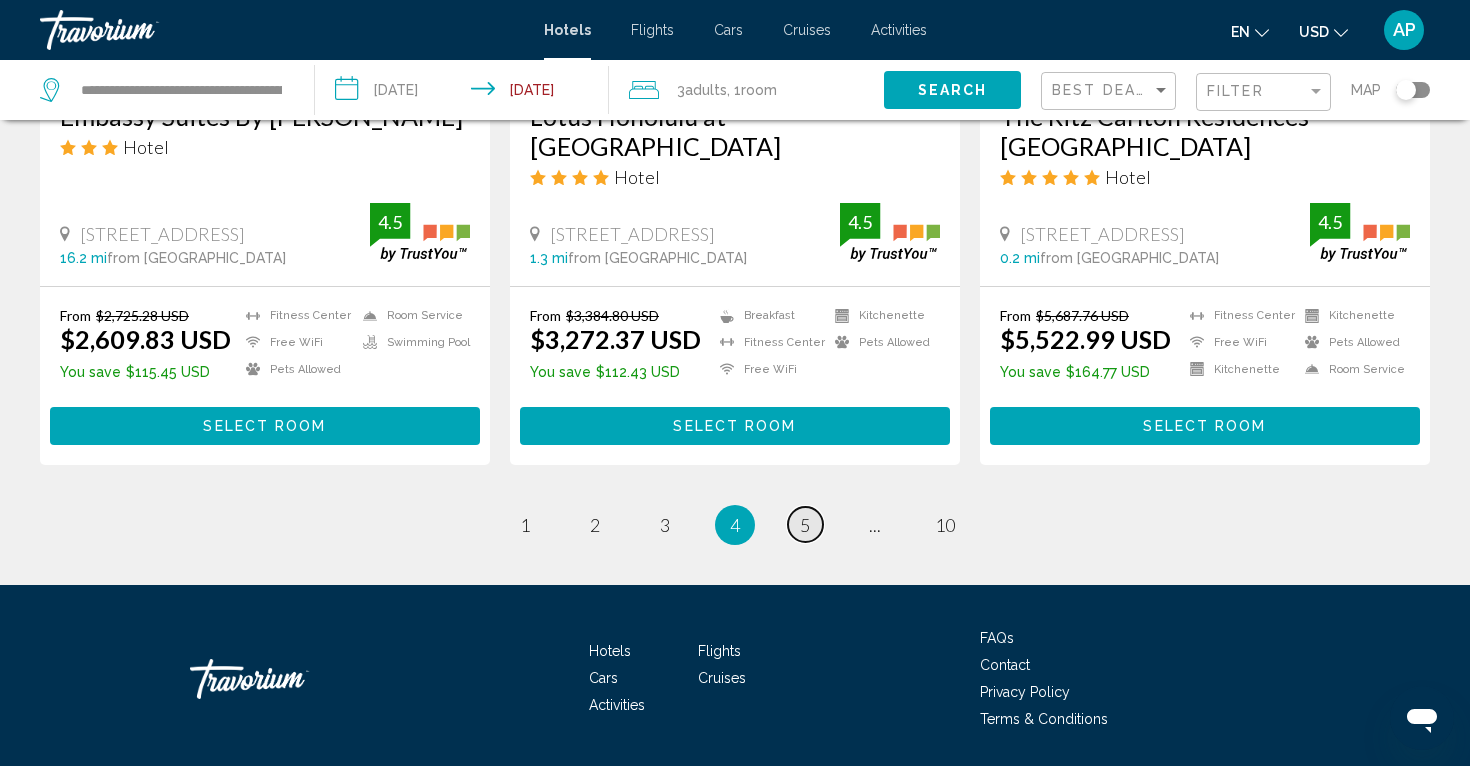 click on "5" at bounding box center [805, 525] 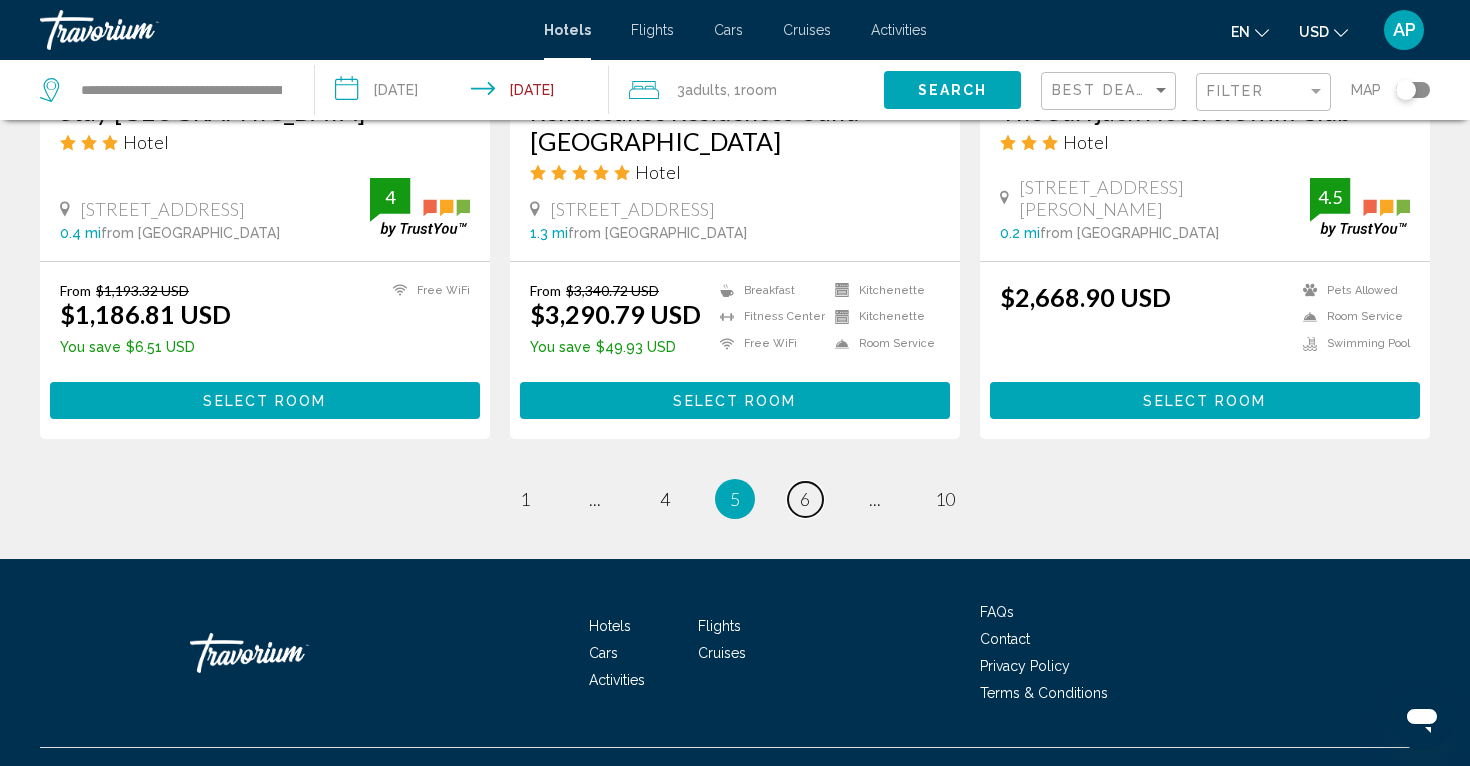 scroll, scrollTop: 2672, scrollLeft: 0, axis: vertical 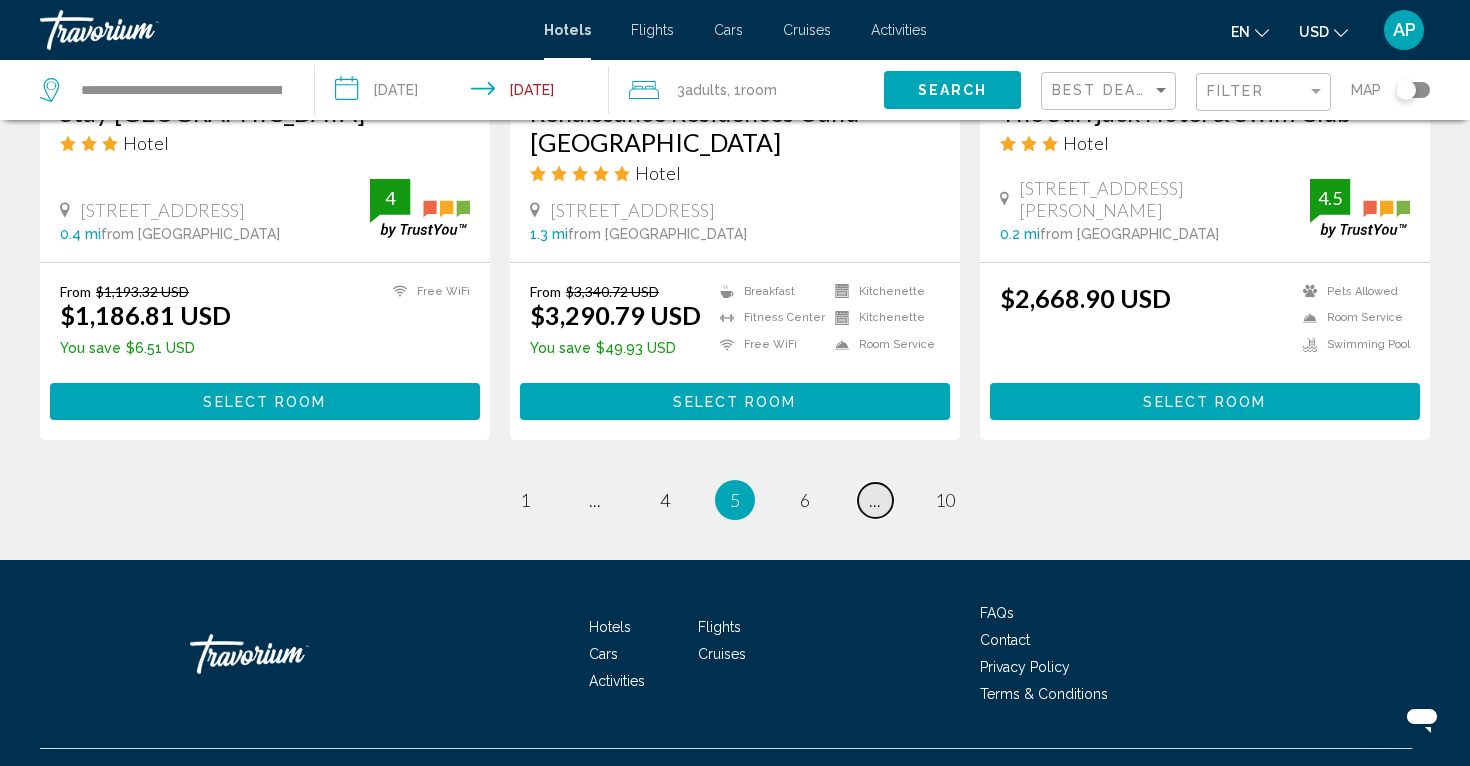 click on "..." at bounding box center (875, 500) 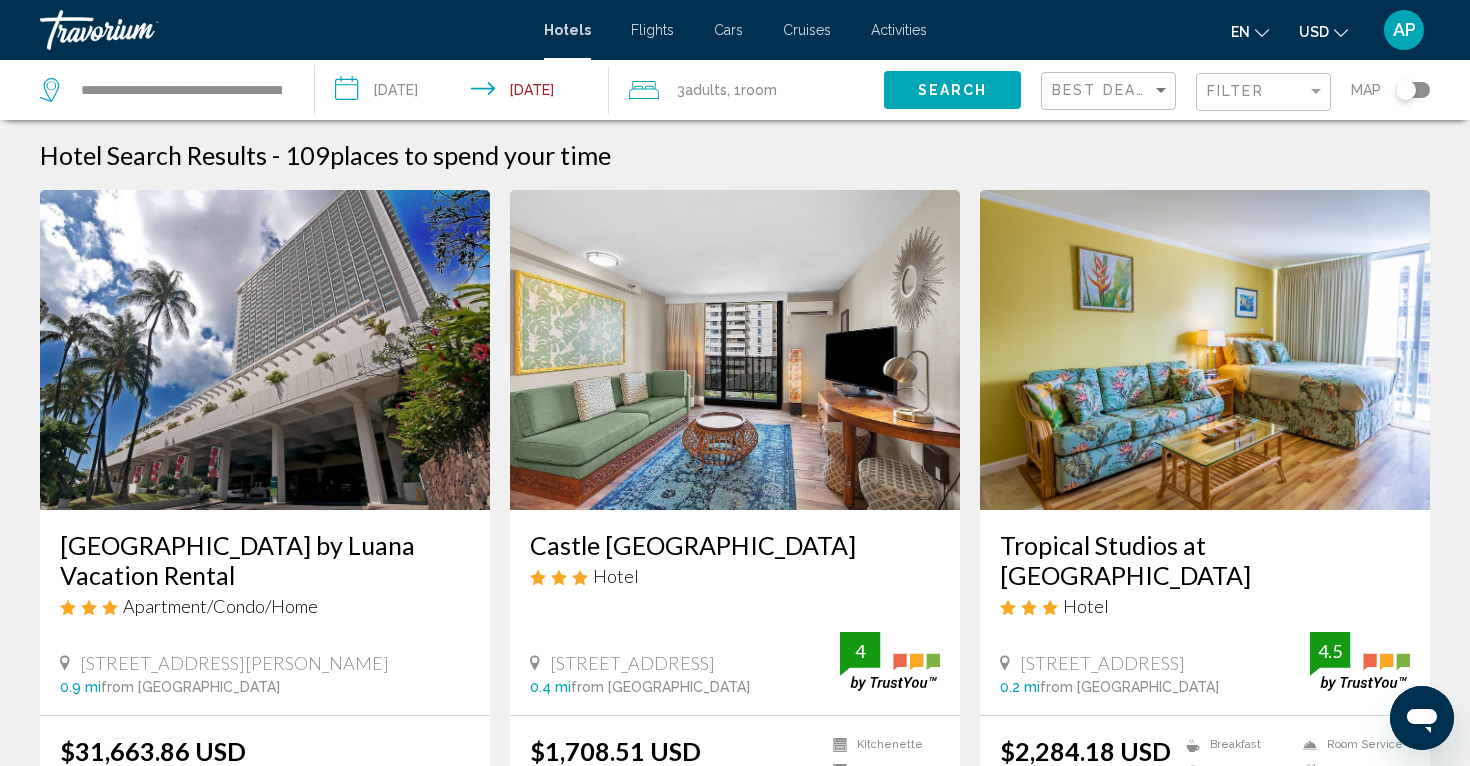 scroll, scrollTop: 0, scrollLeft: 0, axis: both 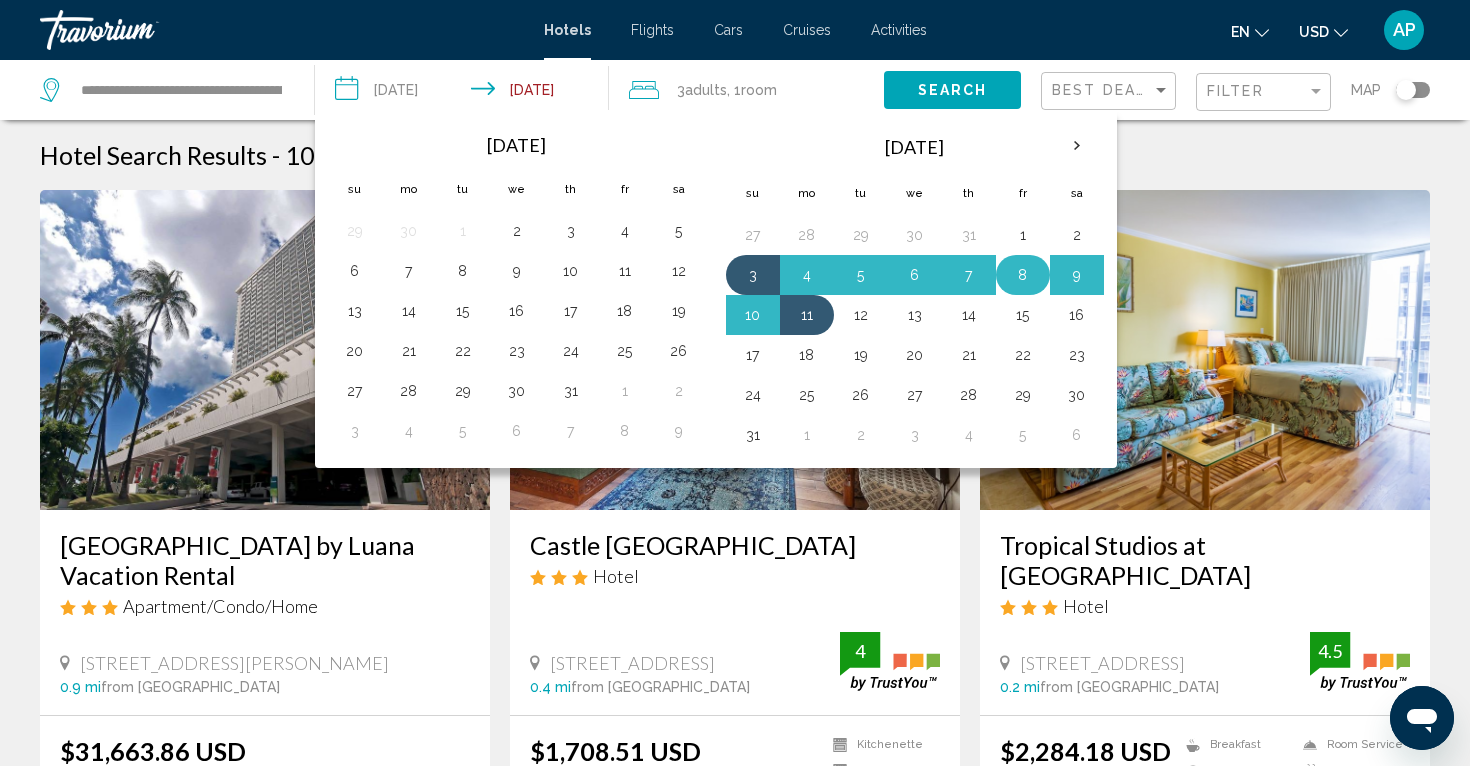 click on "8" at bounding box center [1023, 275] 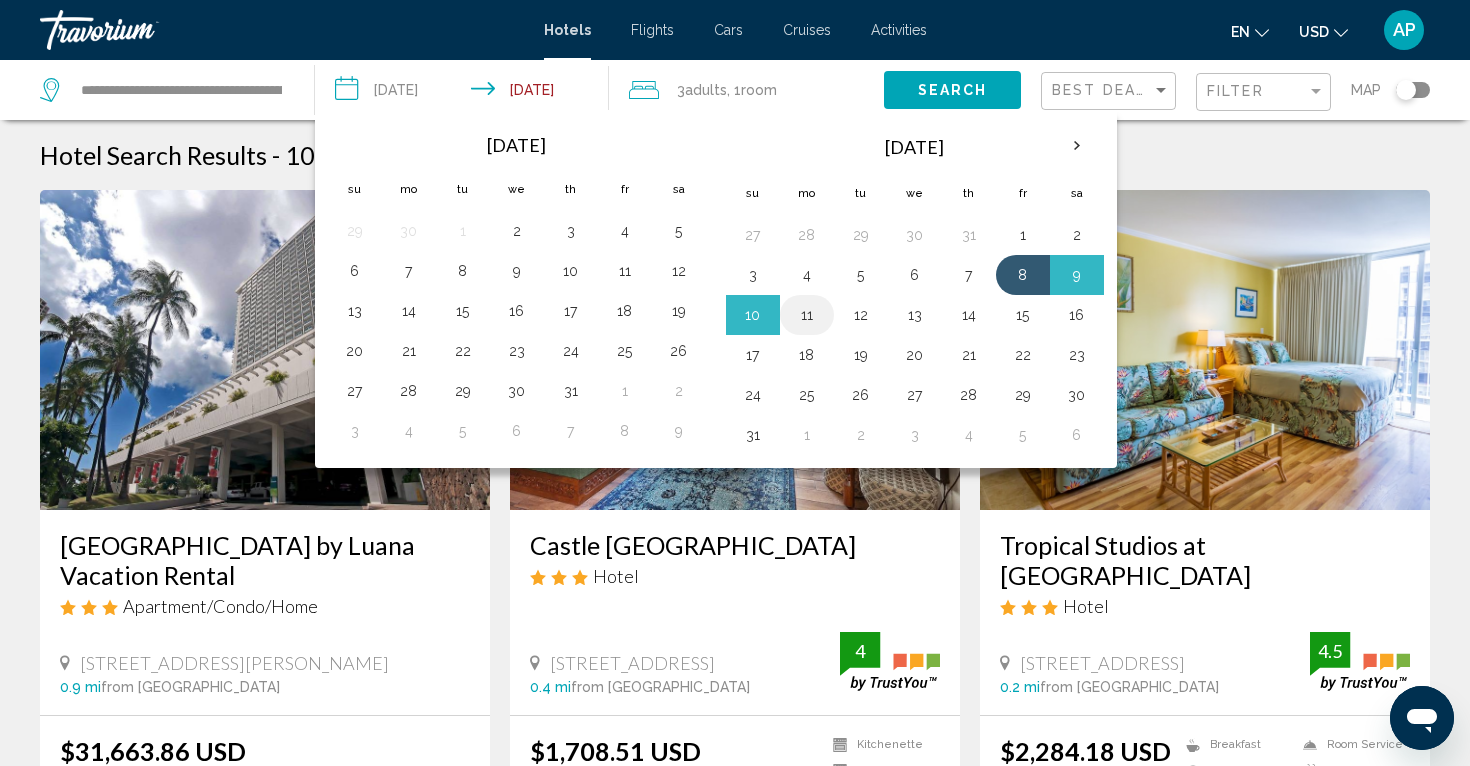 click on "11" at bounding box center [807, 315] 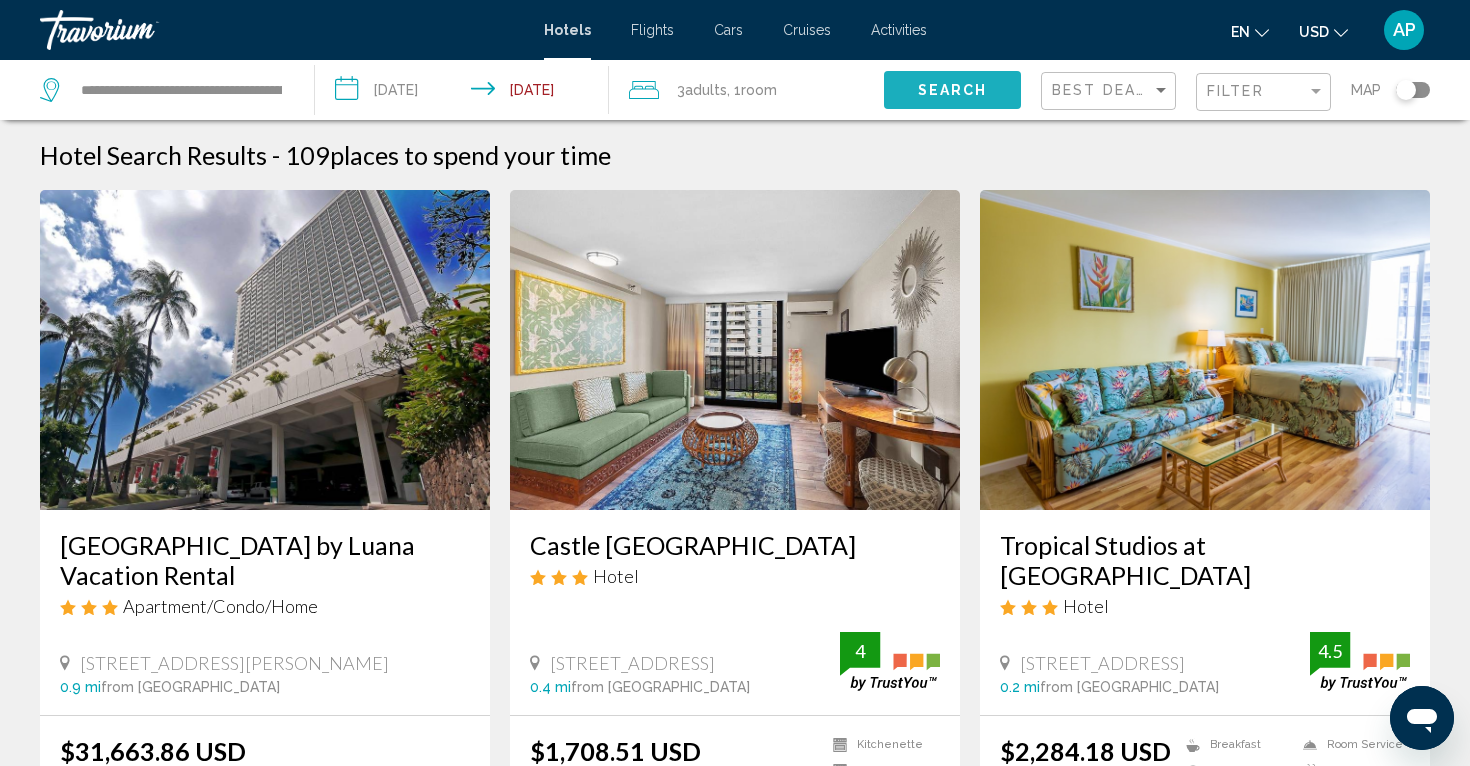 drag, startPoint x: 945, startPoint y: 81, endPoint x: 945, endPoint y: 52, distance: 29 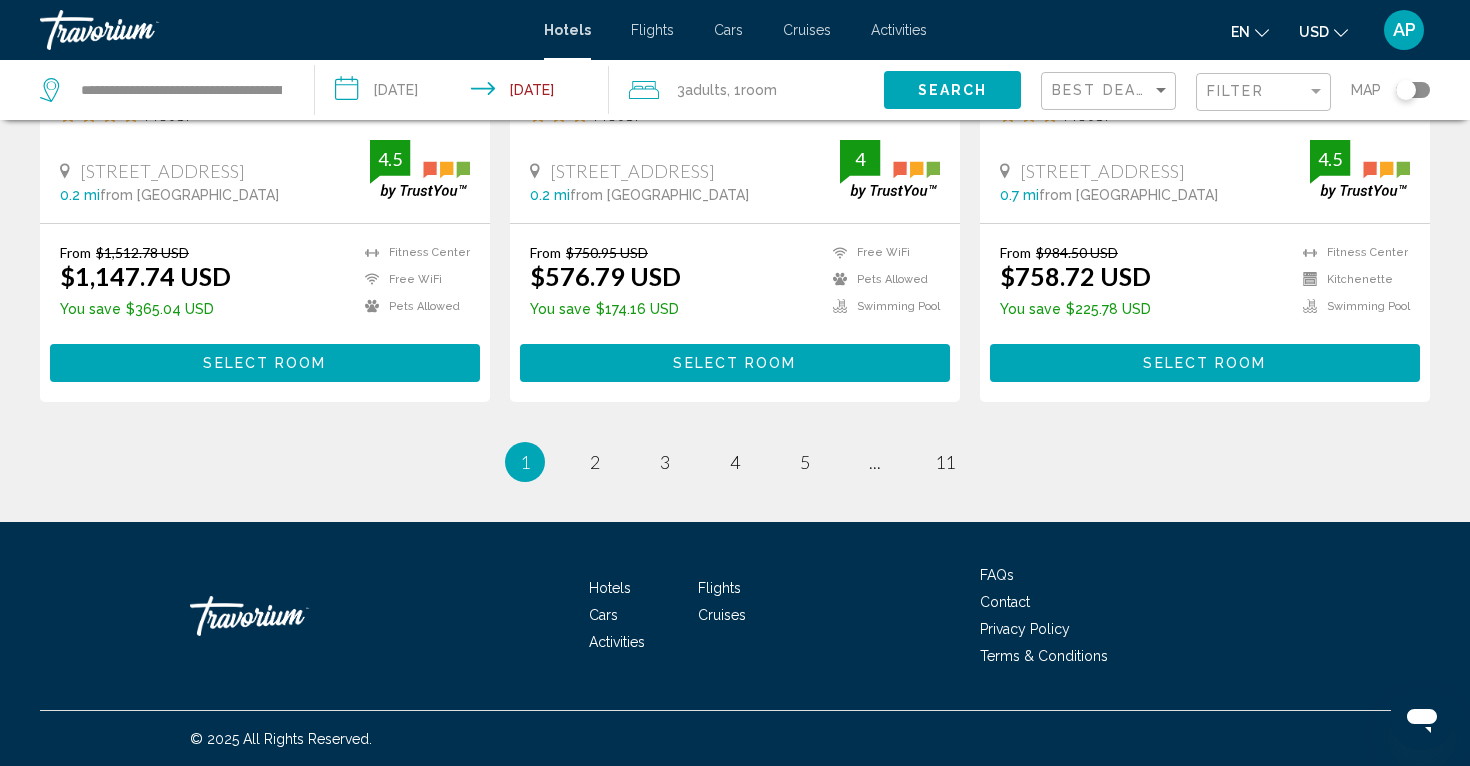 scroll, scrollTop: 2694, scrollLeft: 0, axis: vertical 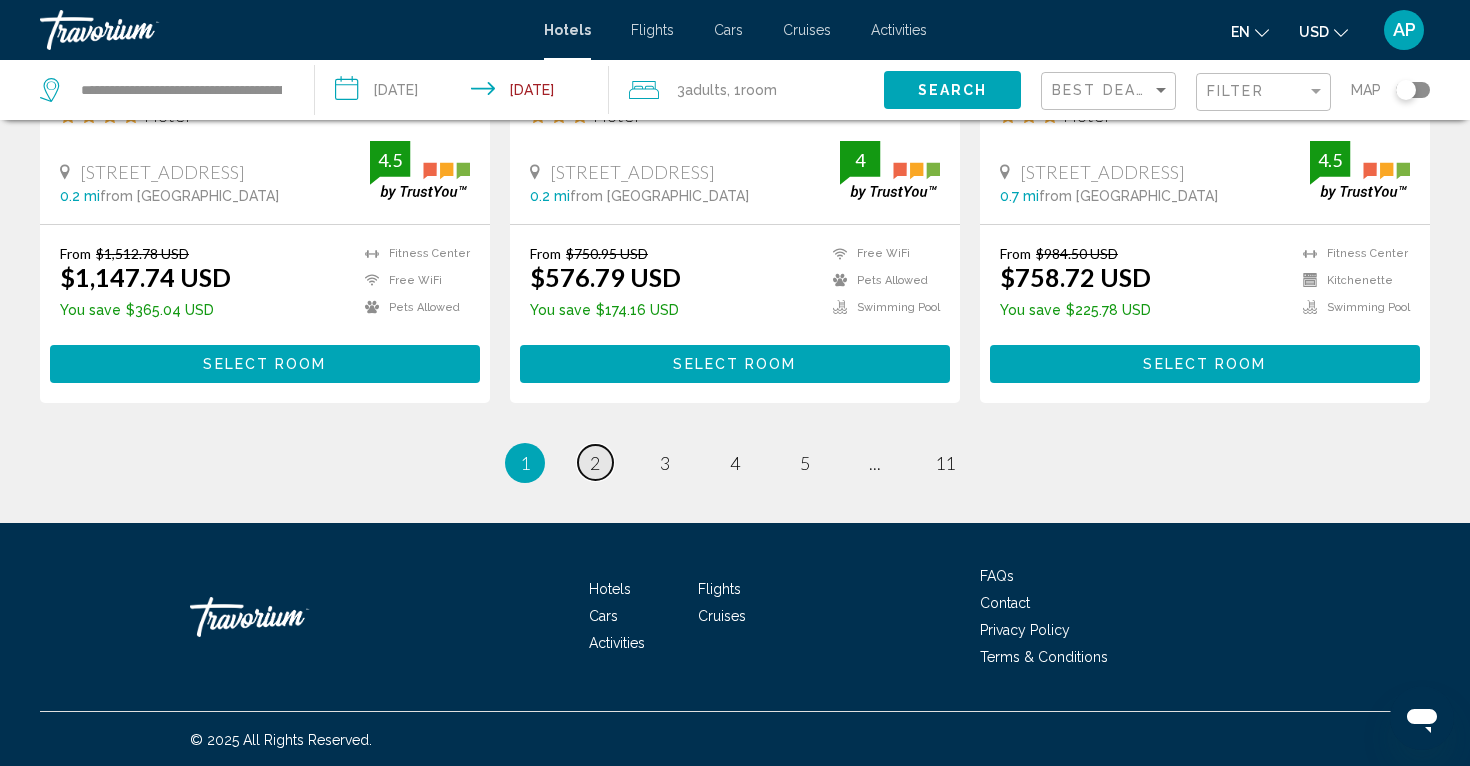 click on "page  2" at bounding box center (595, 462) 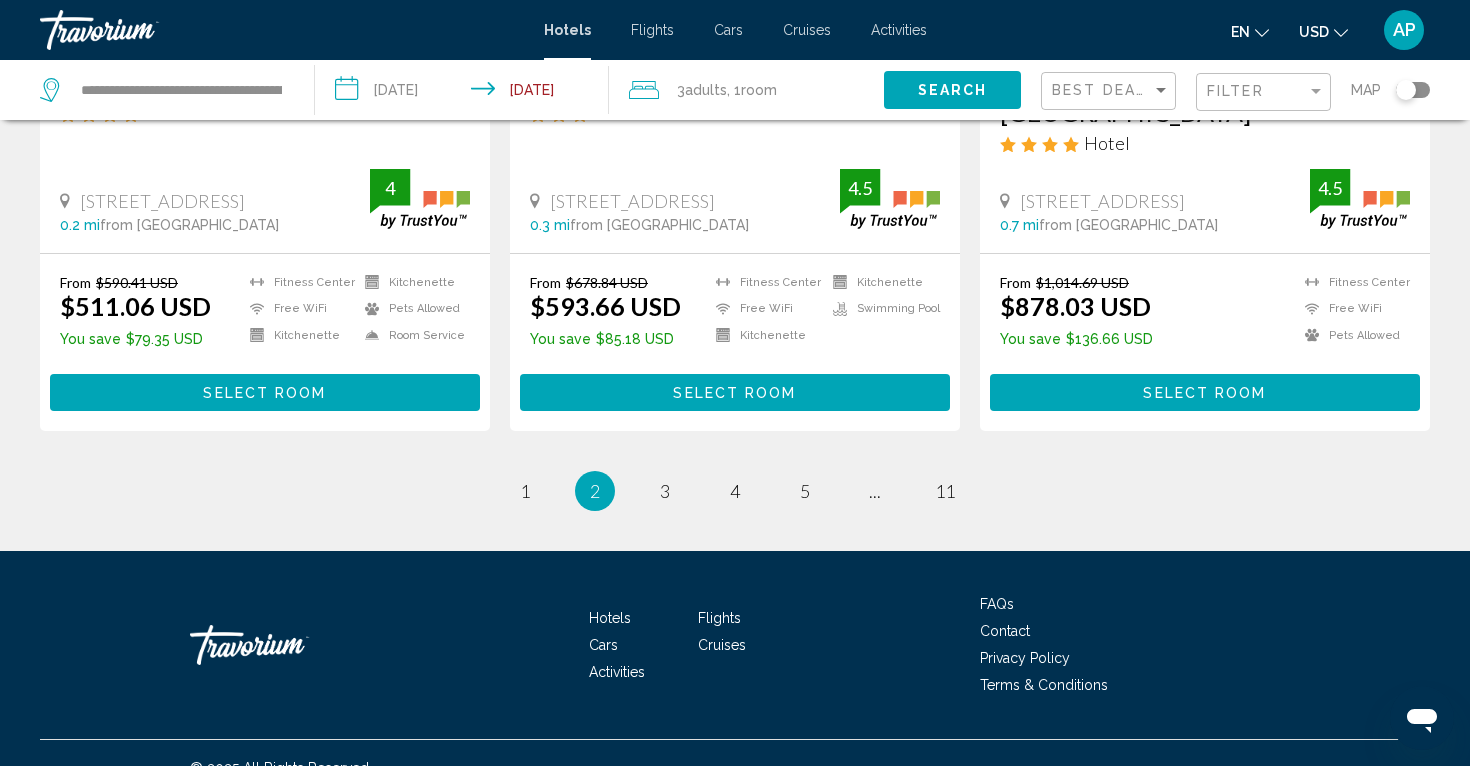 scroll, scrollTop: 2692, scrollLeft: 0, axis: vertical 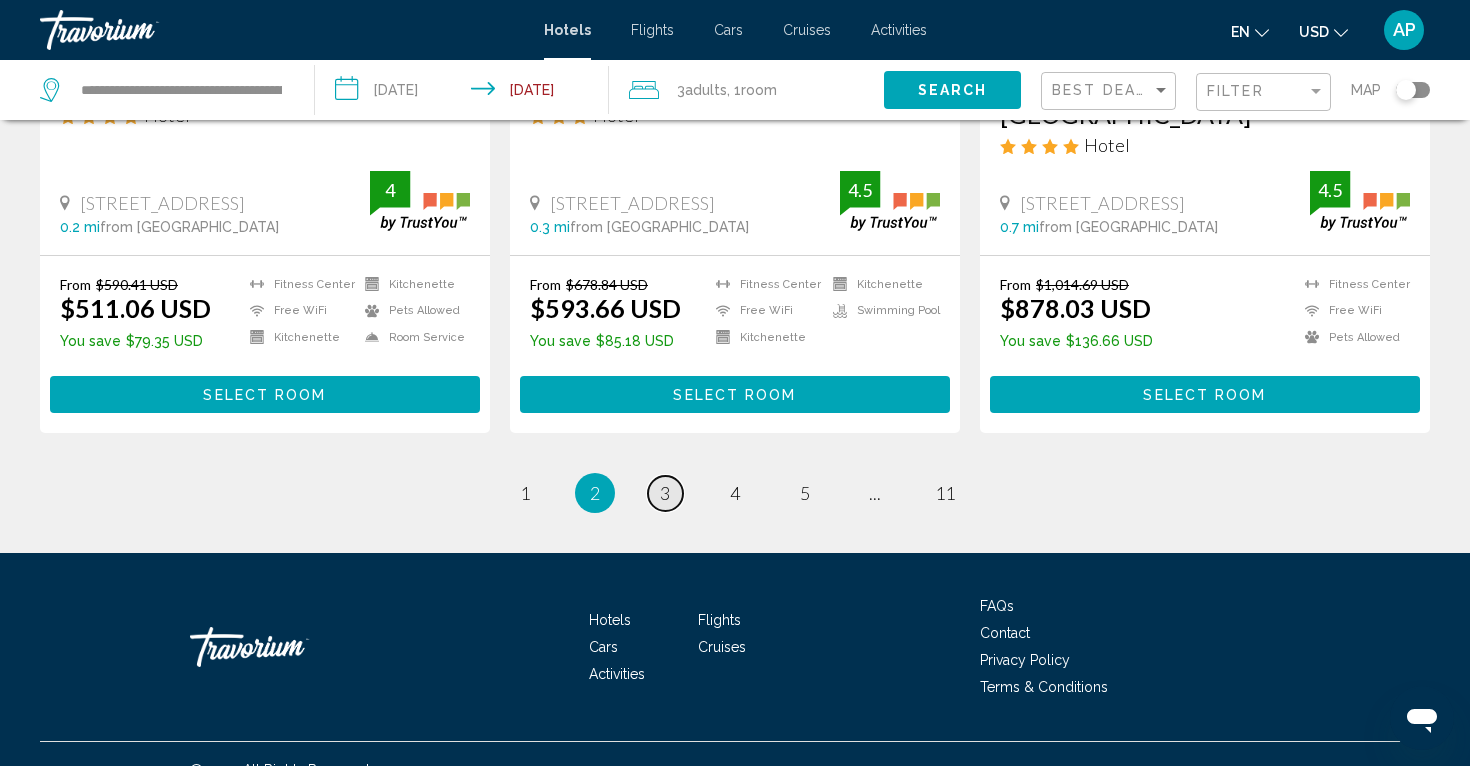 click on "page  3" at bounding box center [665, 493] 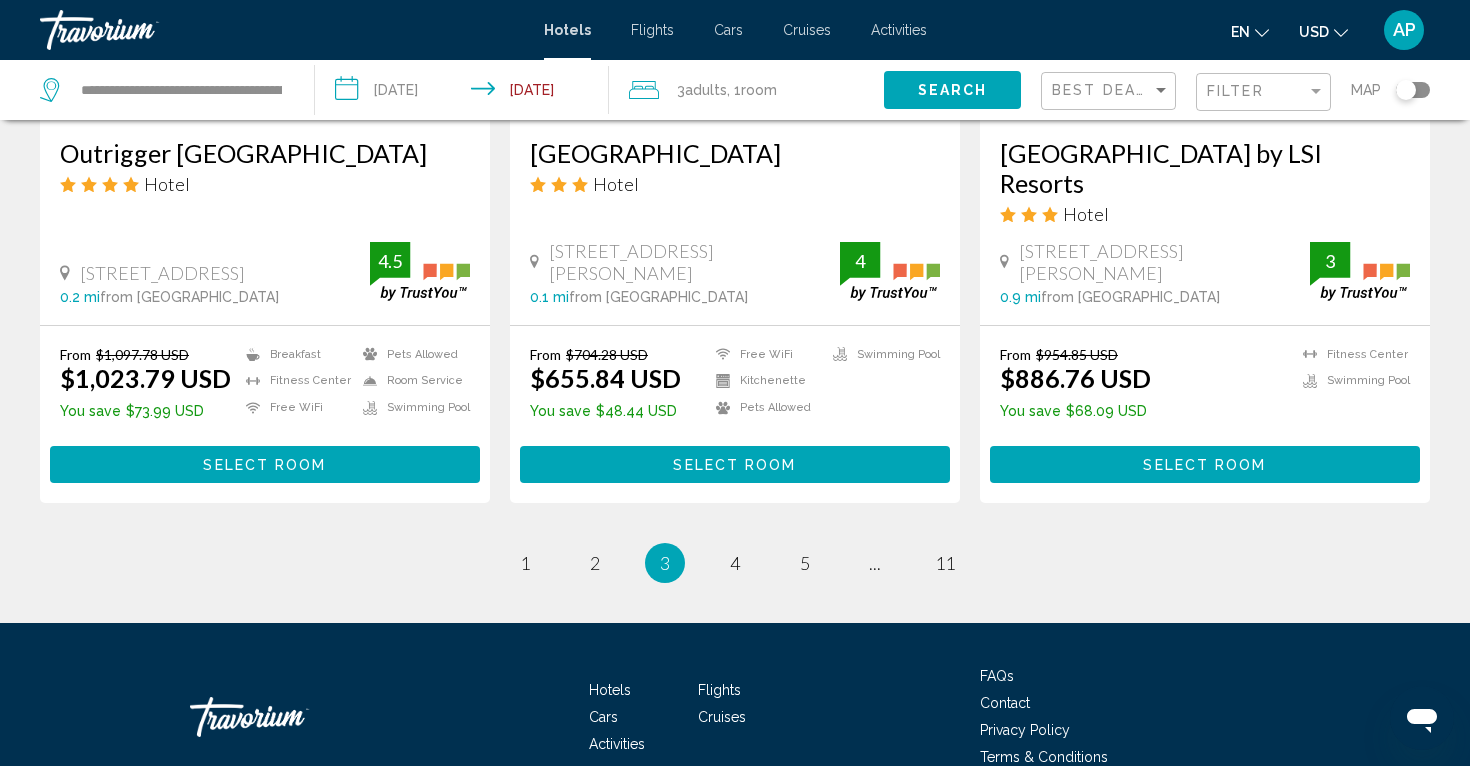 scroll, scrollTop: 2686, scrollLeft: 0, axis: vertical 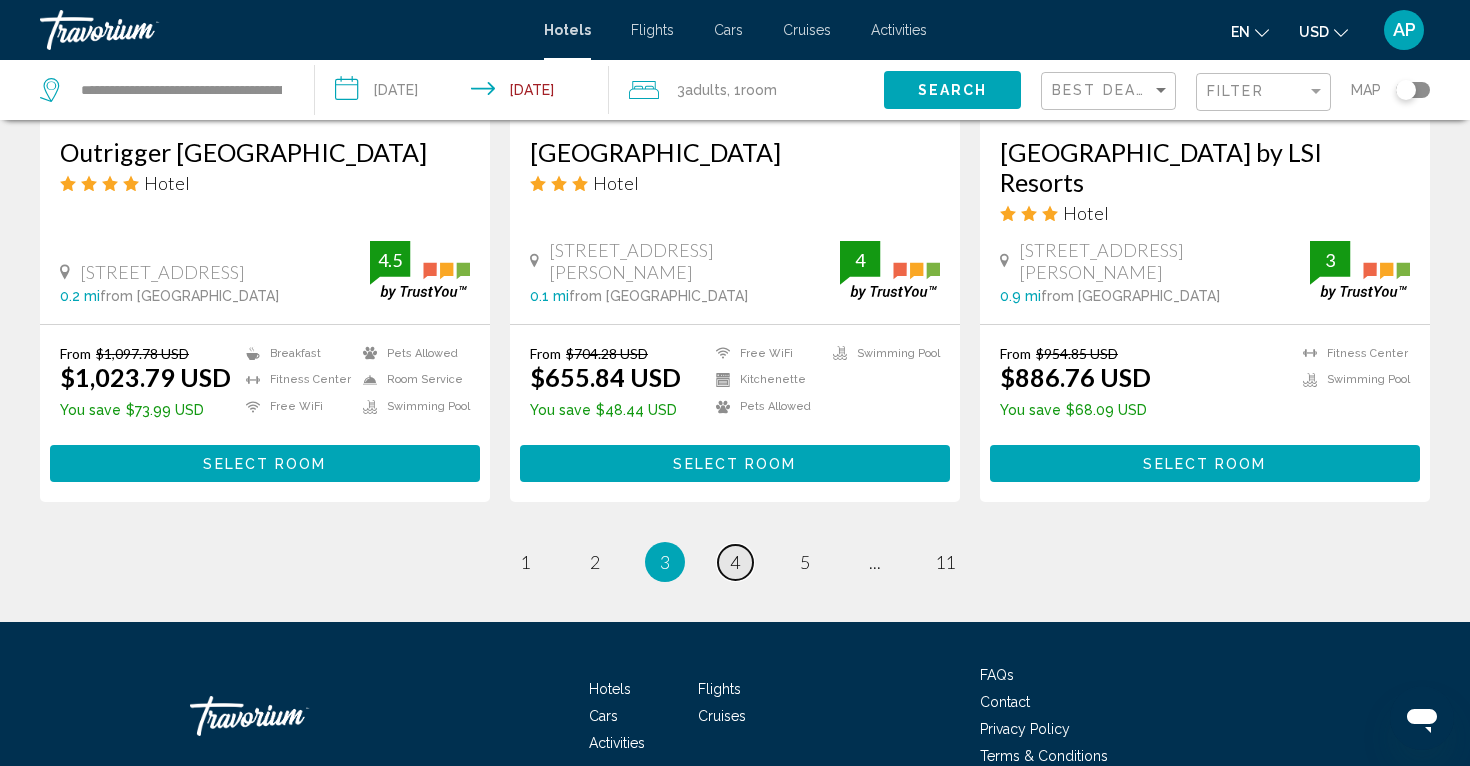 click on "4" at bounding box center [735, 562] 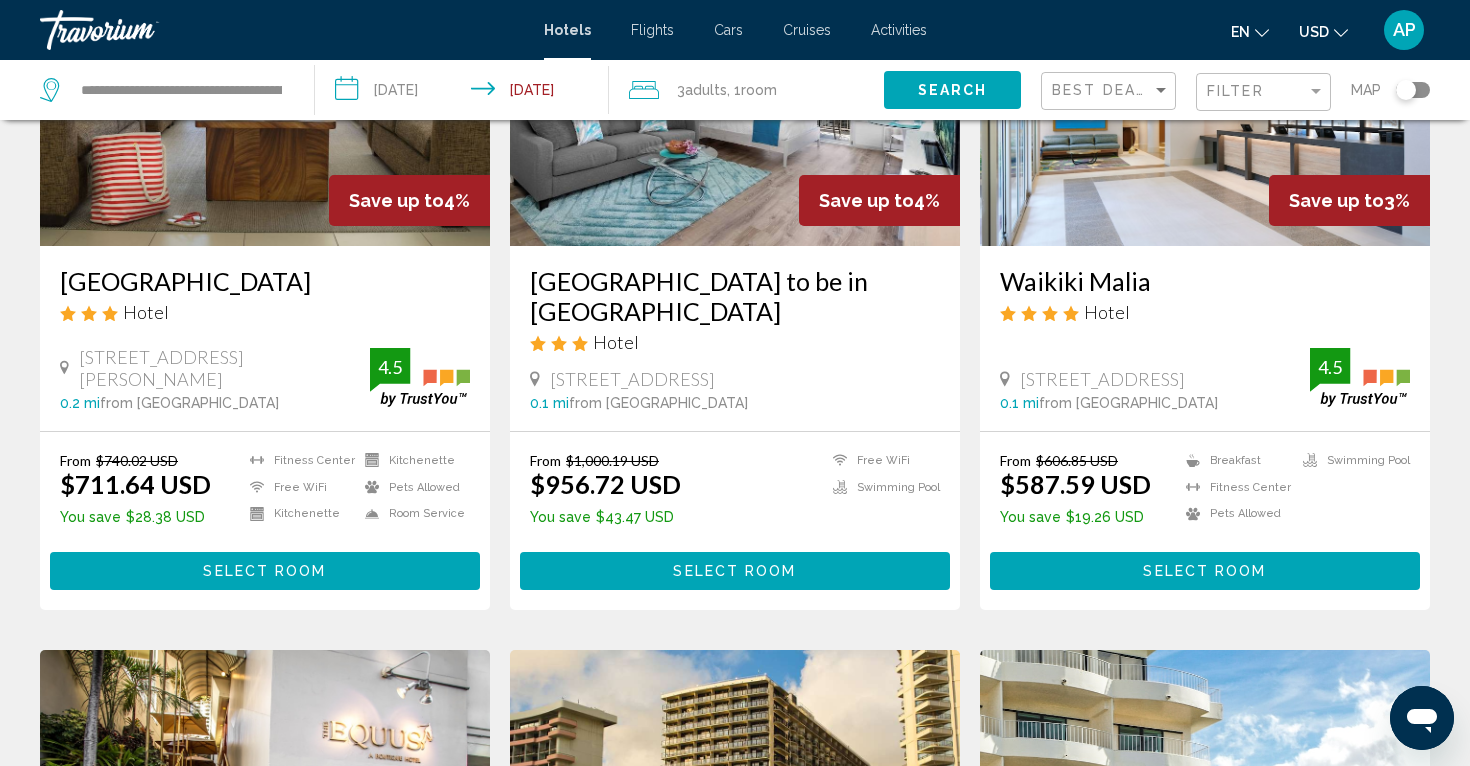 scroll, scrollTop: 1773, scrollLeft: 0, axis: vertical 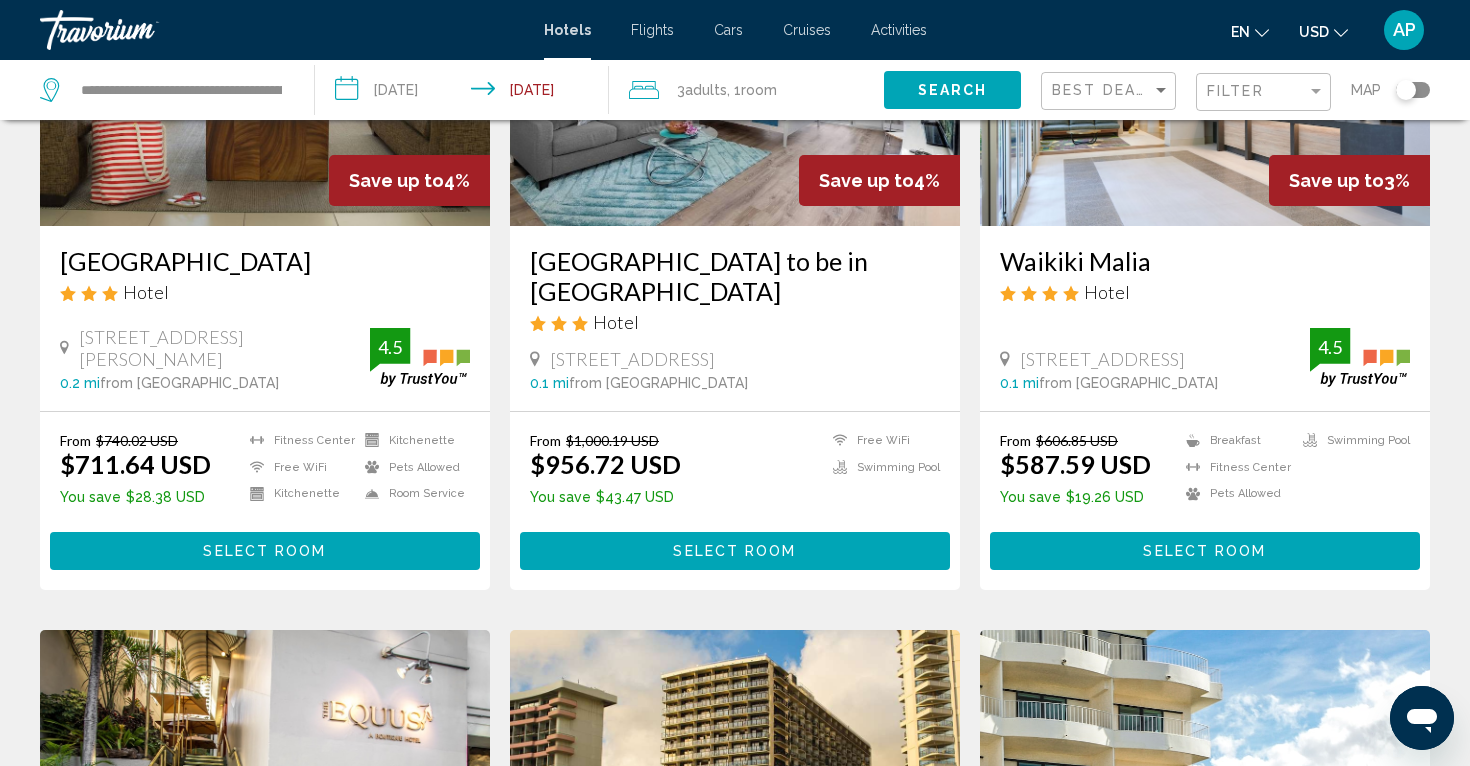 click on "Select Room" at bounding box center [1204, 552] 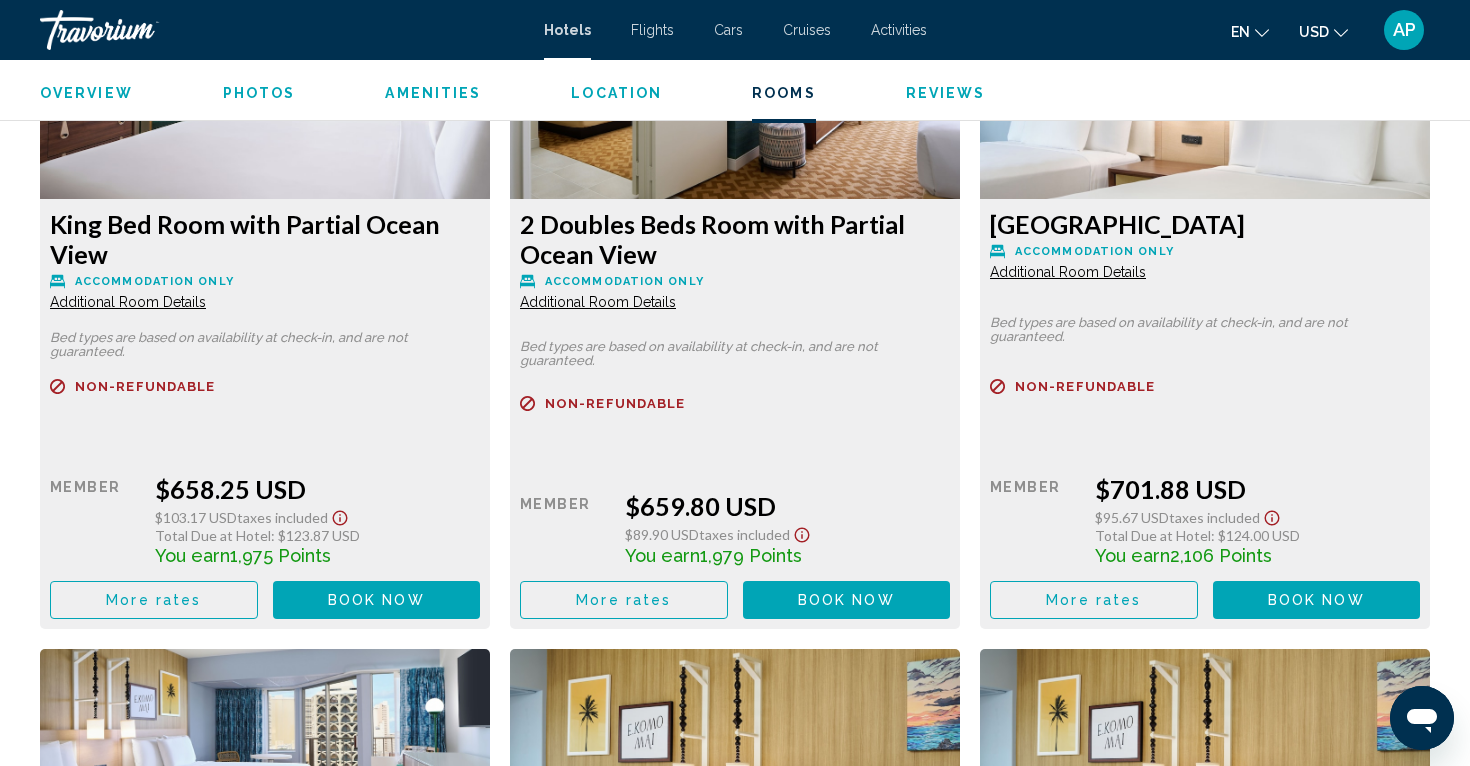 scroll, scrollTop: 3529, scrollLeft: 0, axis: vertical 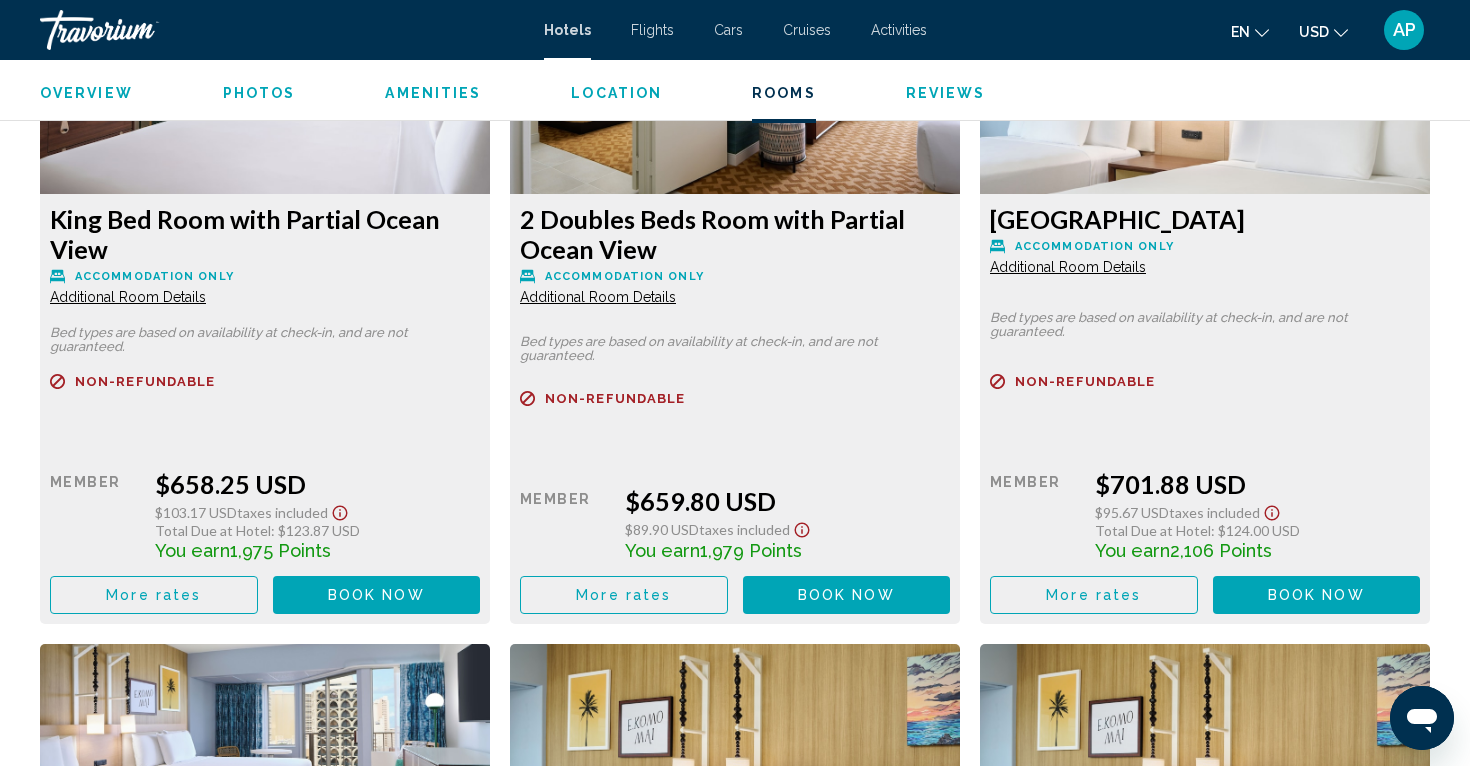 click on "Book now" at bounding box center [376, -104] 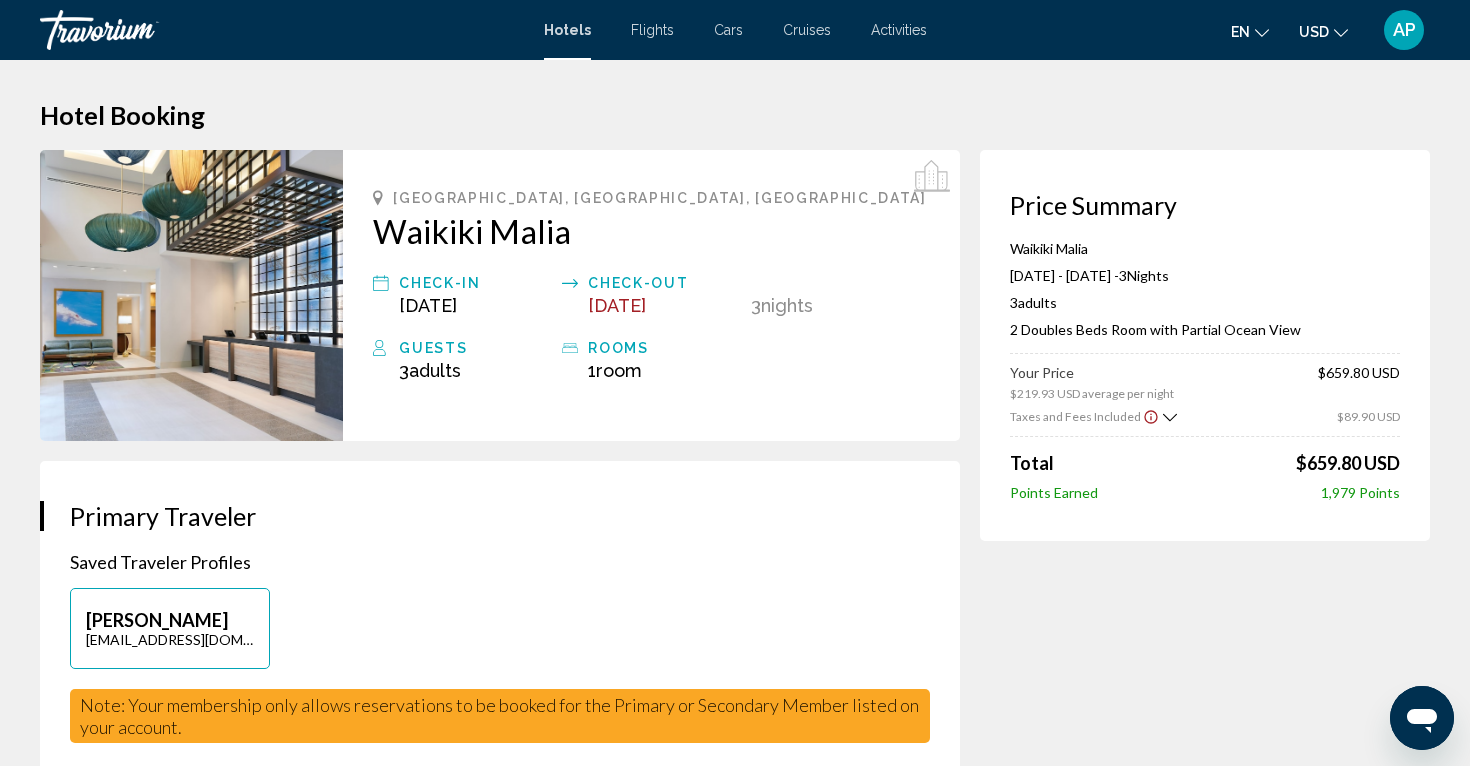 scroll, scrollTop: 0, scrollLeft: 0, axis: both 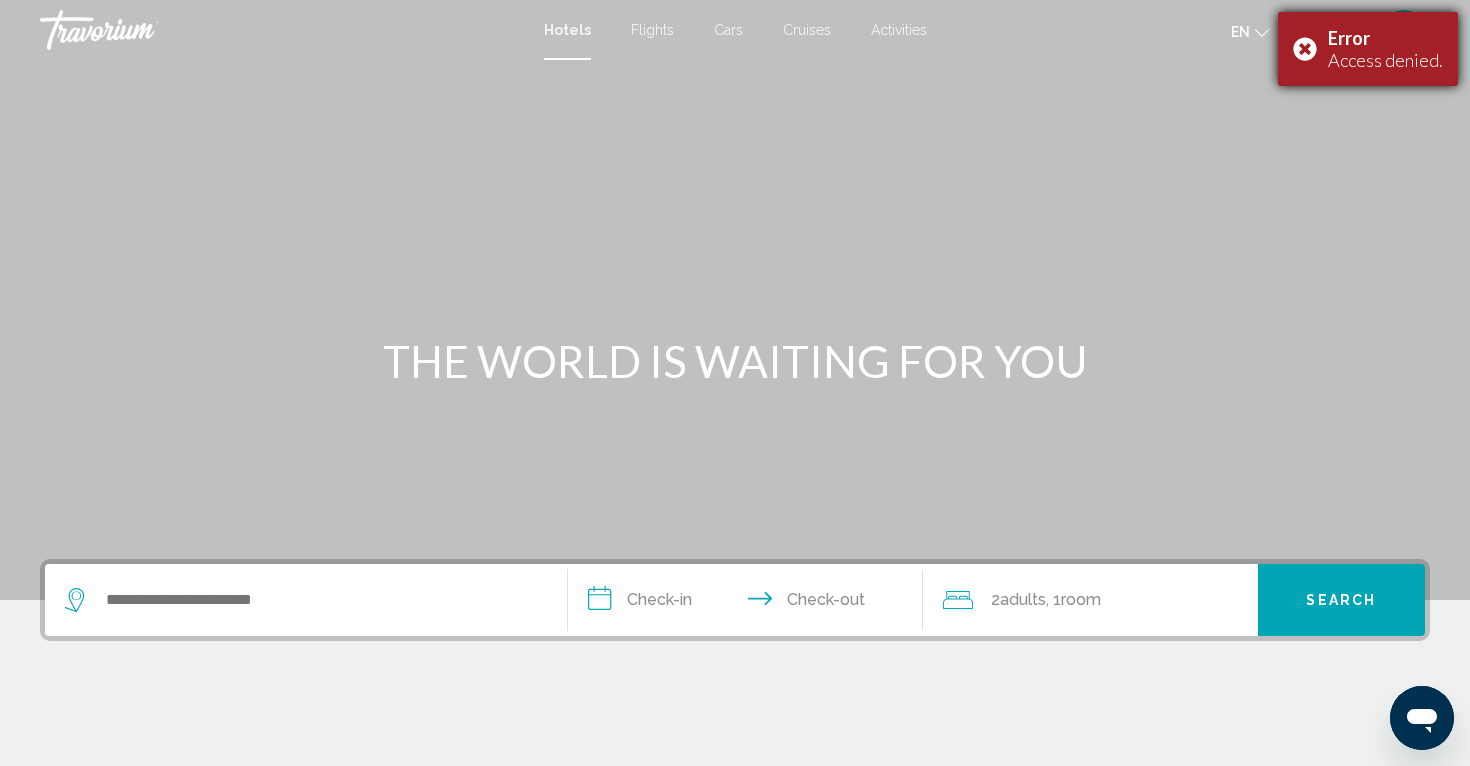 click on "Error   Access denied." at bounding box center (1368, 49) 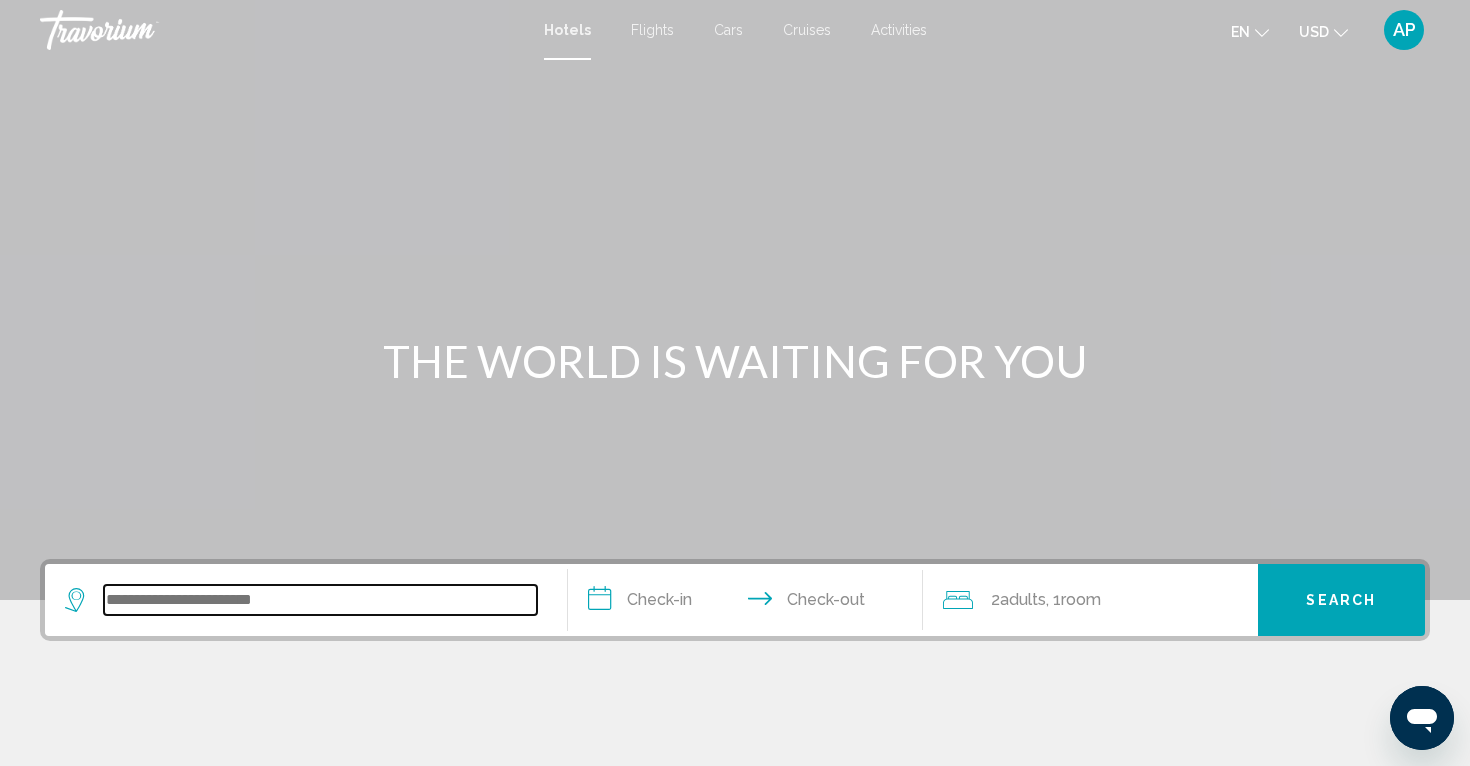 click at bounding box center (320, 600) 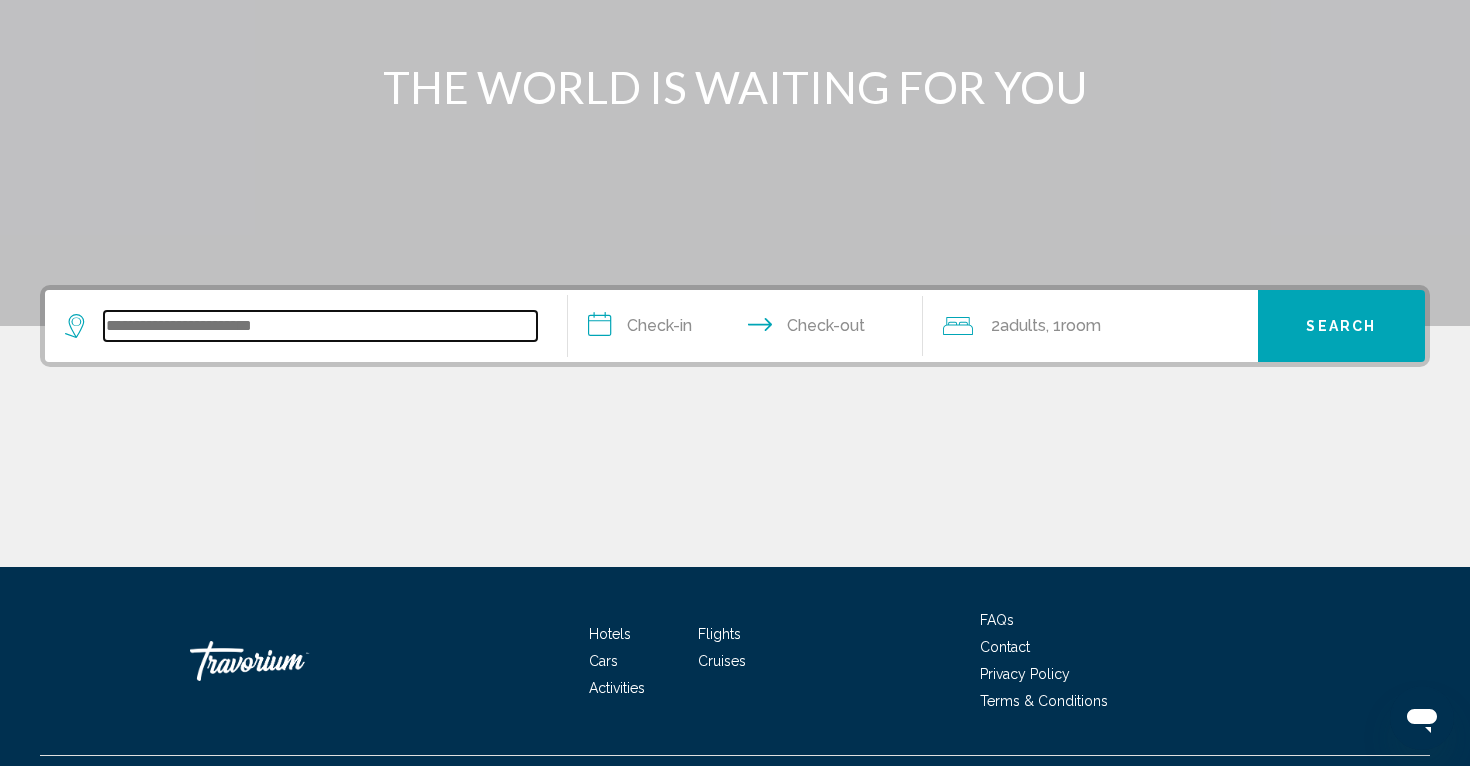 scroll, scrollTop: 320, scrollLeft: 0, axis: vertical 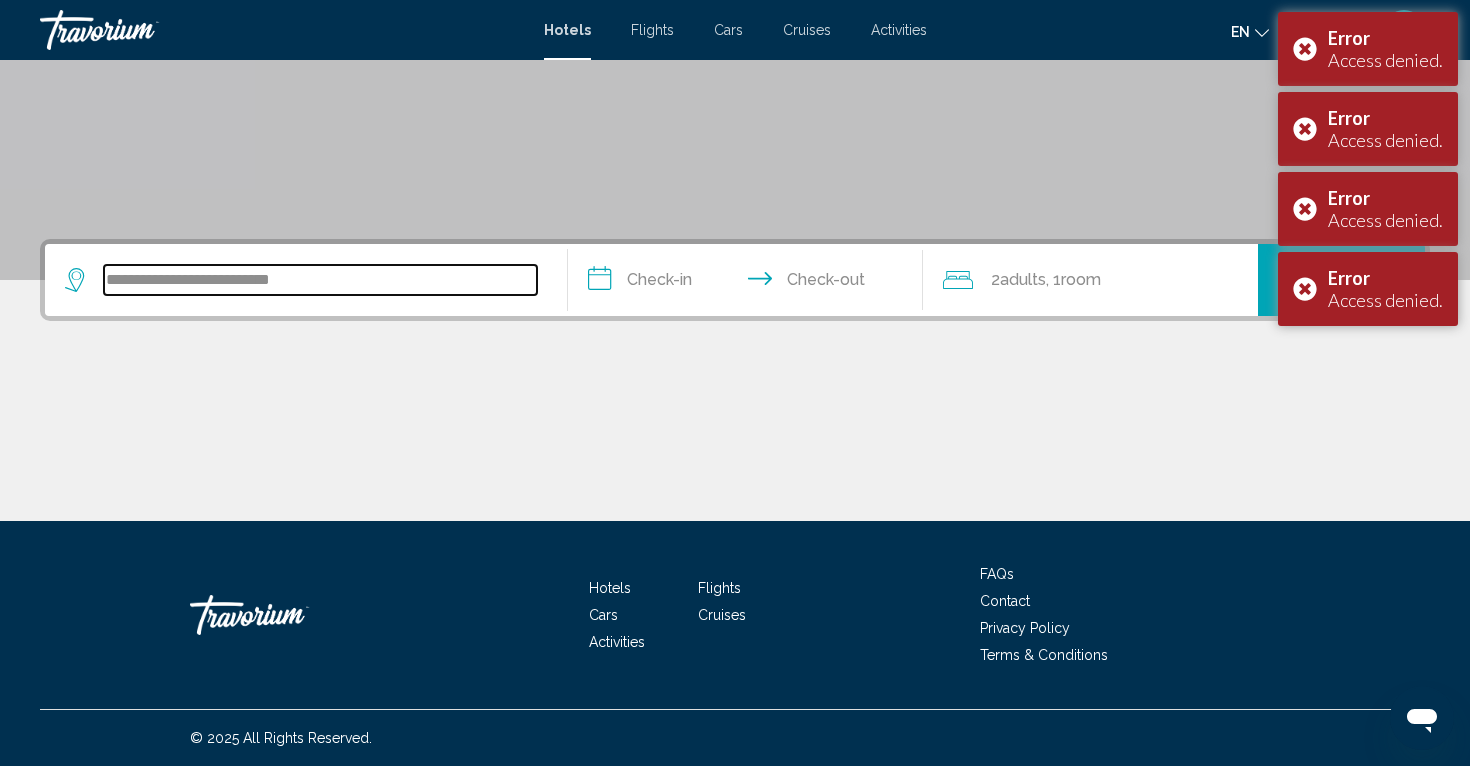 type on "**********" 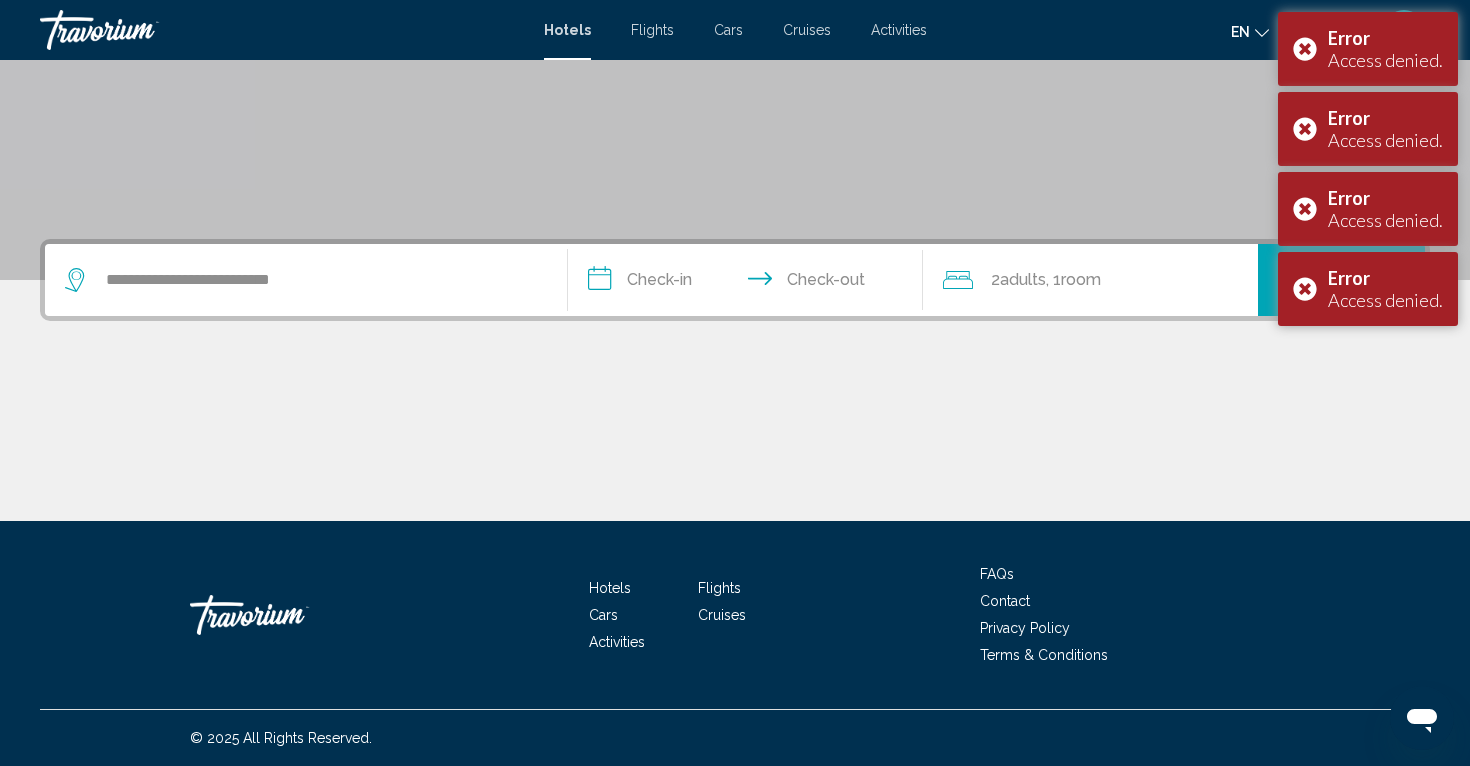 click on "**********" at bounding box center [749, 283] 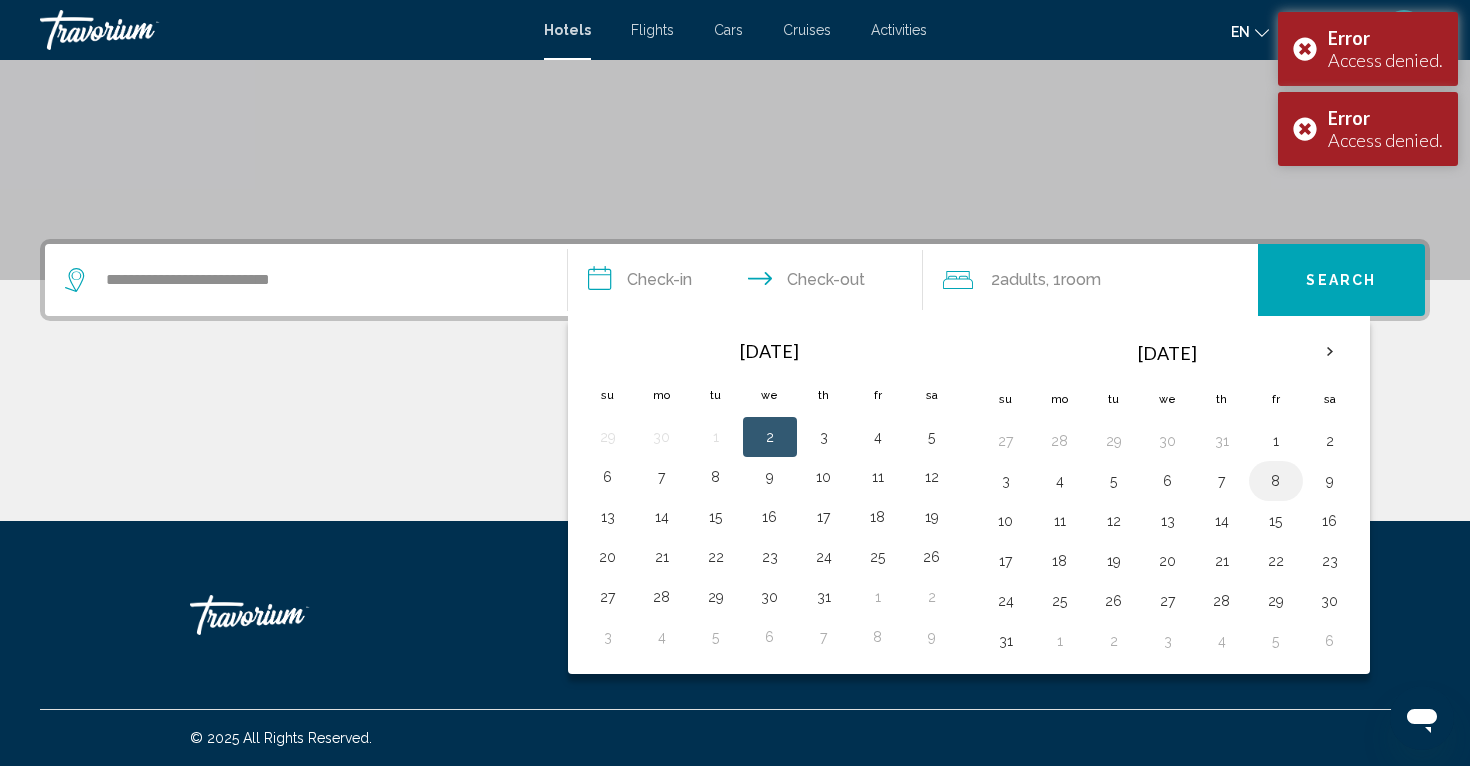 click on "8" at bounding box center (1276, 481) 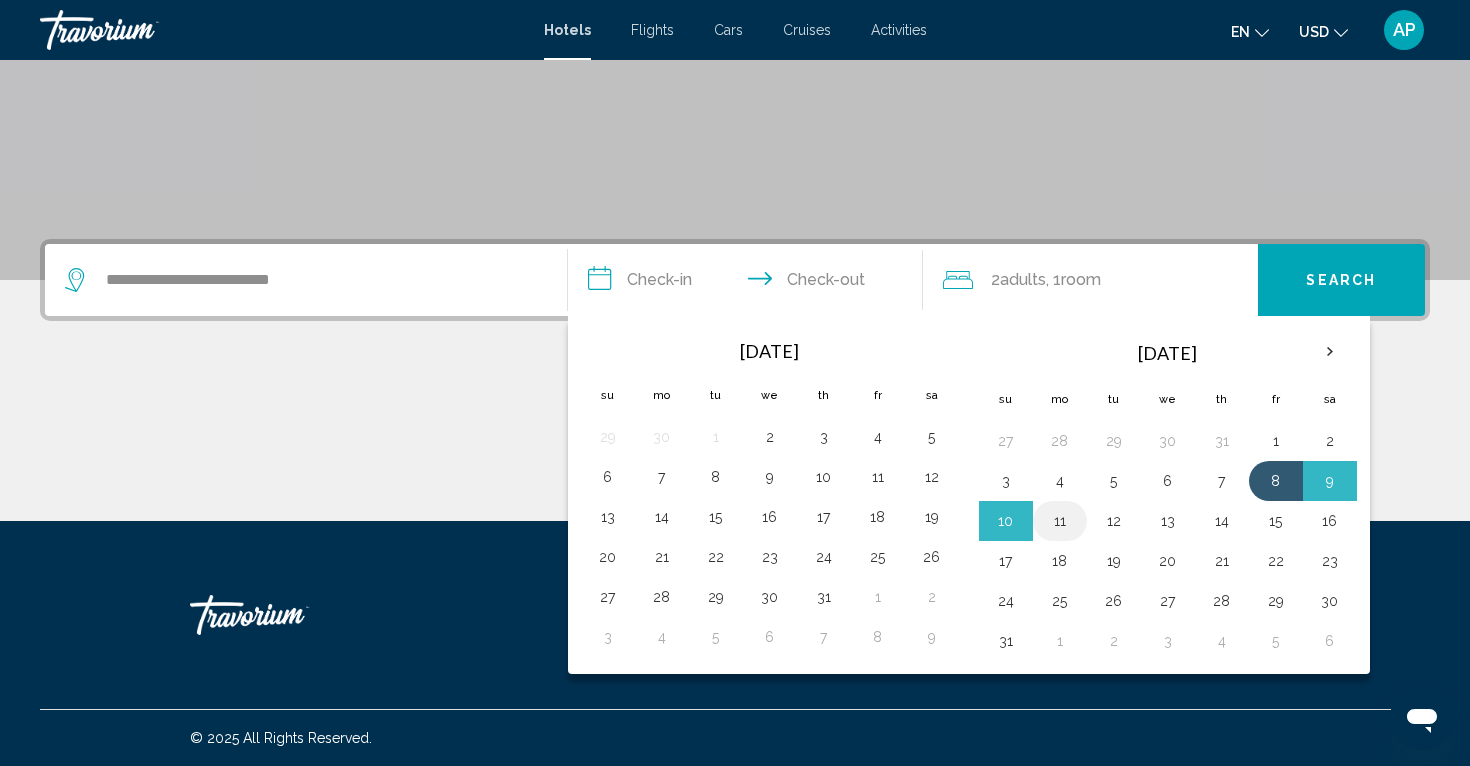 click on "11" at bounding box center [1060, 521] 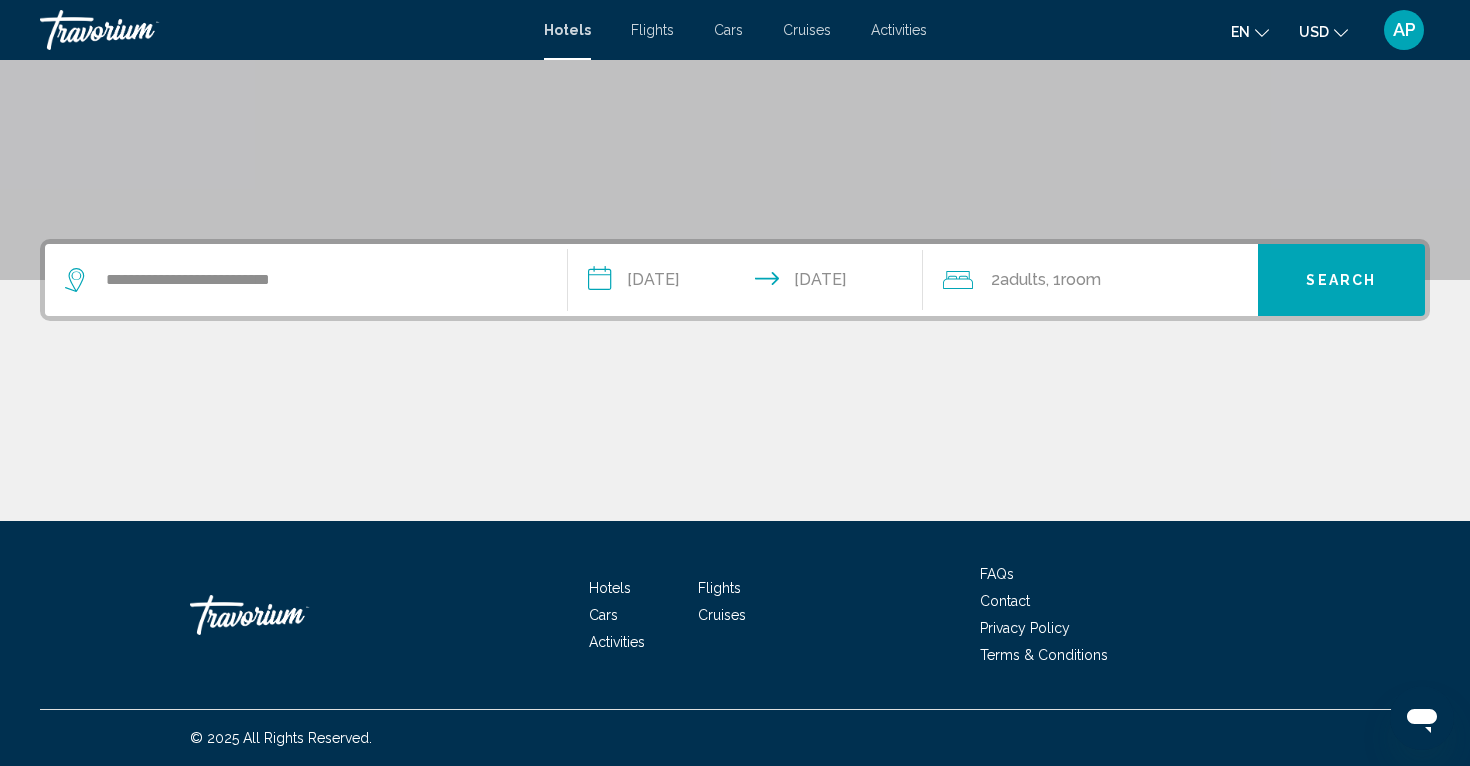 click on "2  Adult Adults , 1  Room rooms" 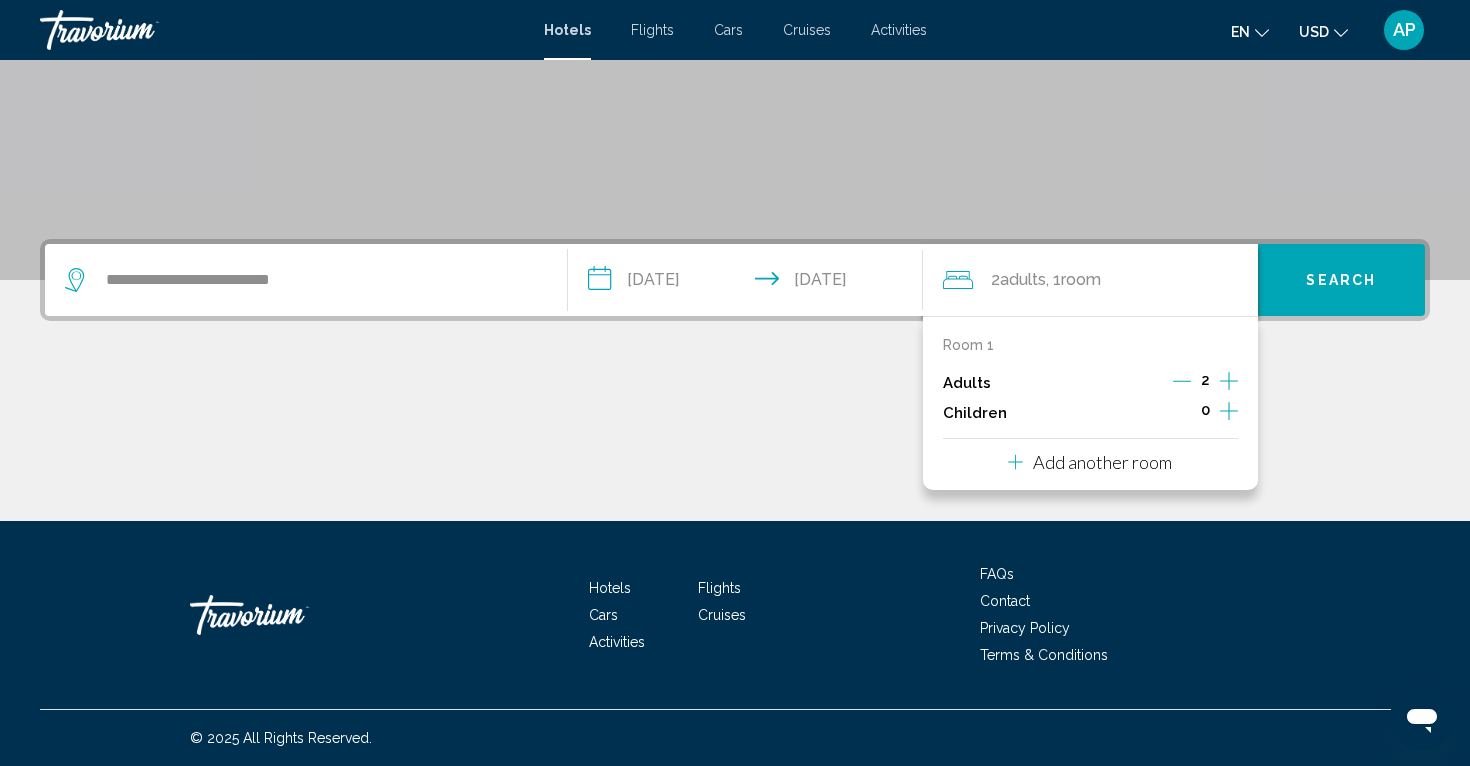 click 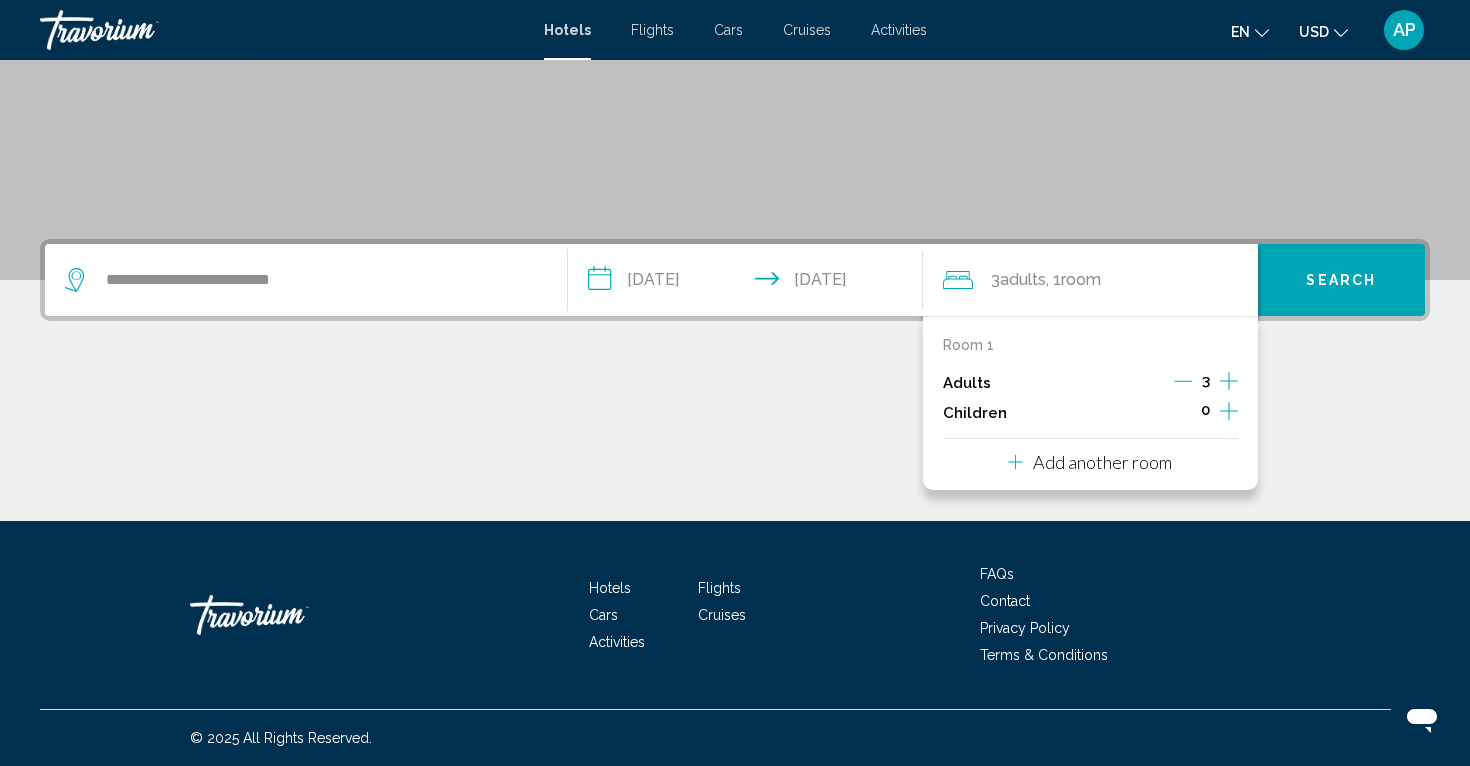 click on "Search" at bounding box center (1341, 281) 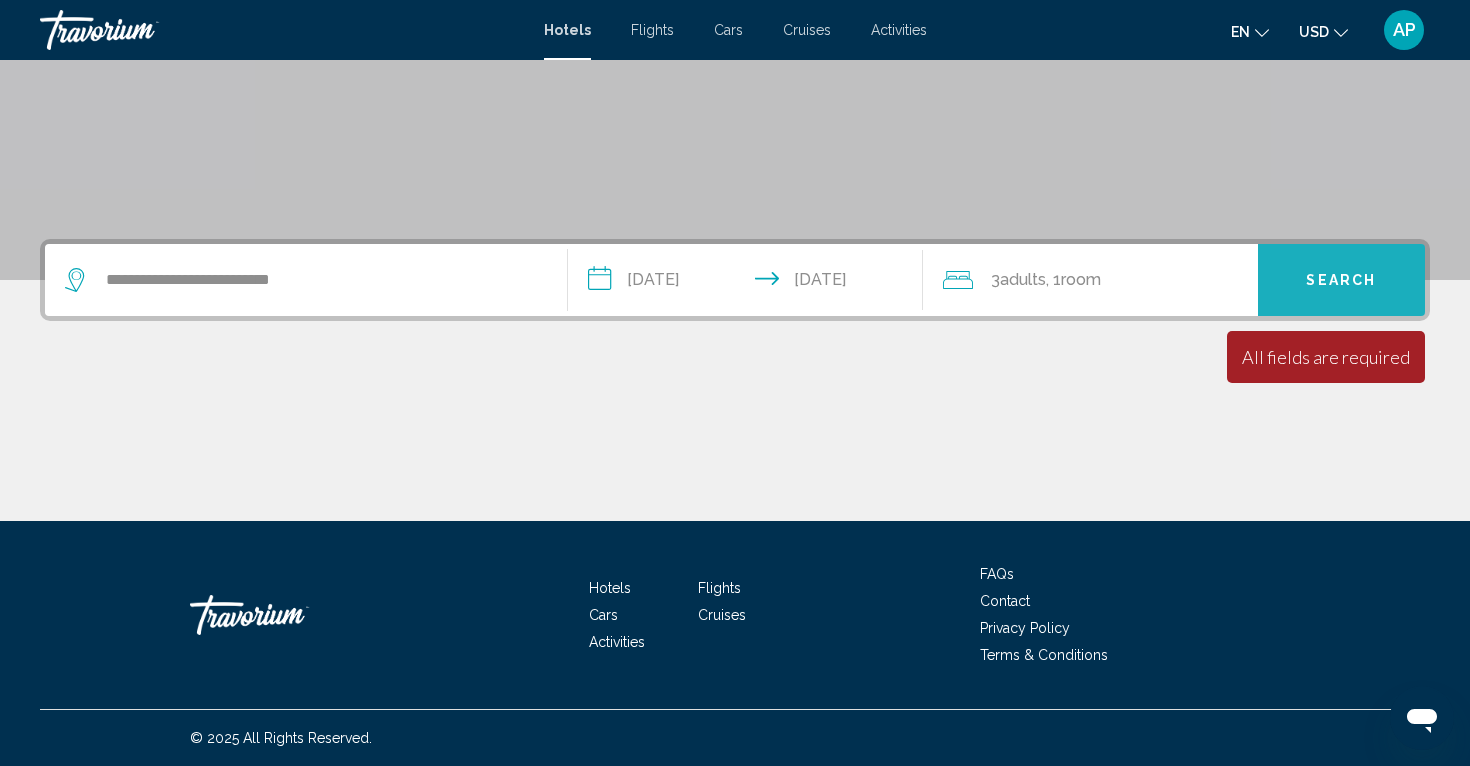 click on "Search" at bounding box center [1342, 280] 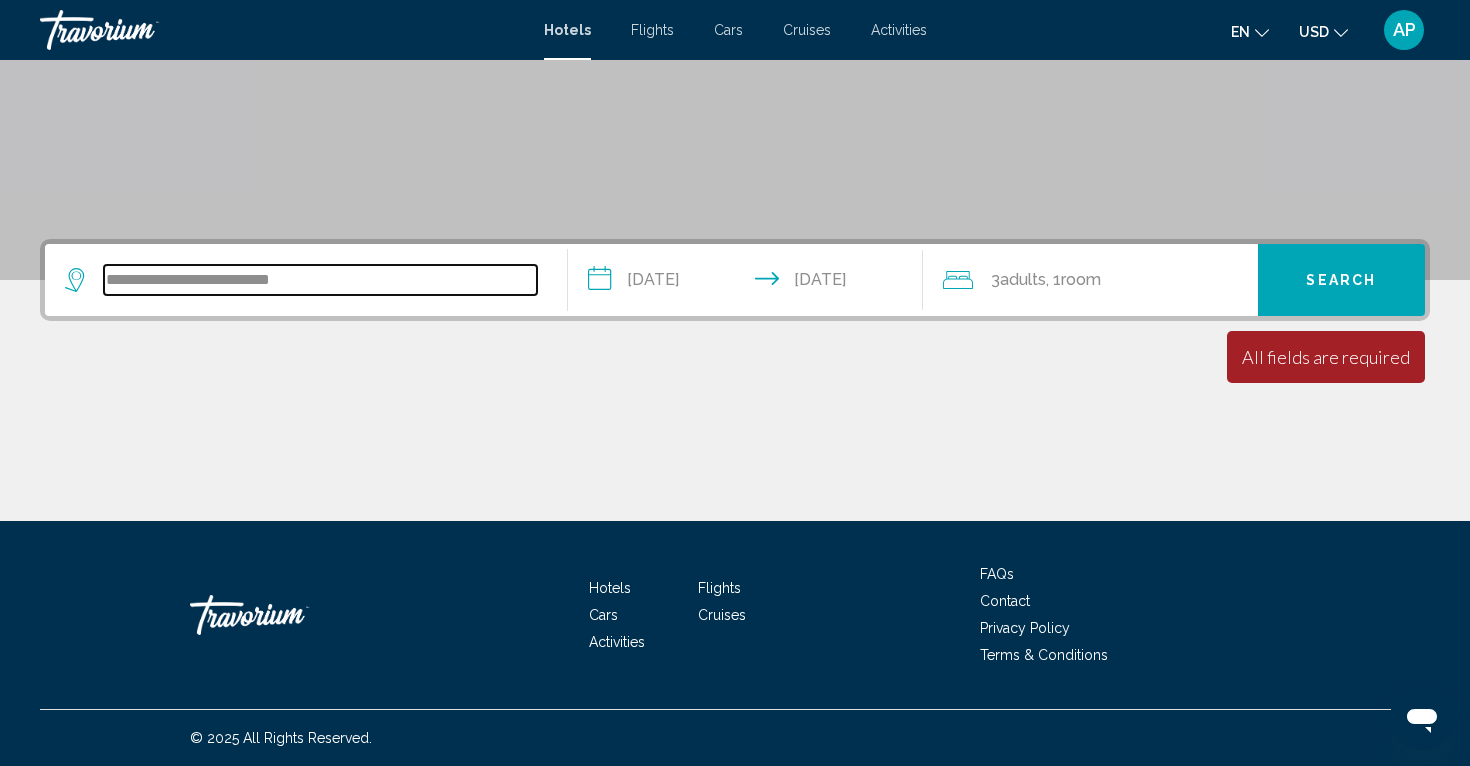 click on "**********" at bounding box center (320, 280) 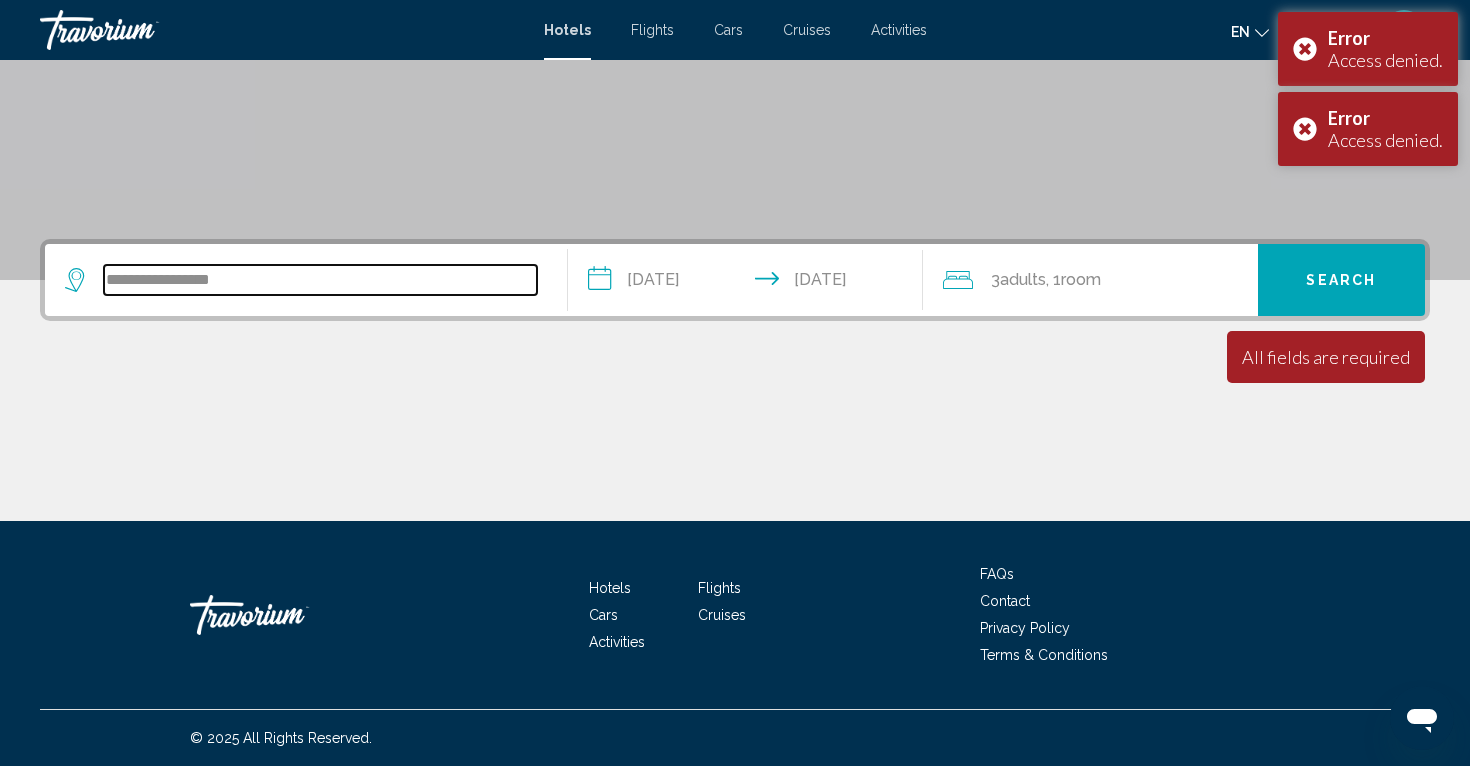 type on "**********" 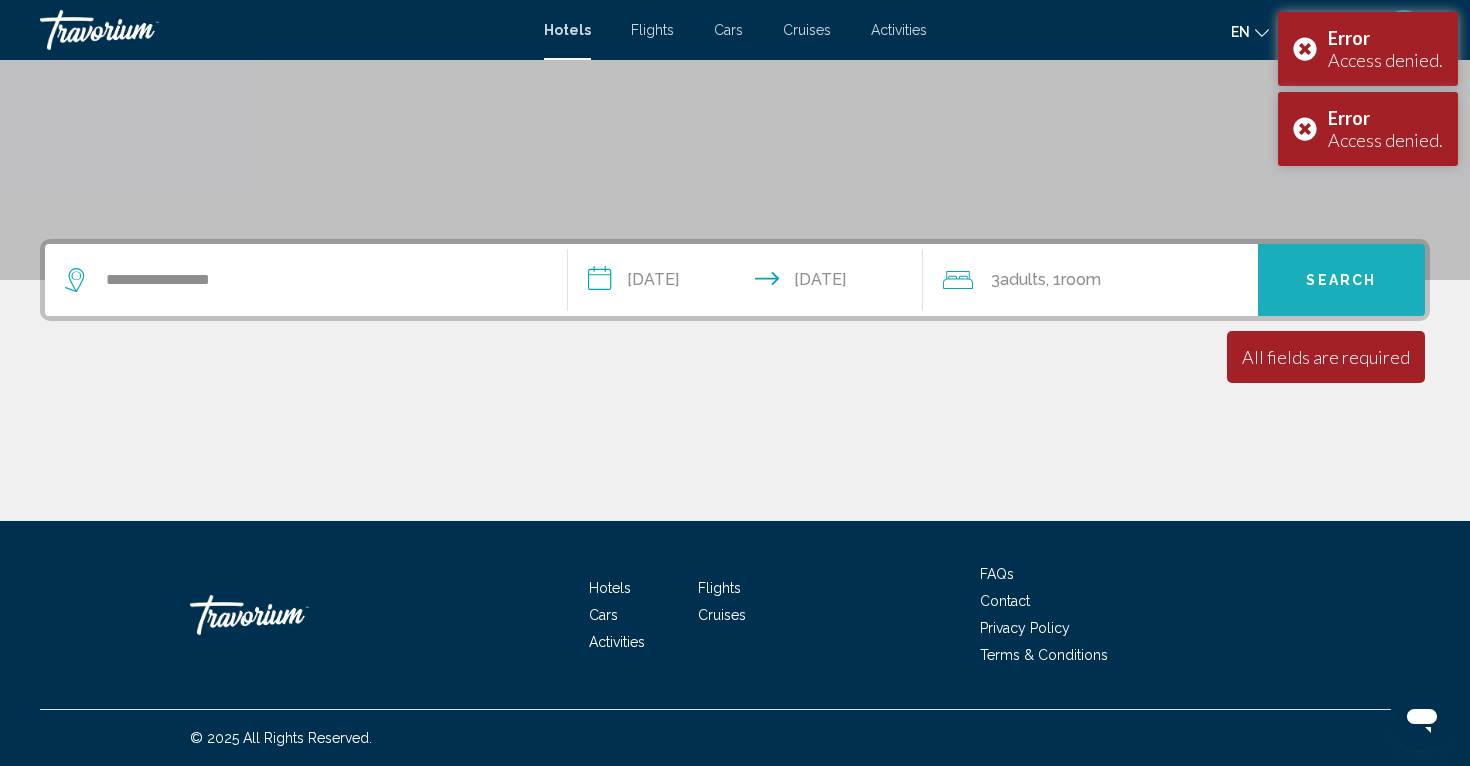 drag, startPoint x: 1277, startPoint y: 290, endPoint x: 1297, endPoint y: 285, distance: 20.615528 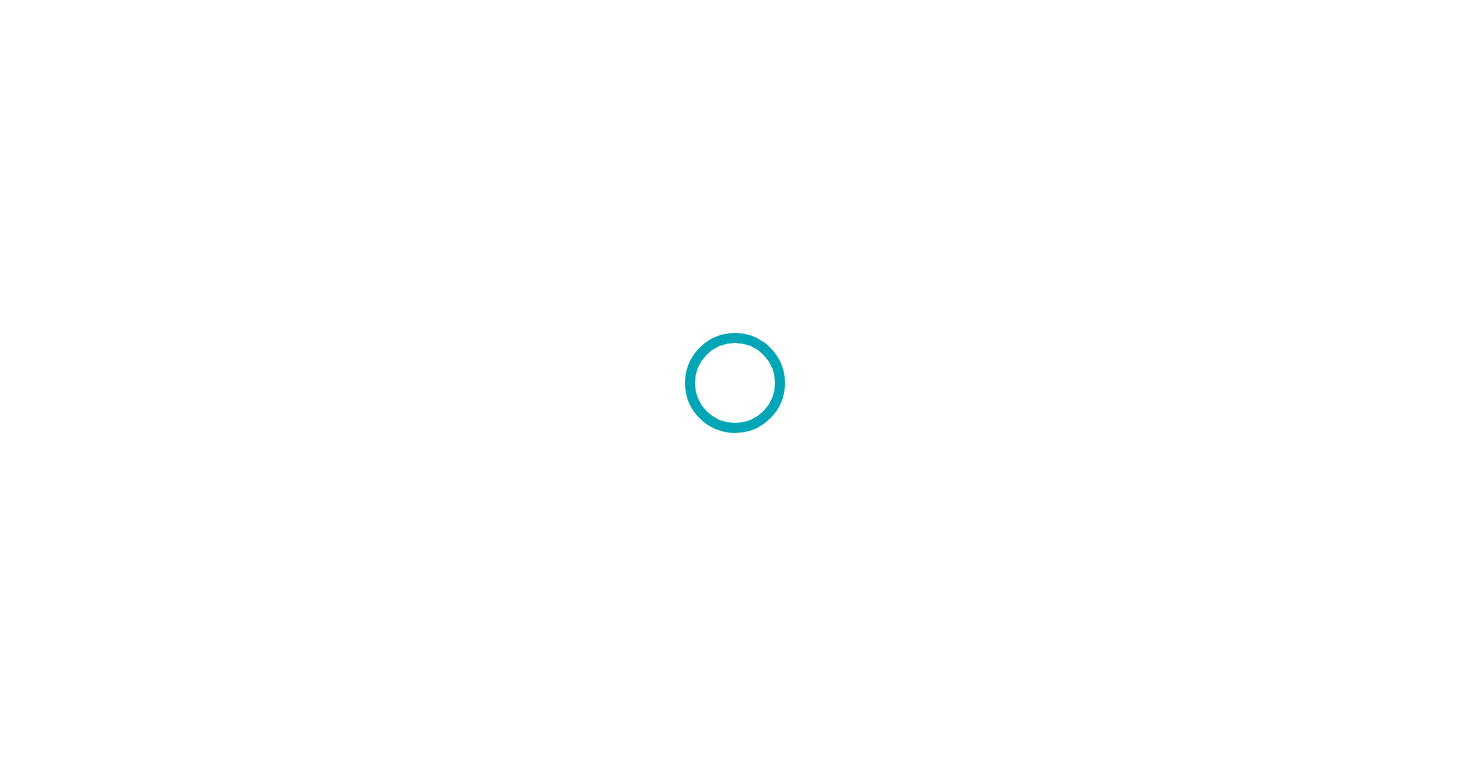 scroll, scrollTop: 0, scrollLeft: 0, axis: both 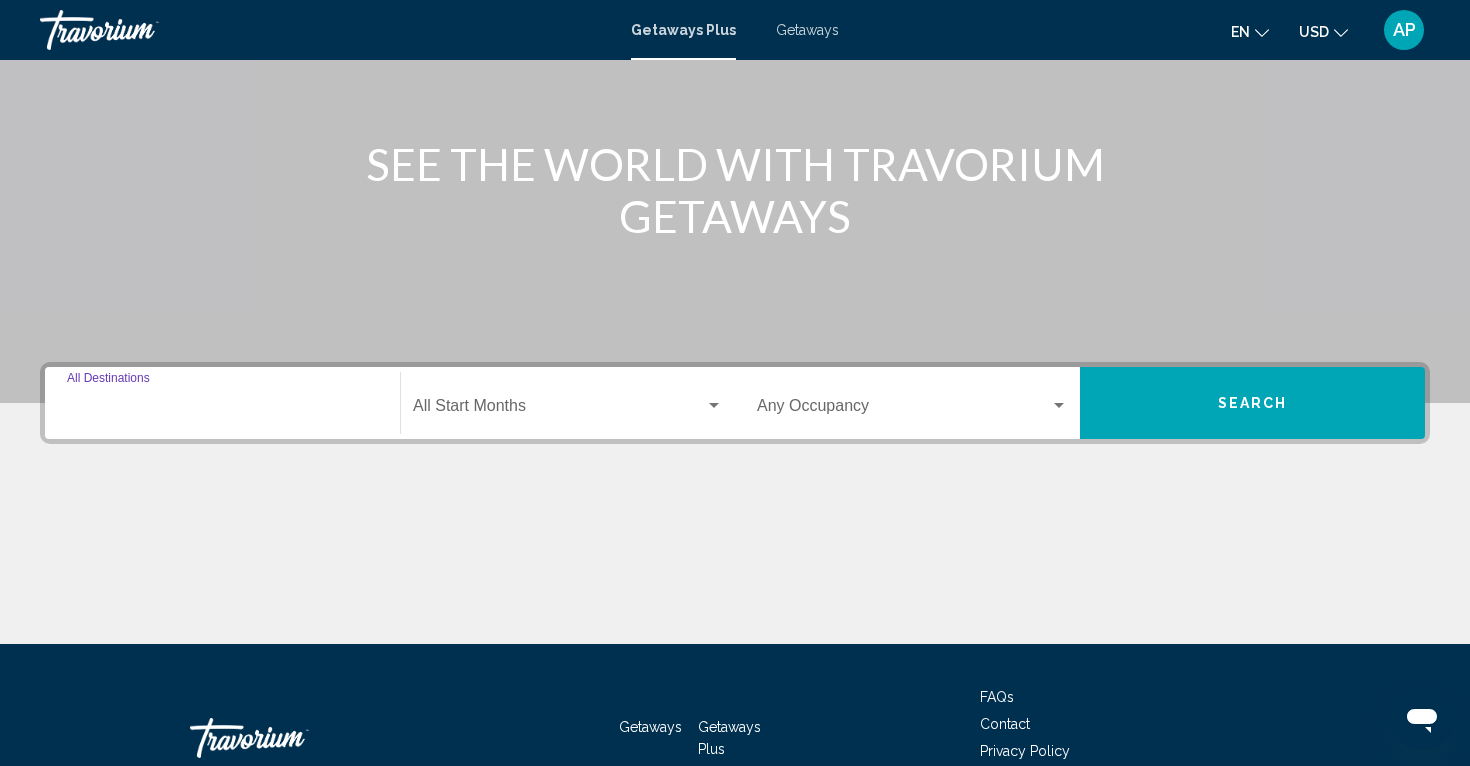 click on "Destination All Destinations" at bounding box center [222, 410] 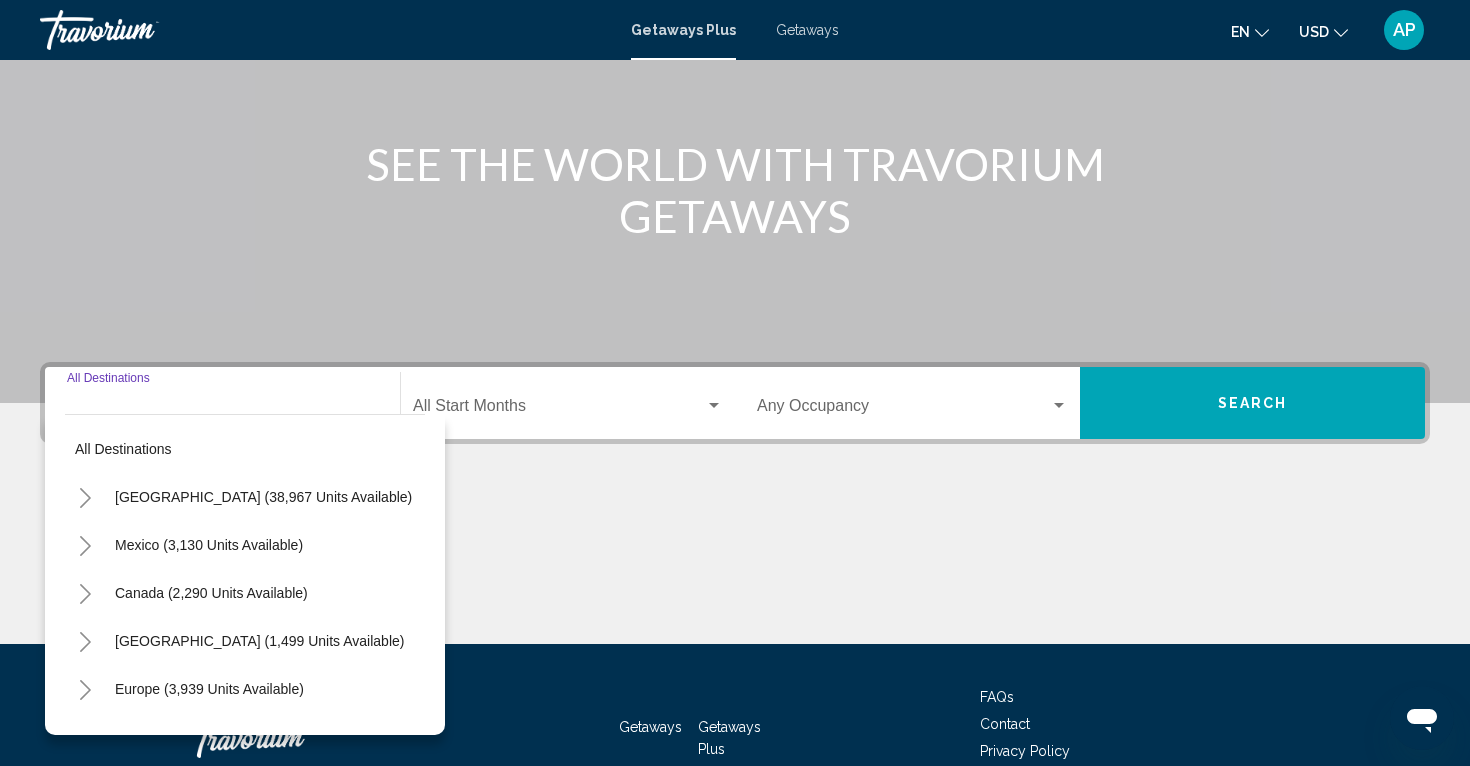 scroll, scrollTop: 320, scrollLeft: 0, axis: vertical 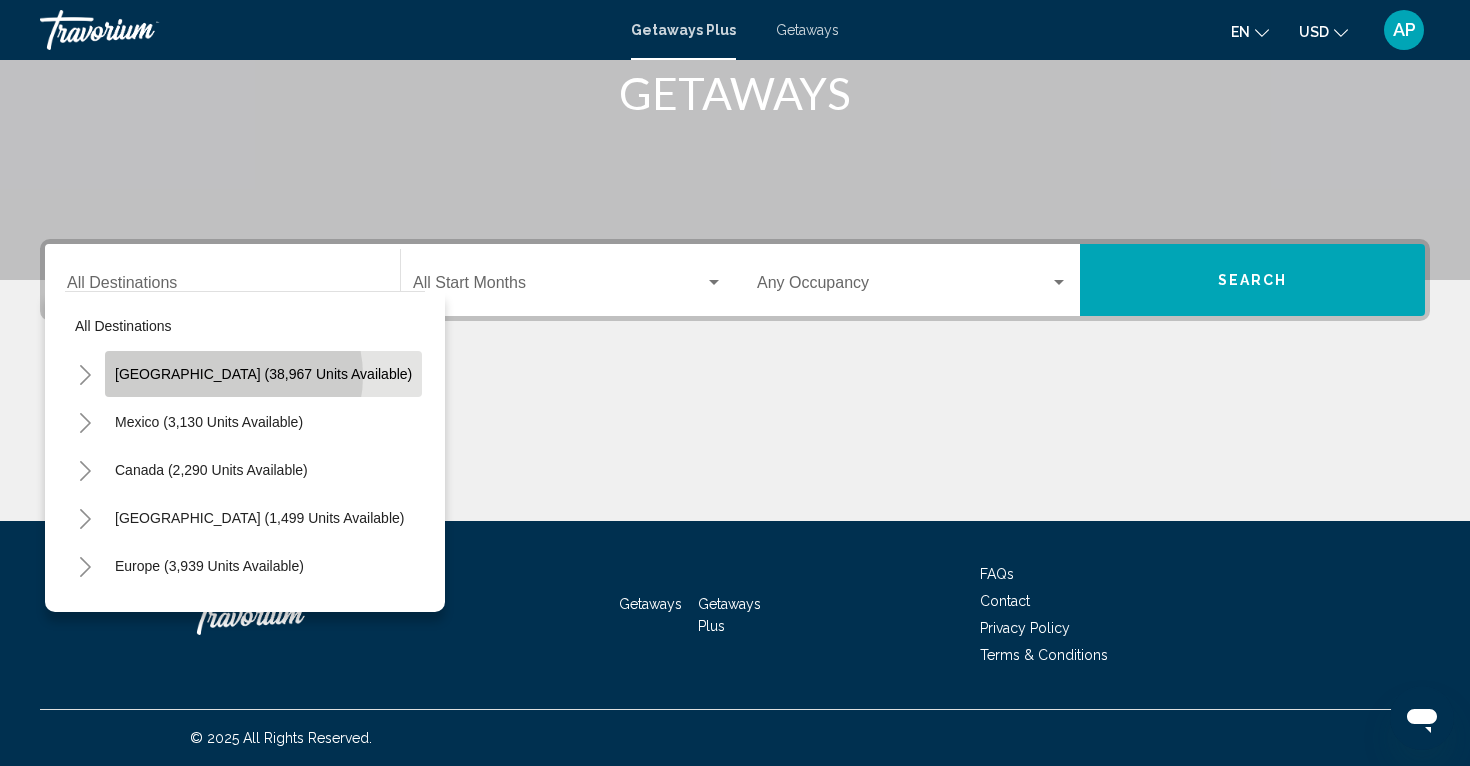 click on "United States (38,967 units available)" at bounding box center (209, 422) 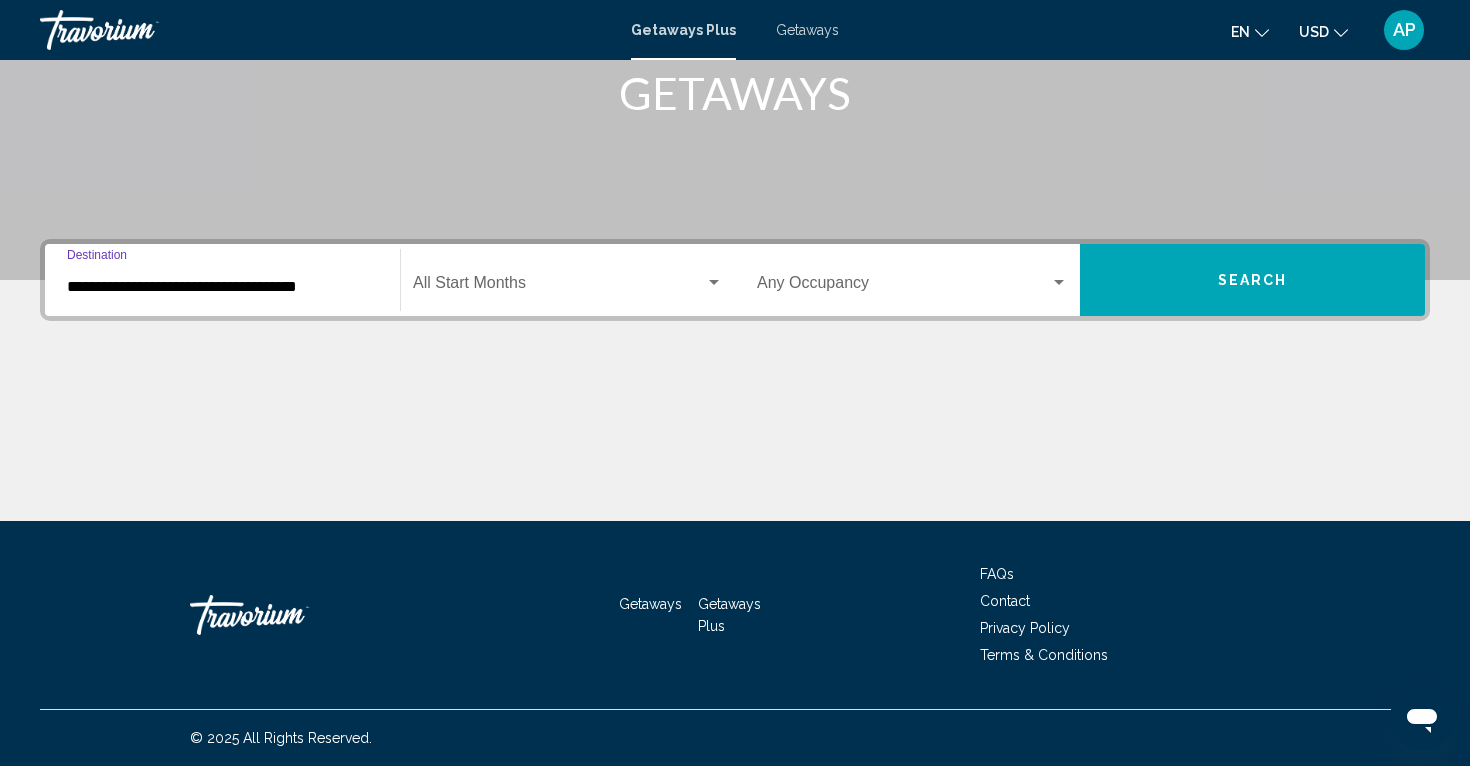 click on "**********" at bounding box center [222, 287] 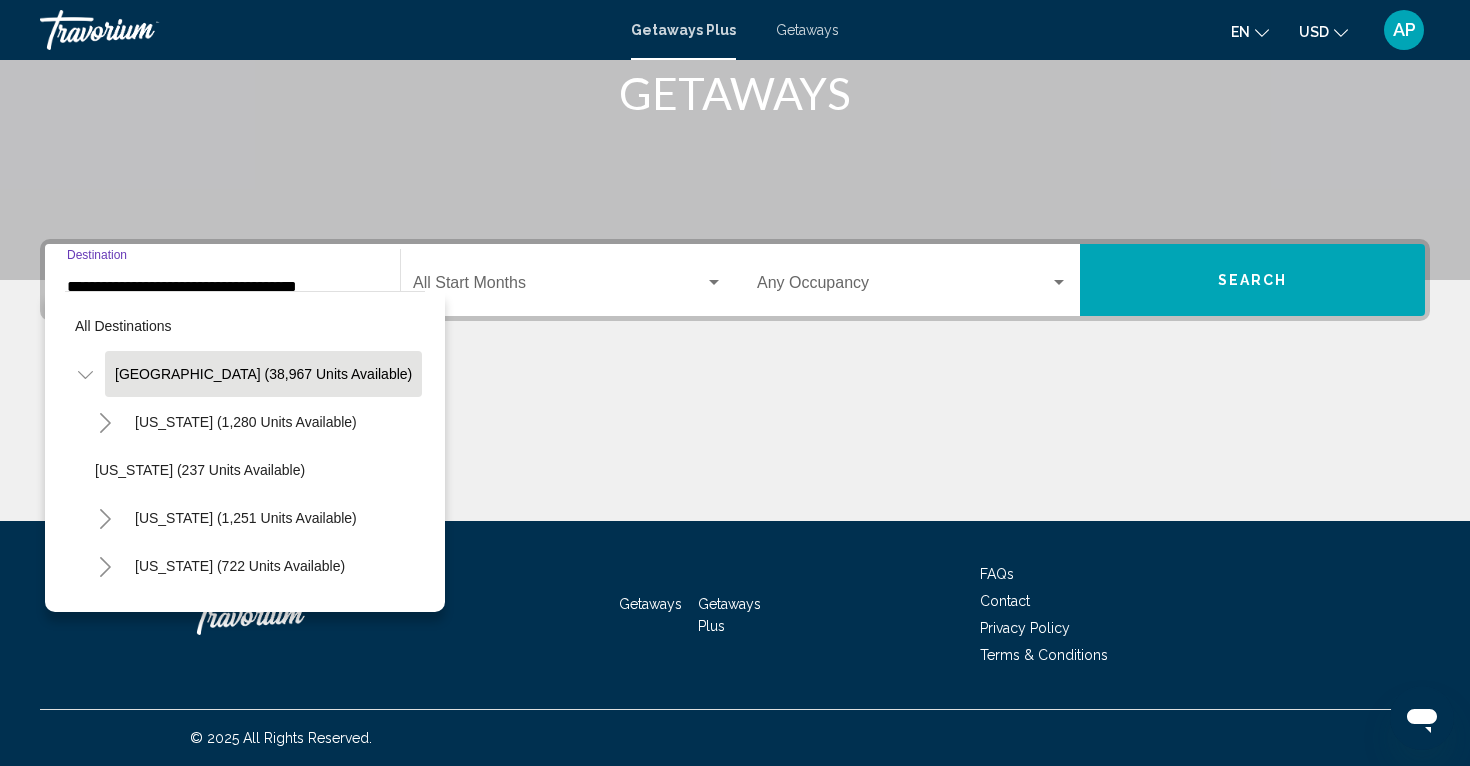 scroll, scrollTop: 311, scrollLeft: 0, axis: vertical 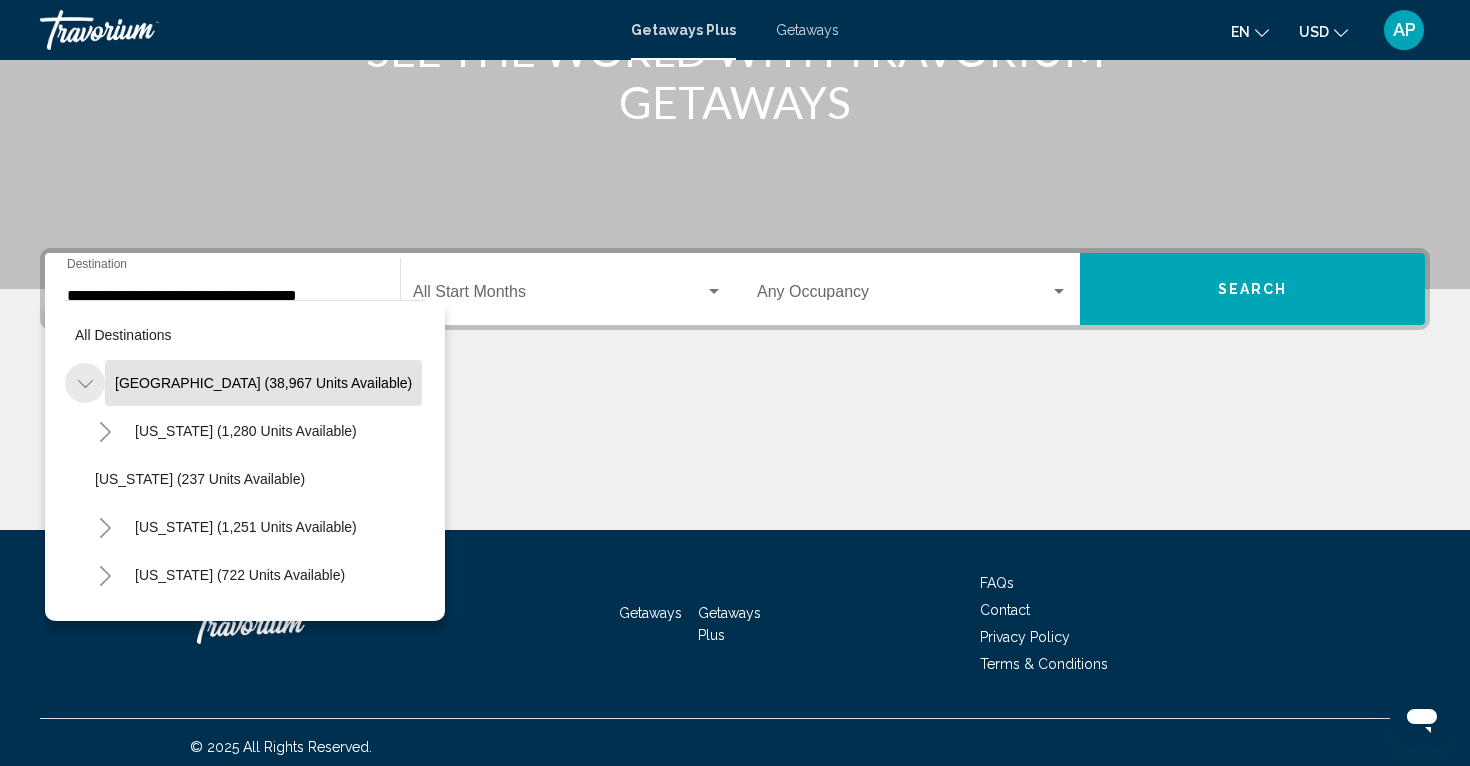 click 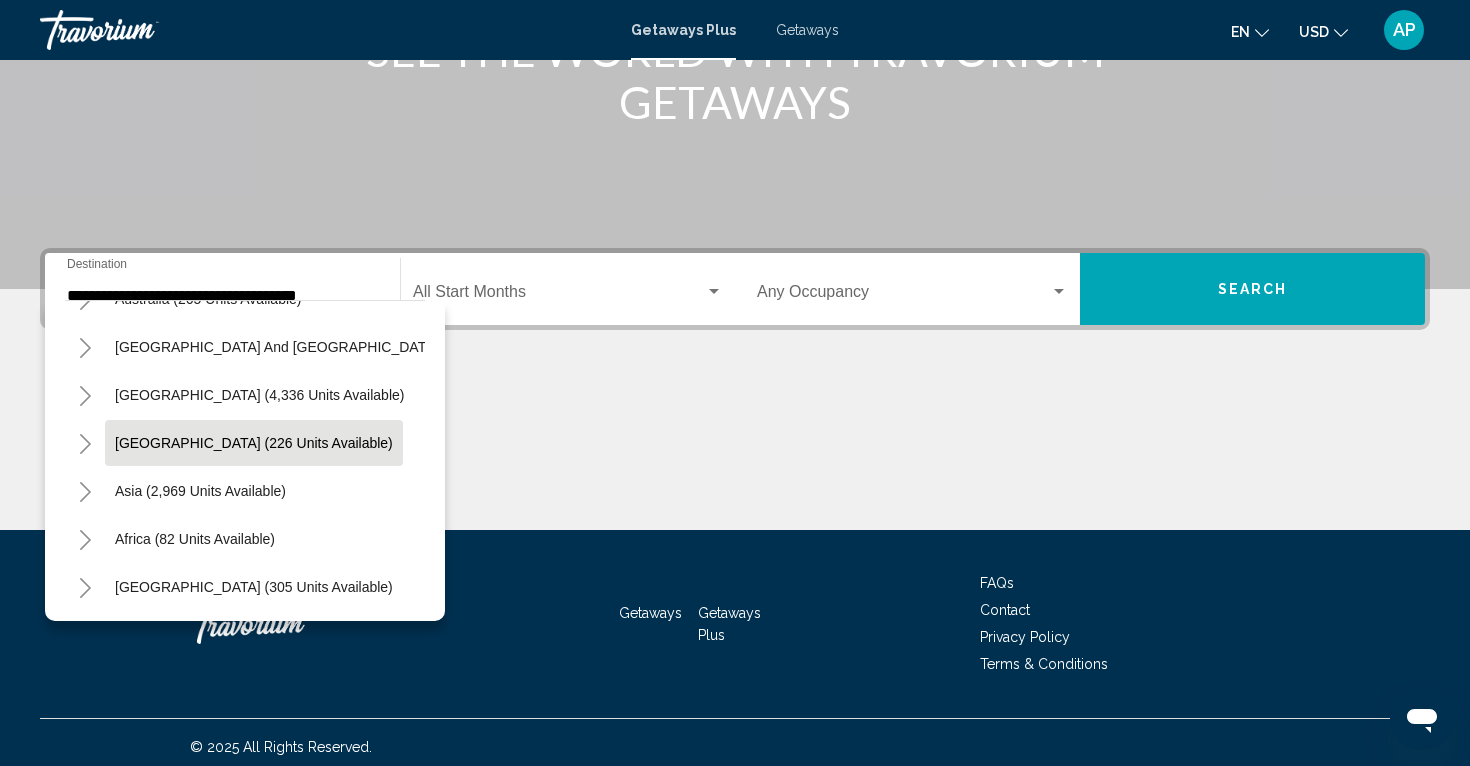 scroll, scrollTop: 324, scrollLeft: 0, axis: vertical 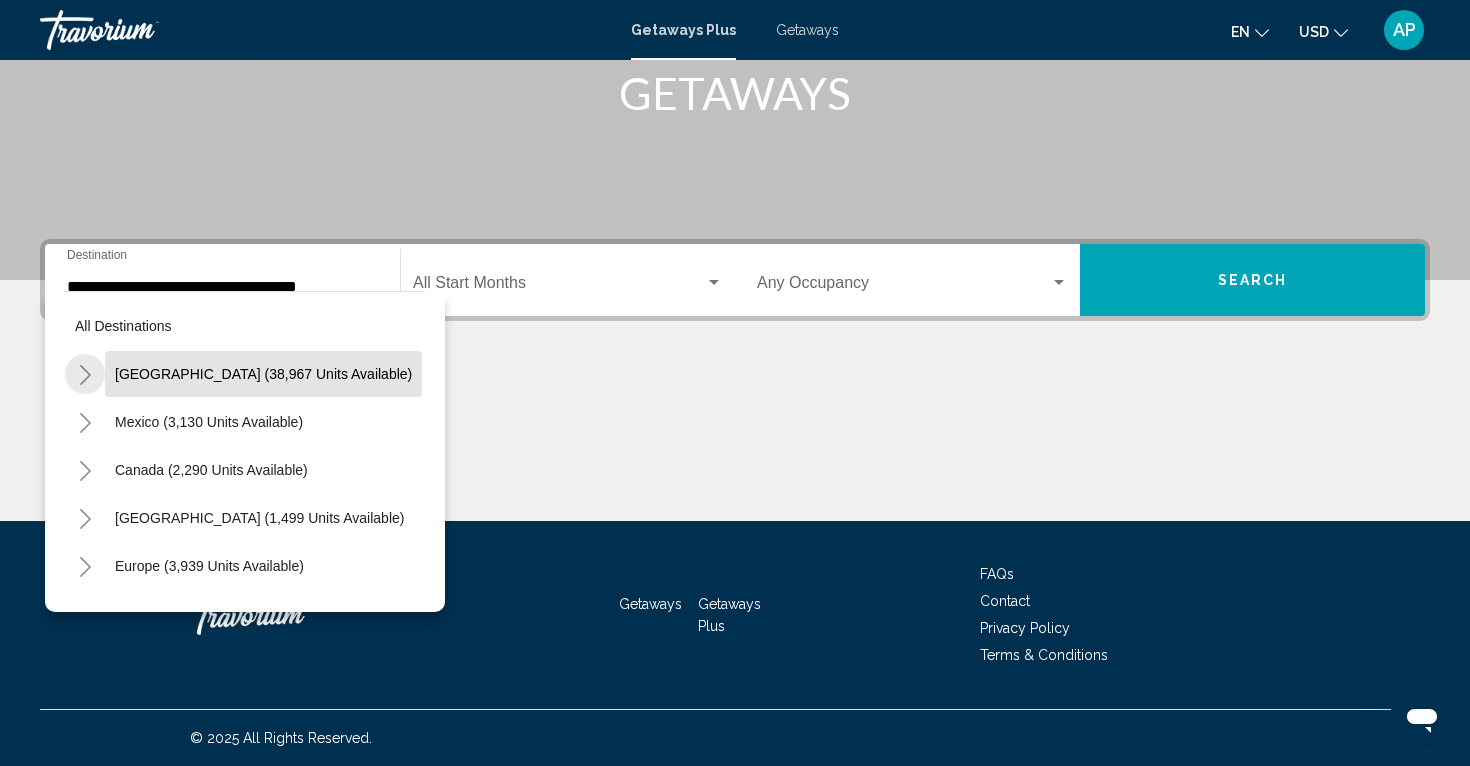 click 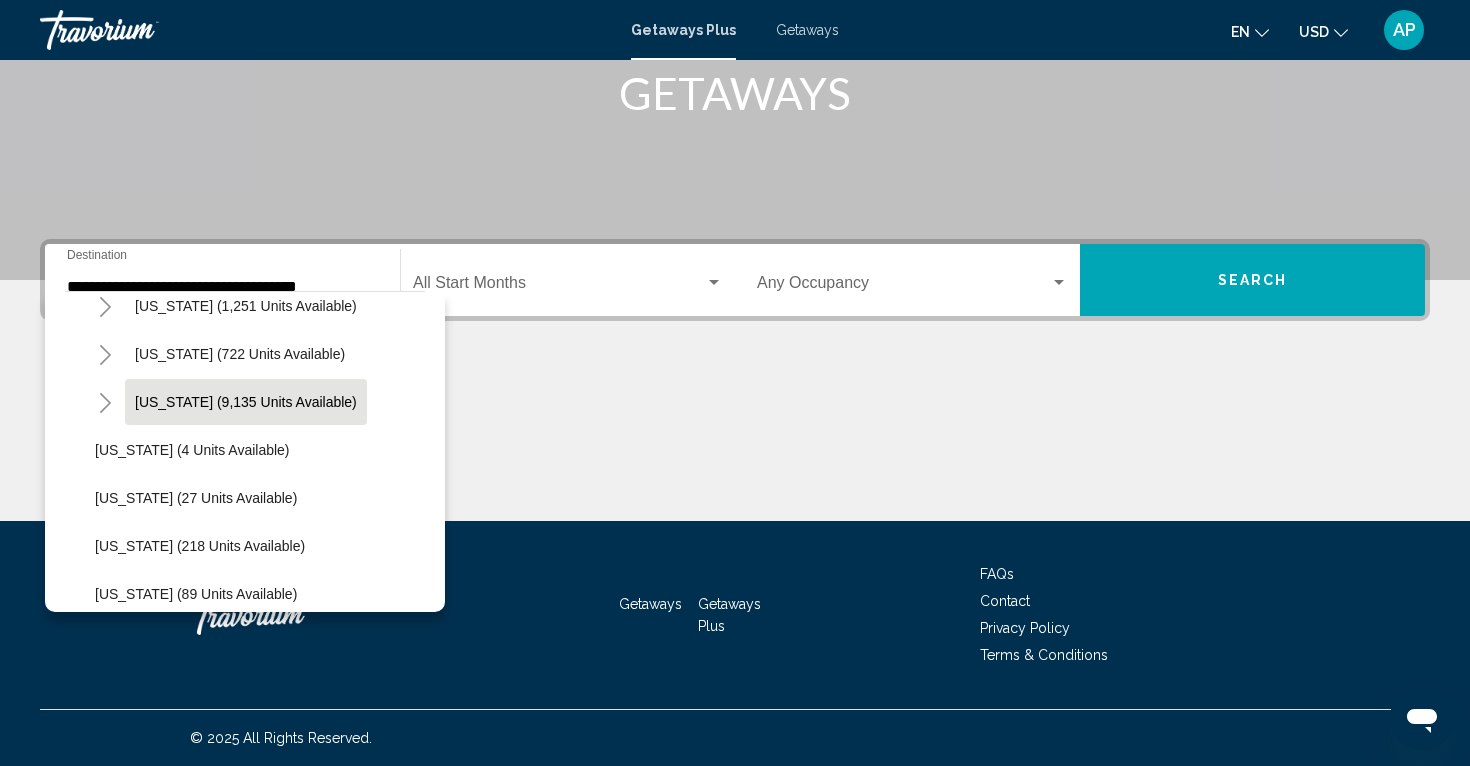 scroll, scrollTop: 234, scrollLeft: 0, axis: vertical 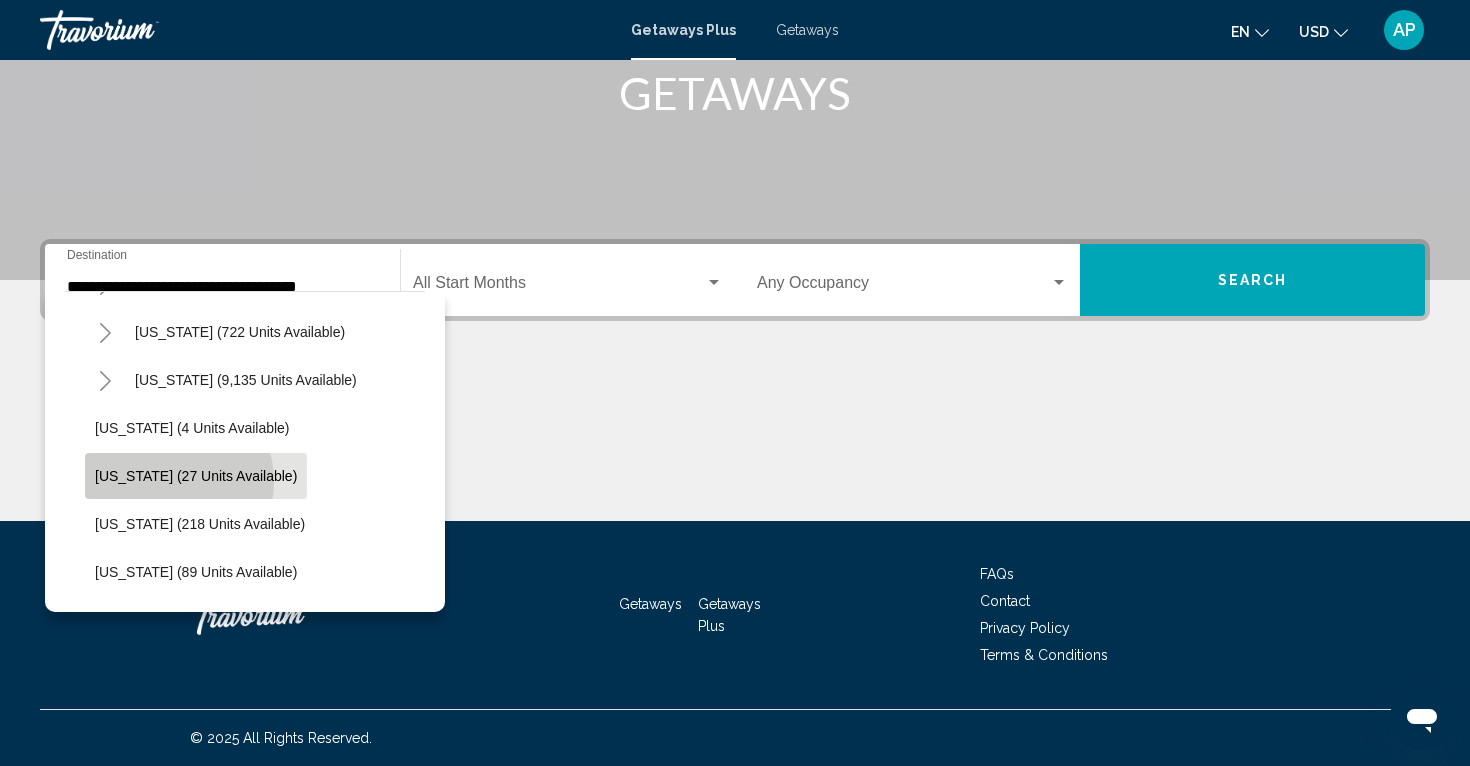 click on "Hawaii (27 units available)" 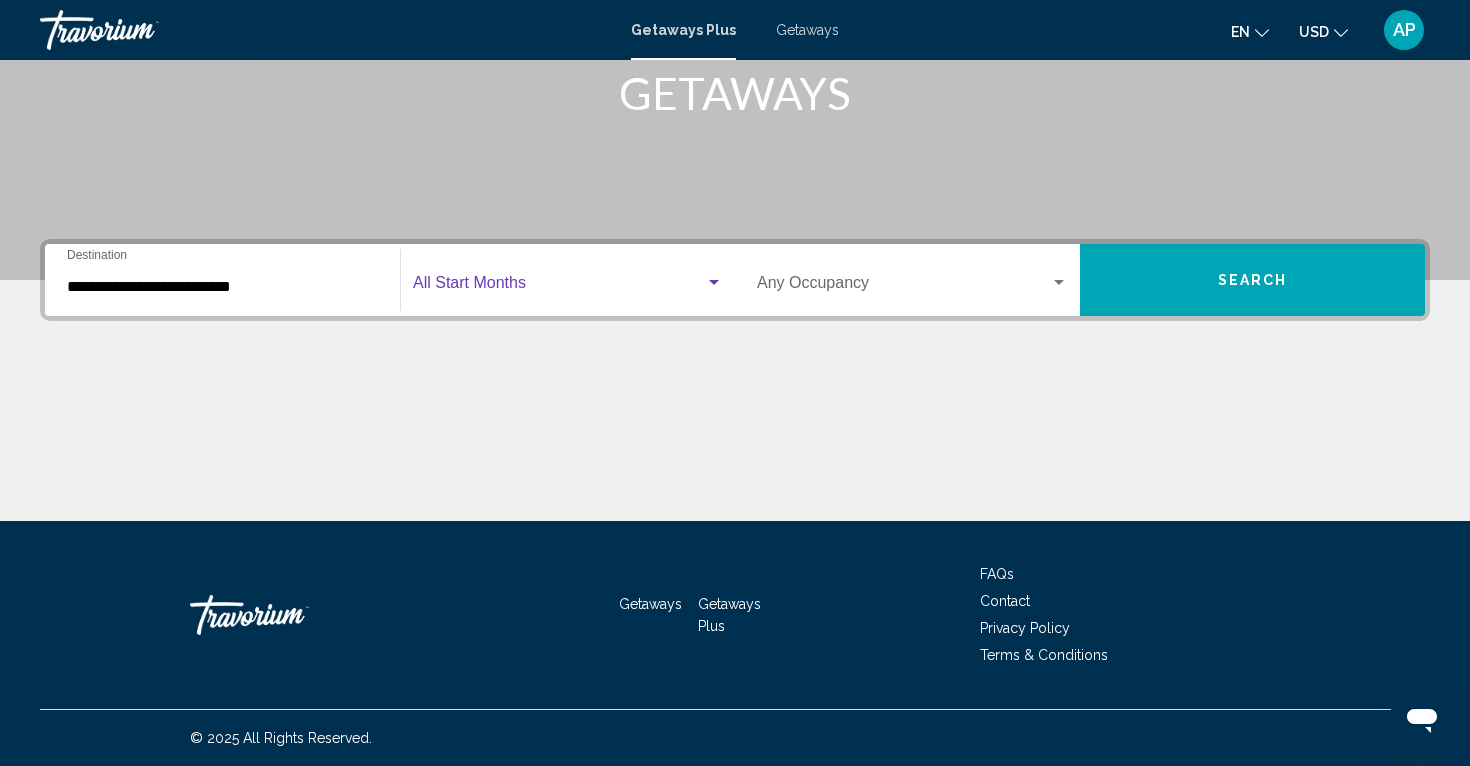 click at bounding box center [714, 282] 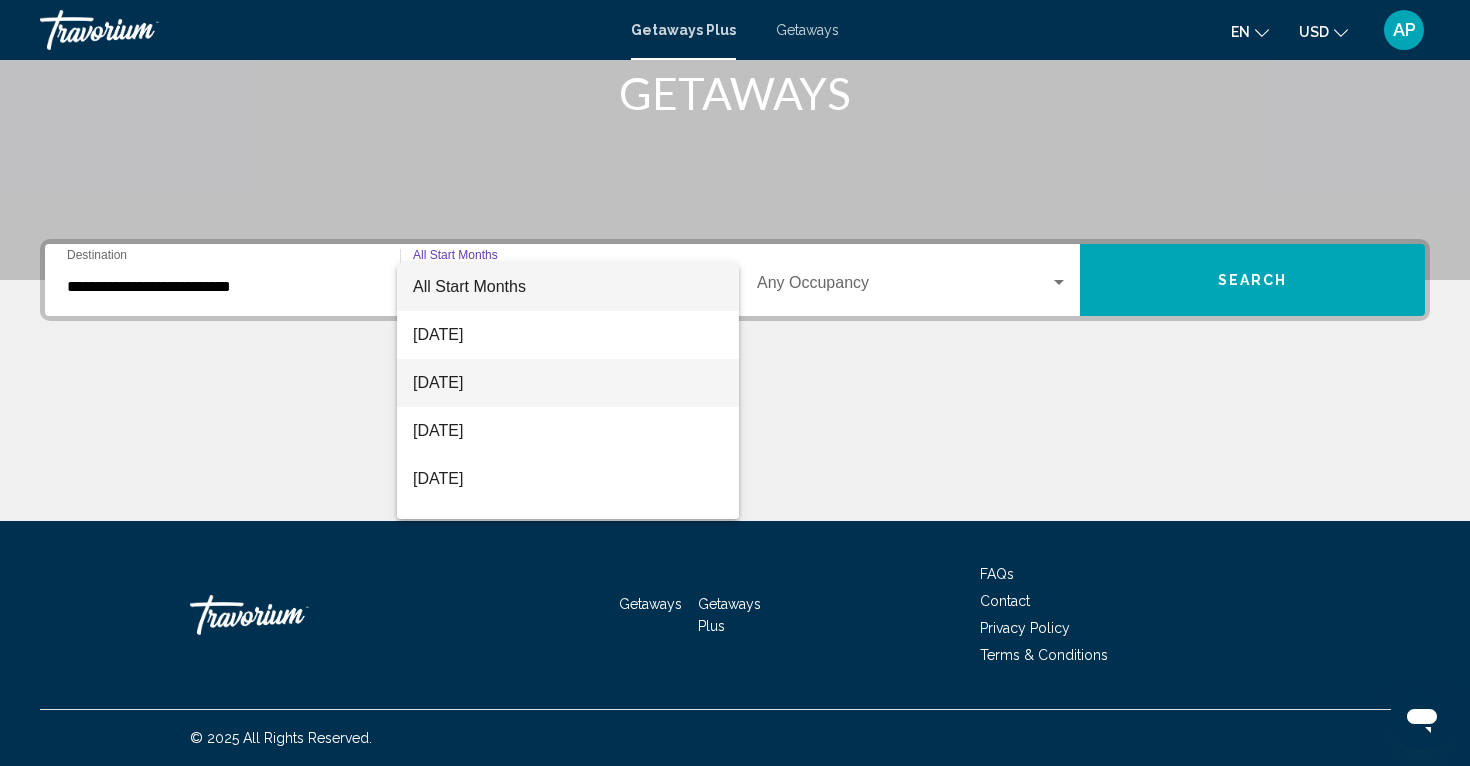 click on "August 2025" at bounding box center (568, 383) 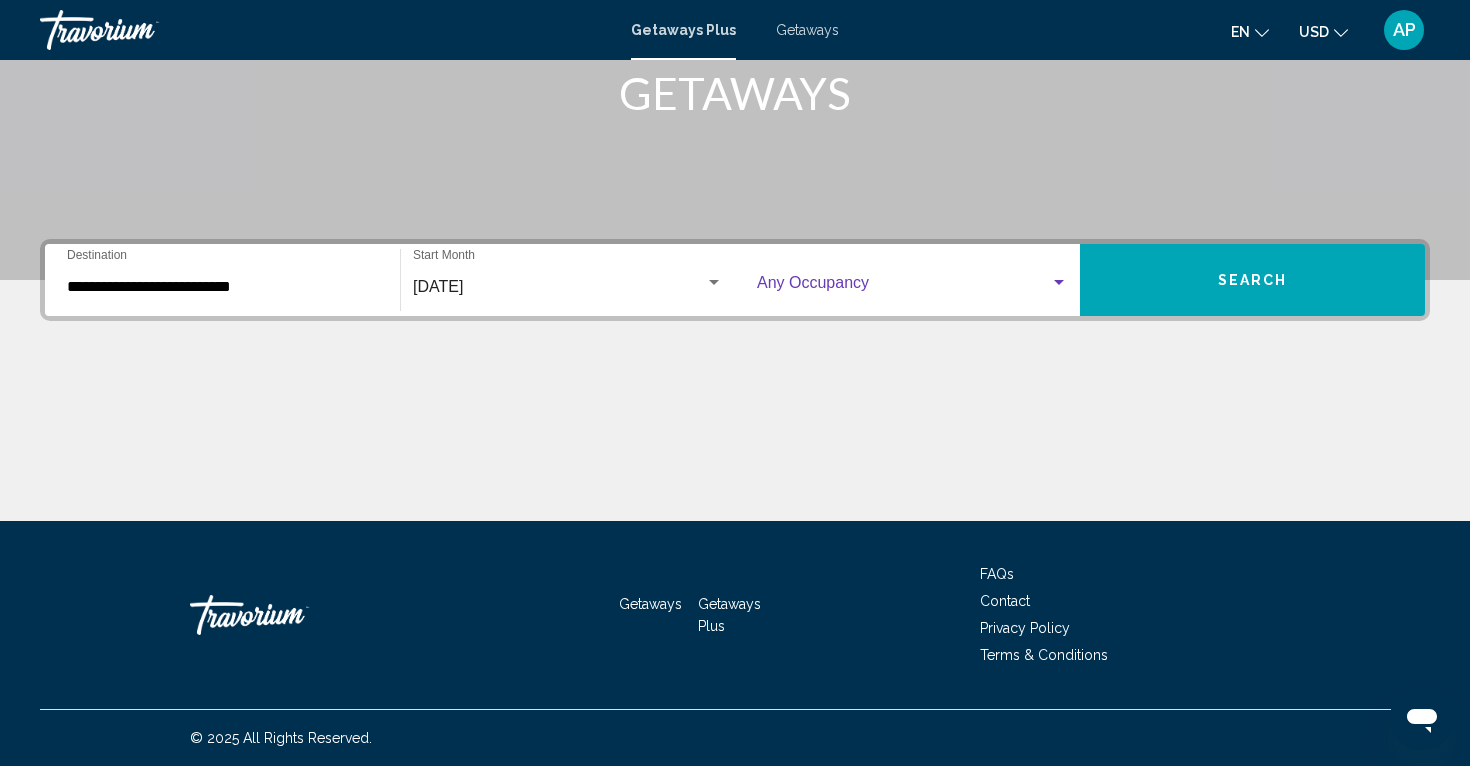 click at bounding box center [903, 287] 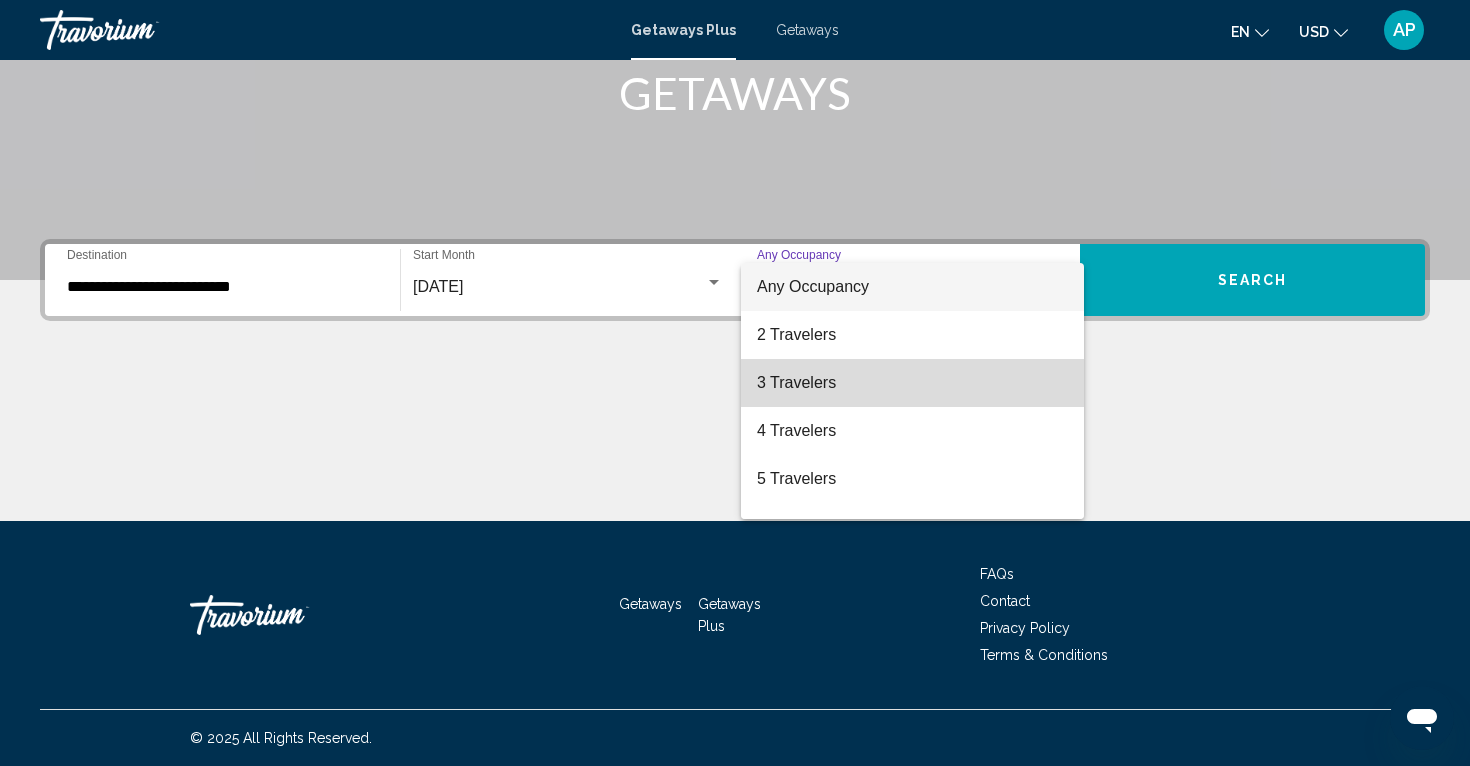 click on "3 Travelers" at bounding box center (912, 383) 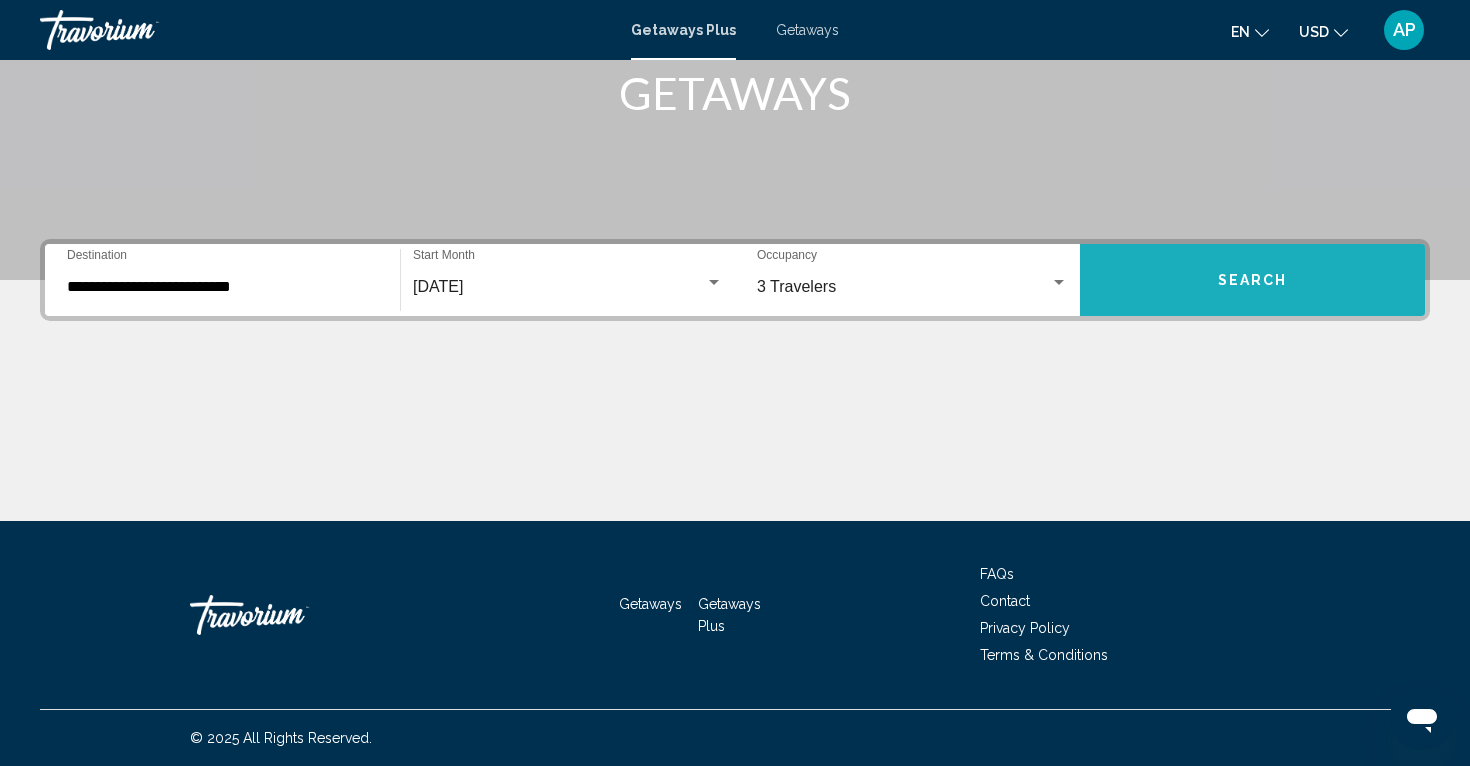 click on "Search" at bounding box center [1252, 280] 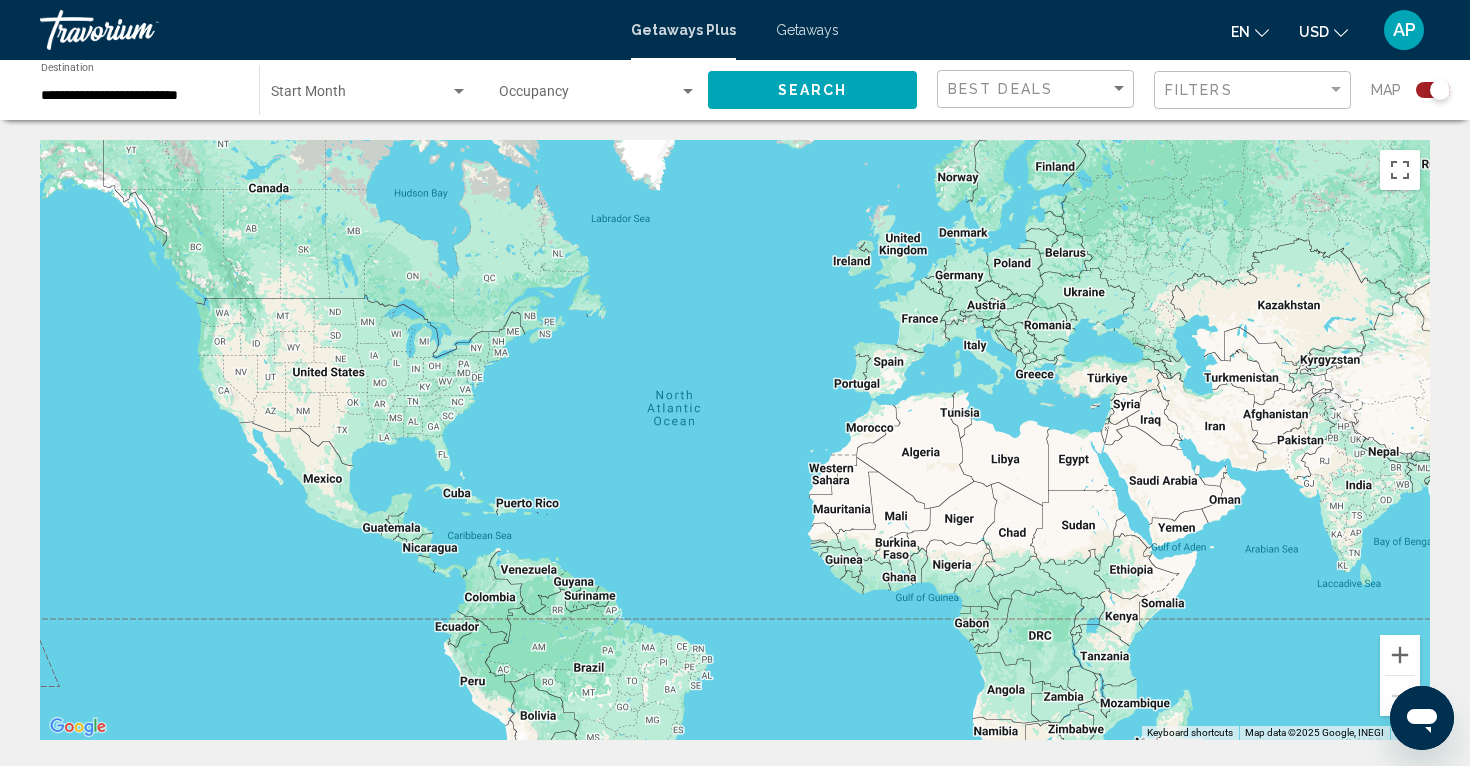 scroll, scrollTop: 0, scrollLeft: 0, axis: both 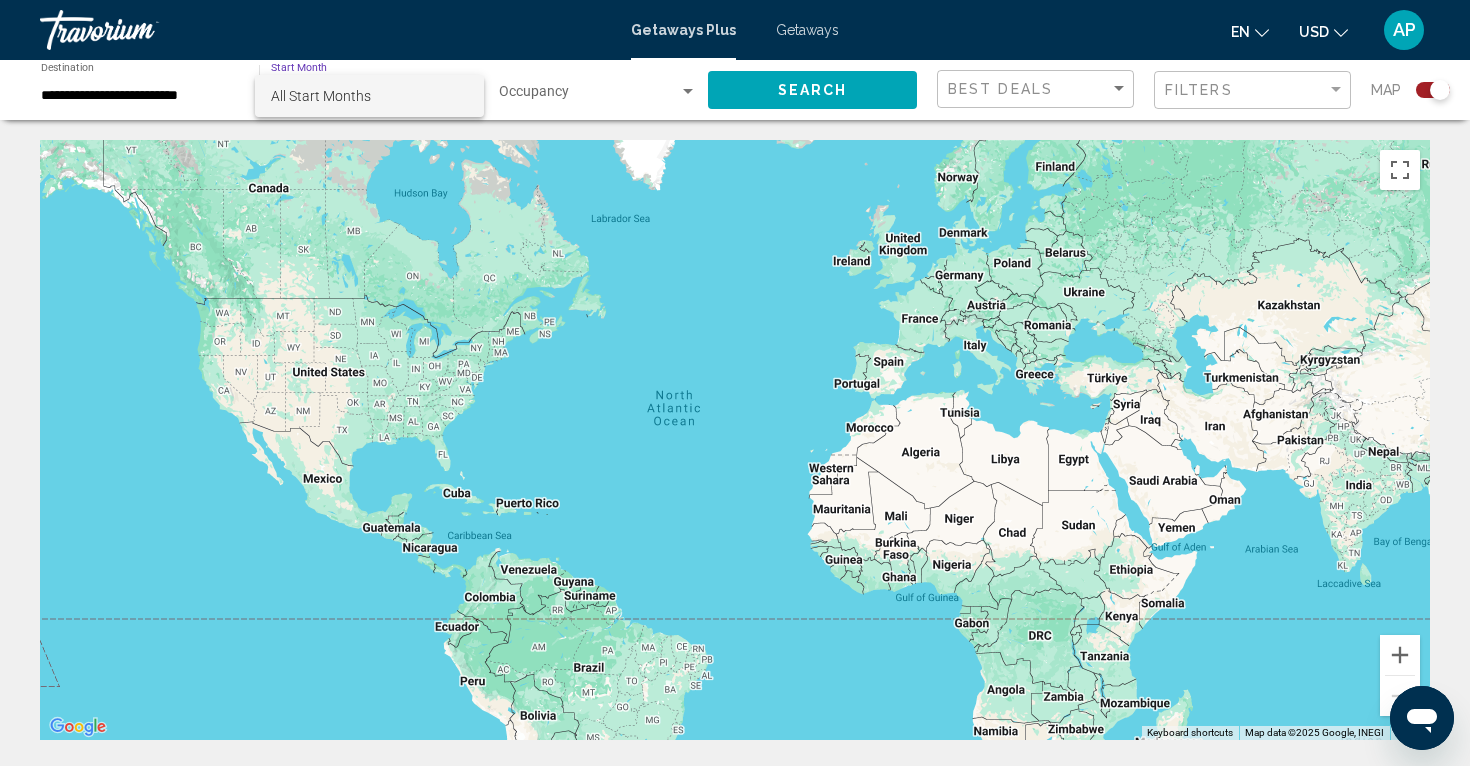 click at bounding box center [735, 383] 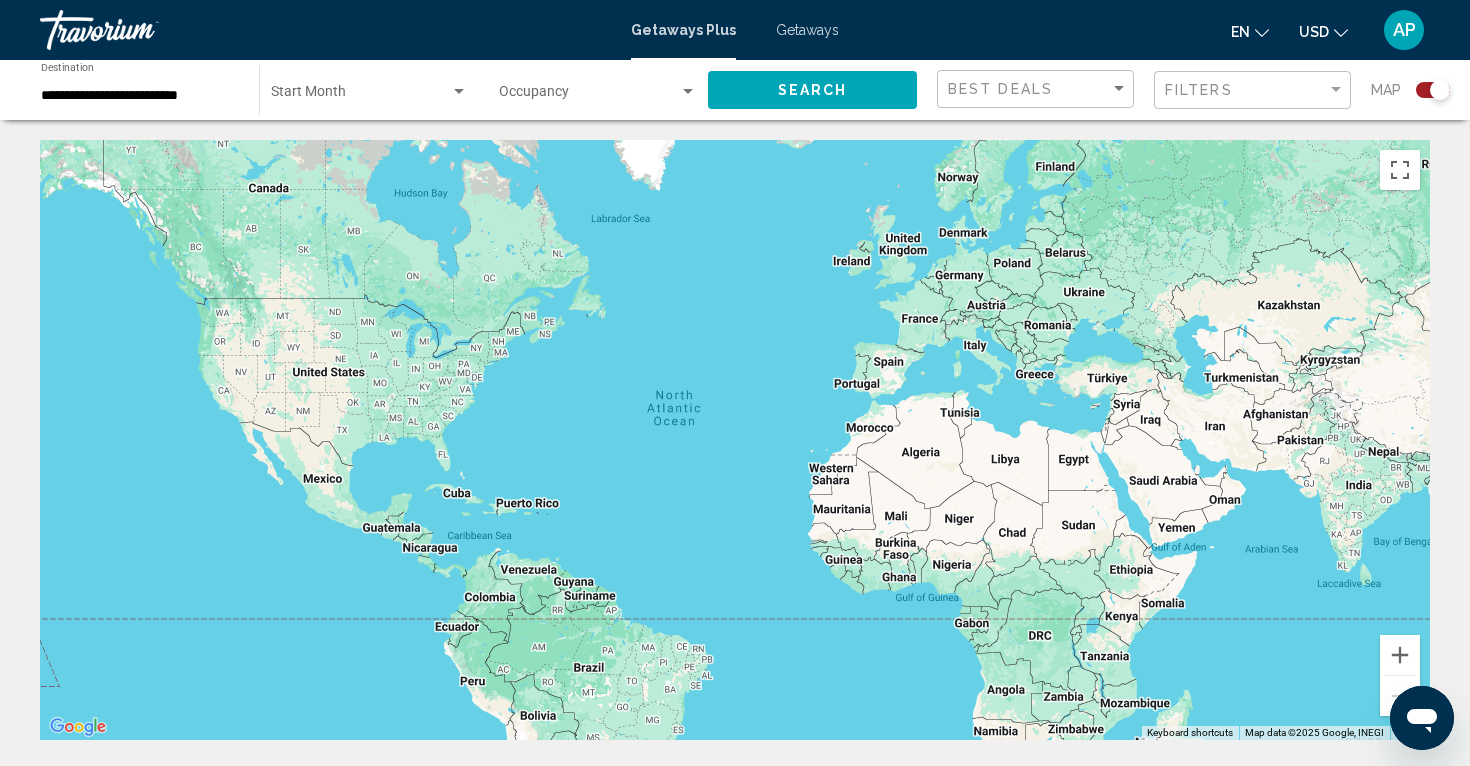 click 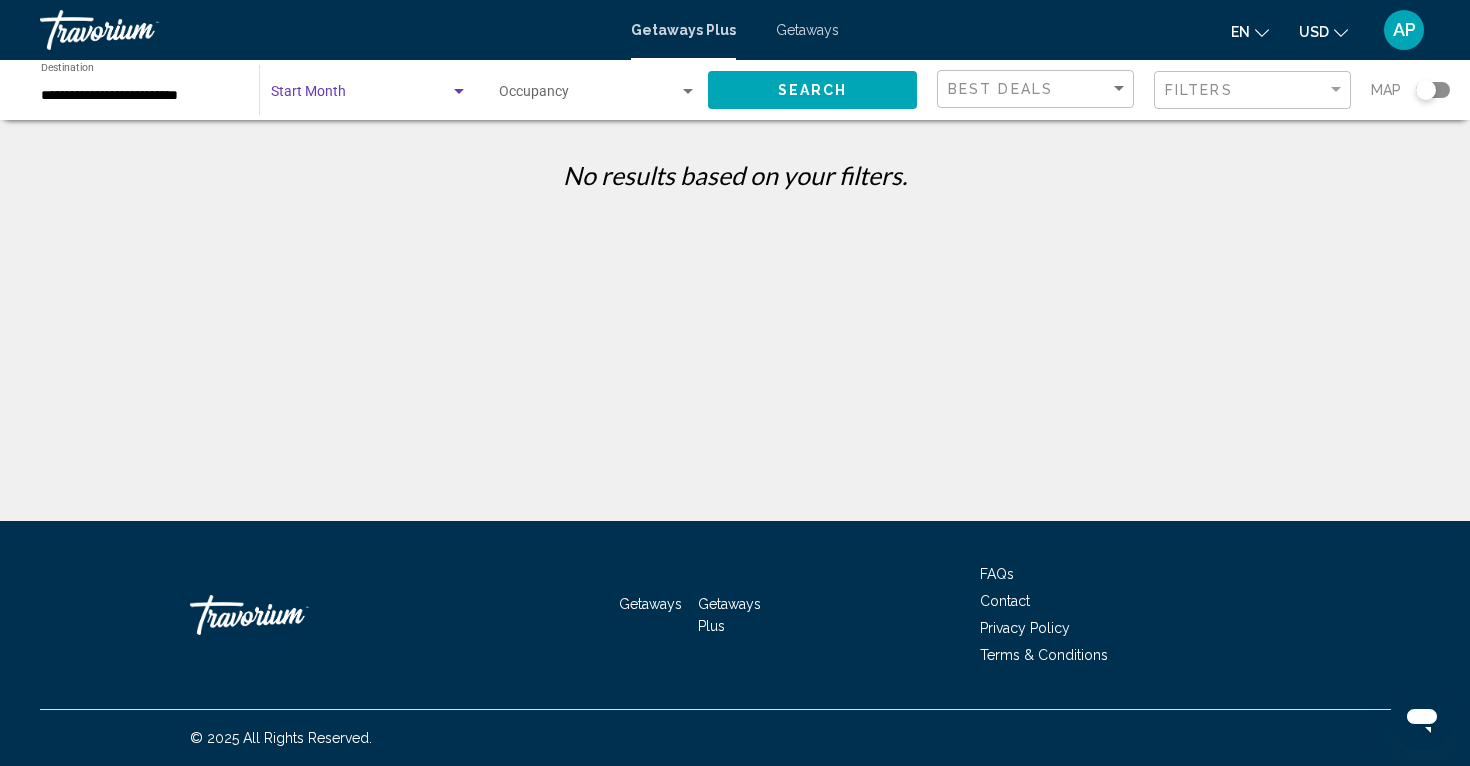 click at bounding box center (459, 91) 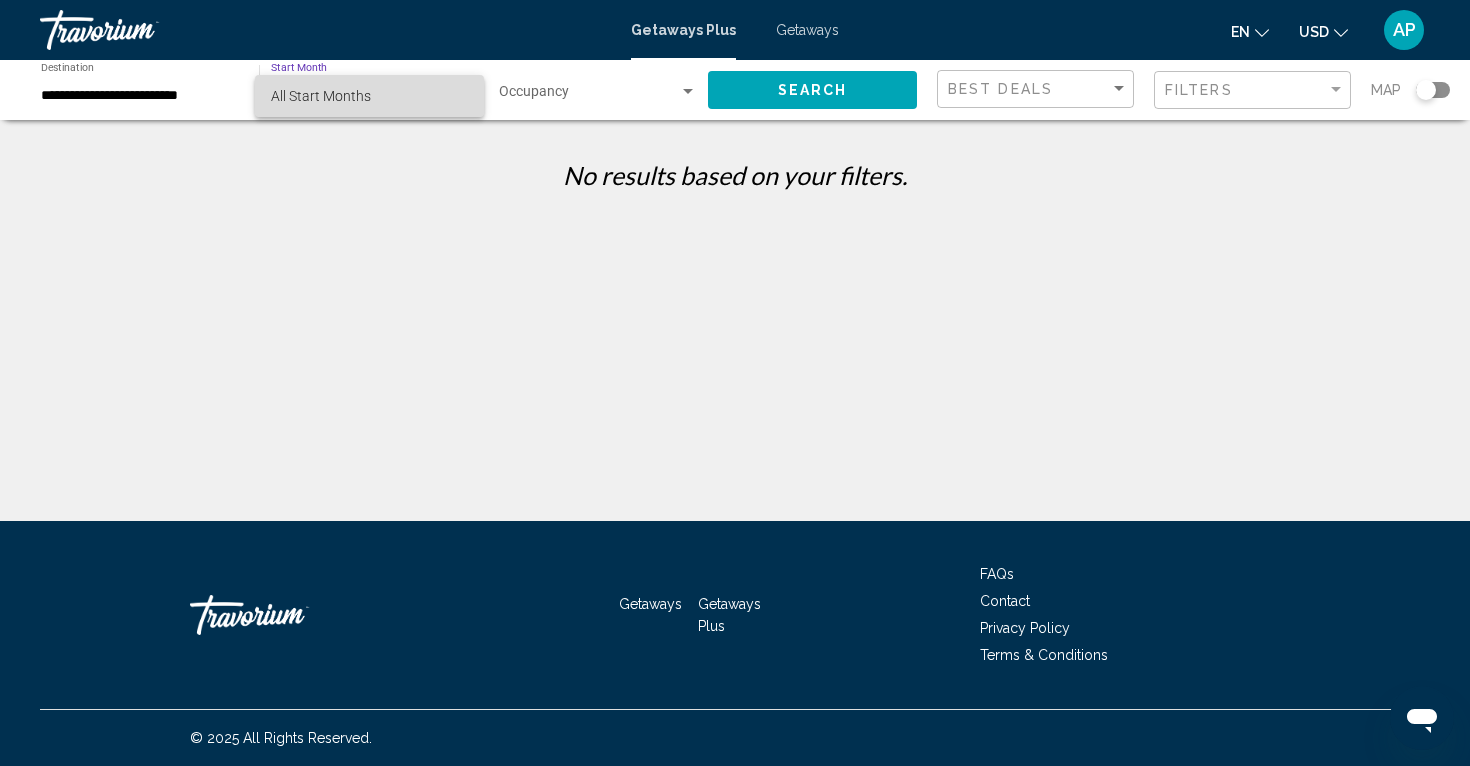 click on "All Start Months" at bounding box center (369, 96) 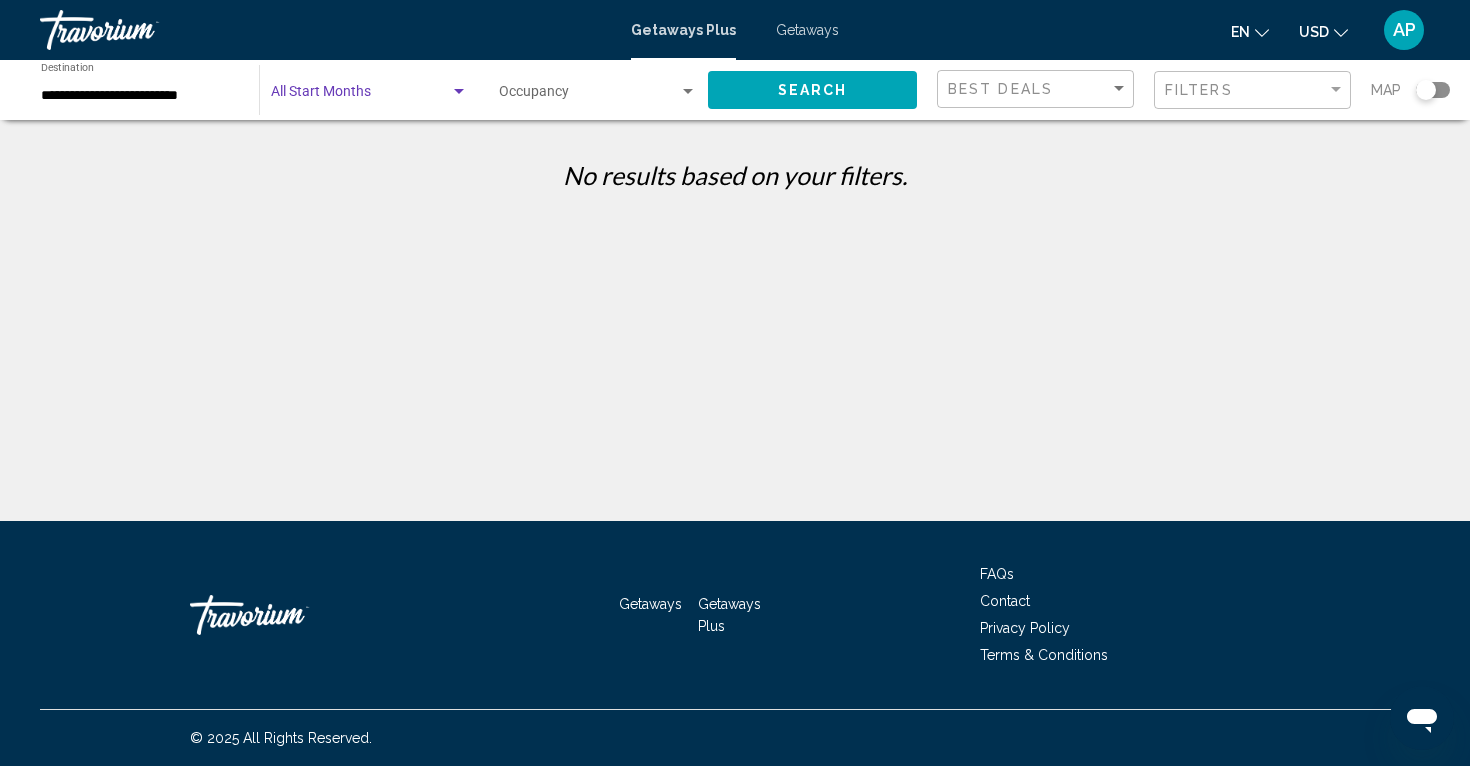 scroll, scrollTop: 0, scrollLeft: 0, axis: both 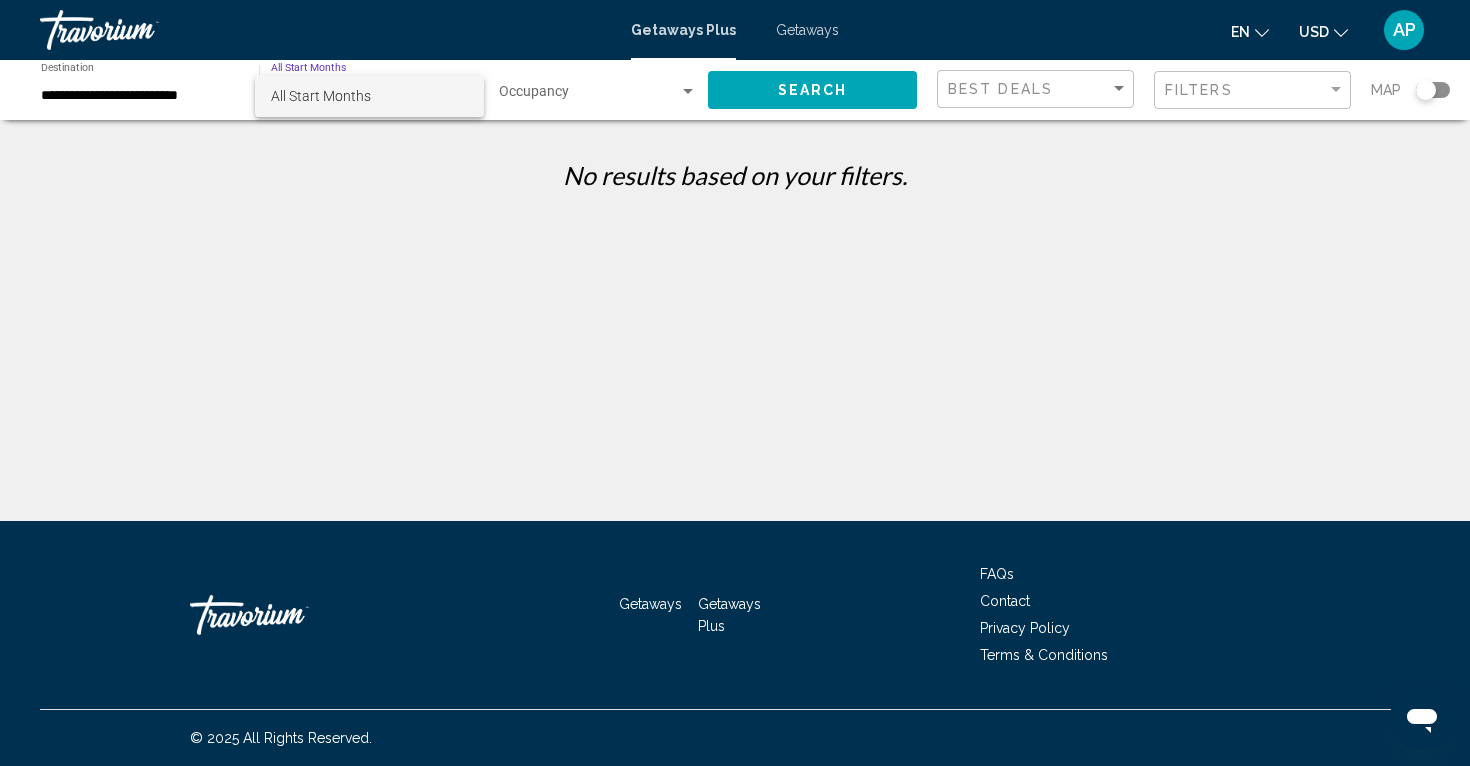 click at bounding box center [735, 383] 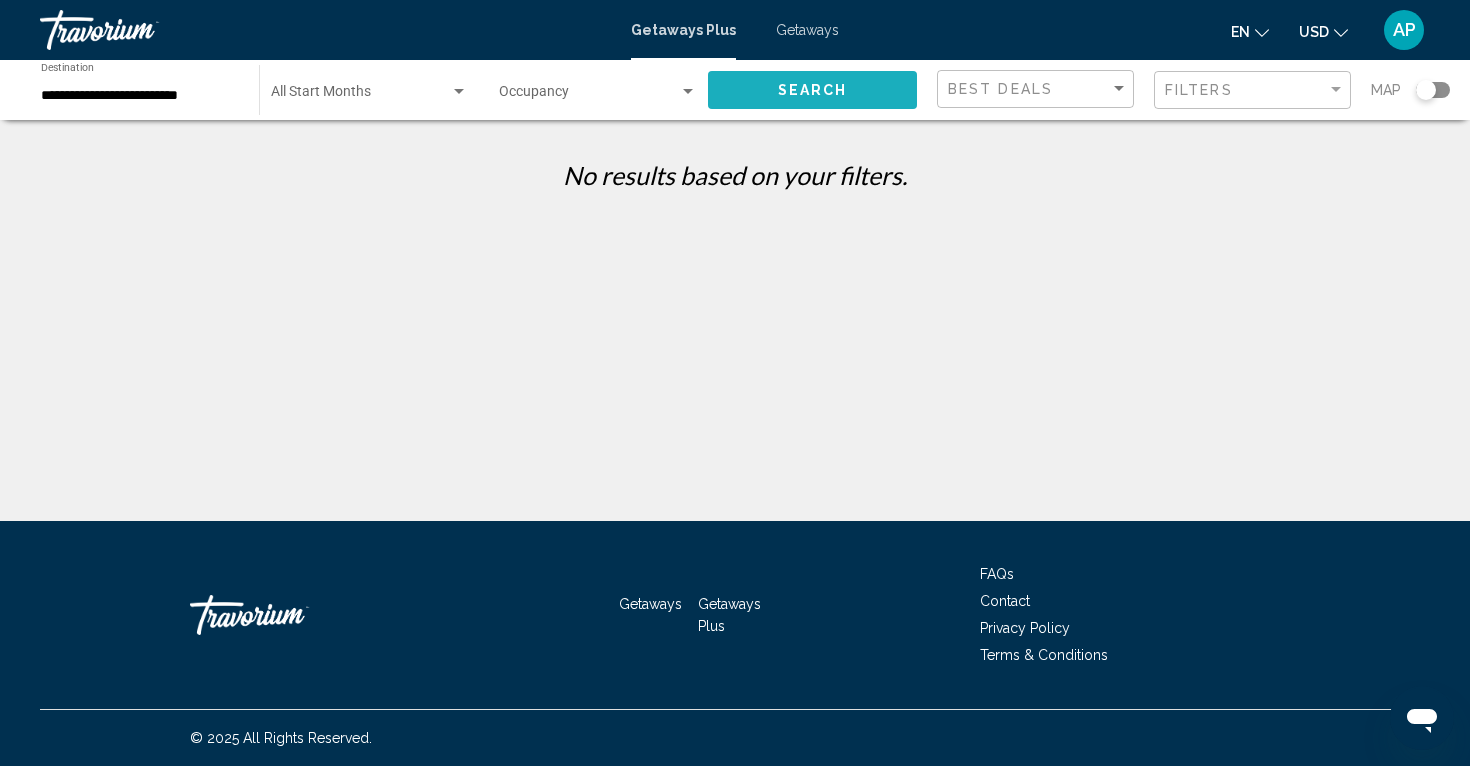 click on "Search" 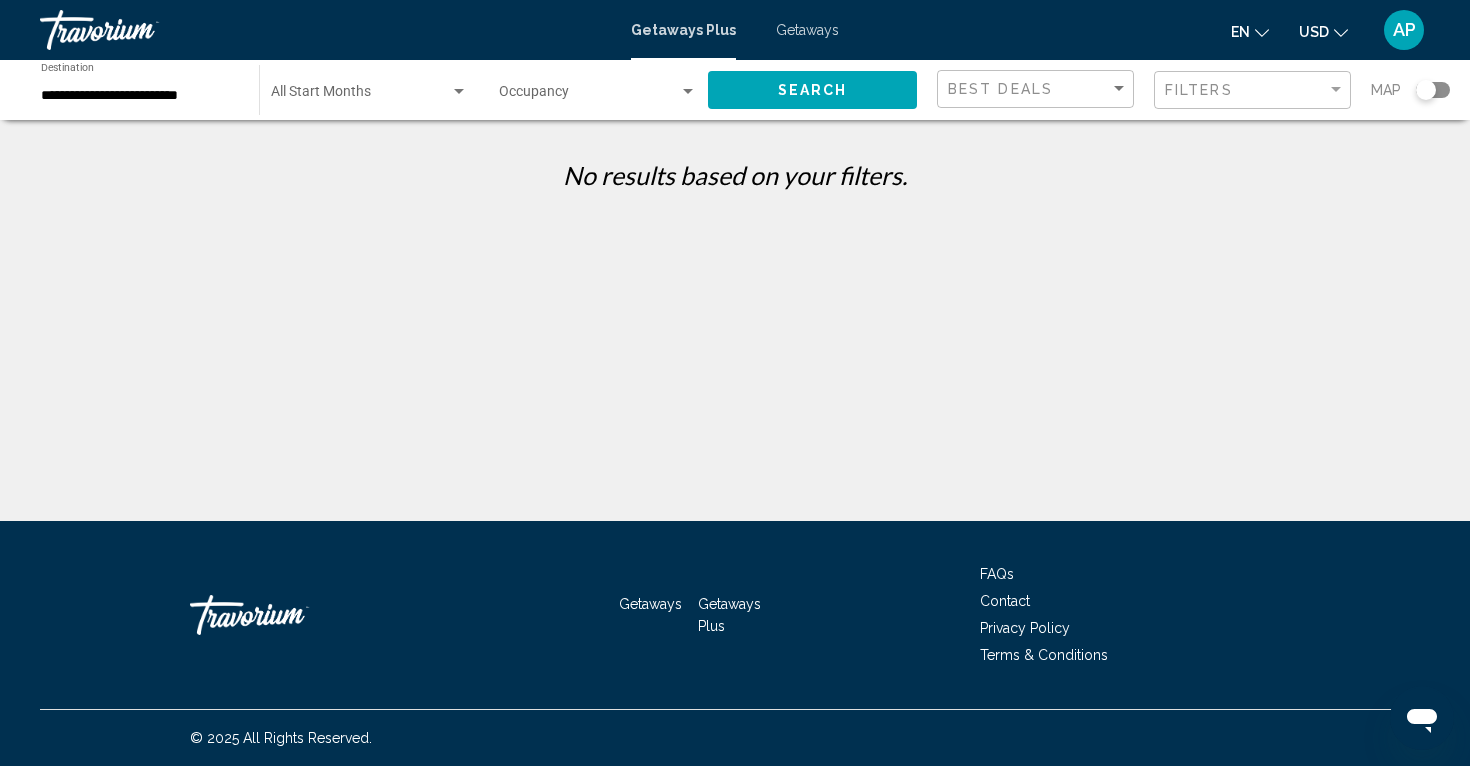 scroll, scrollTop: 0, scrollLeft: 0, axis: both 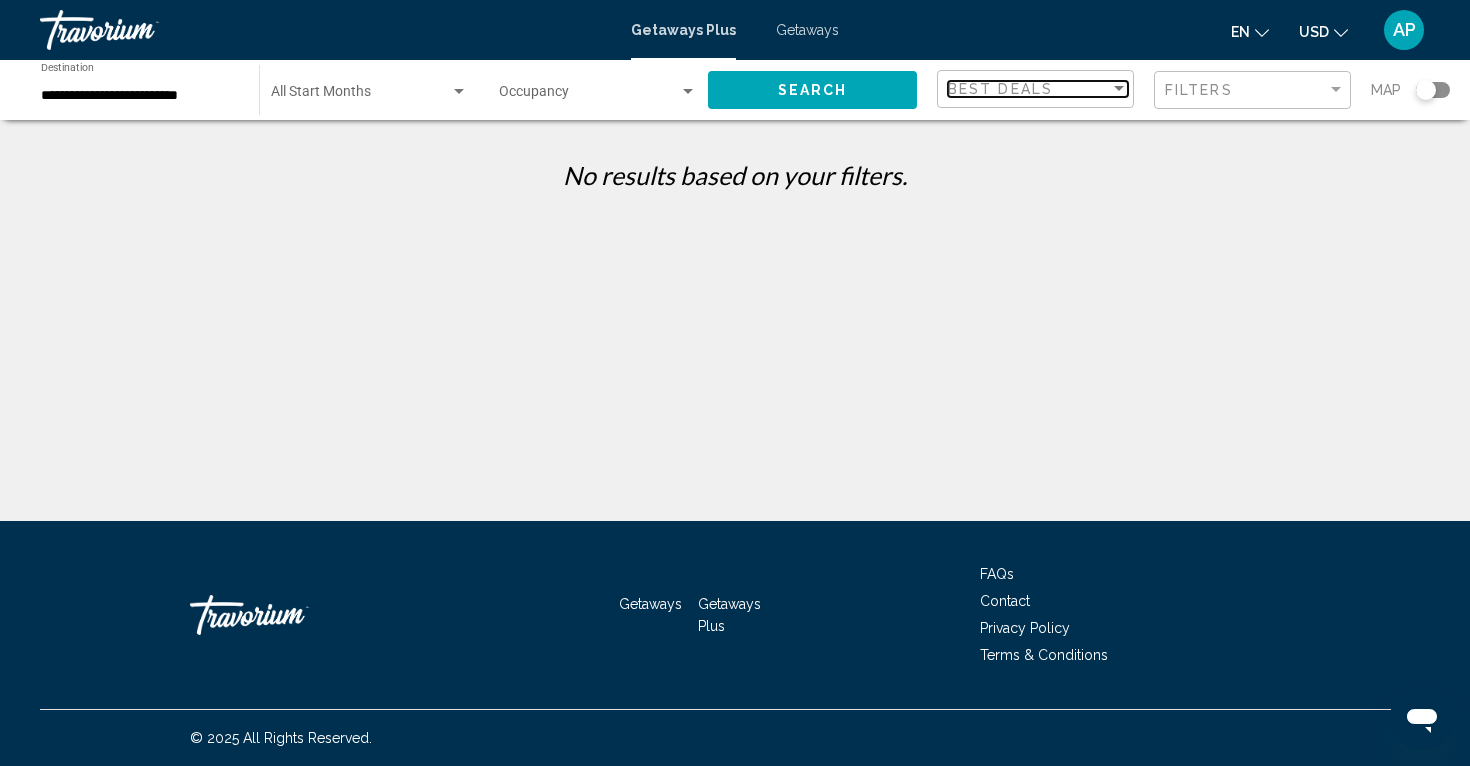 click on "Best Deals" at bounding box center (1029, 89) 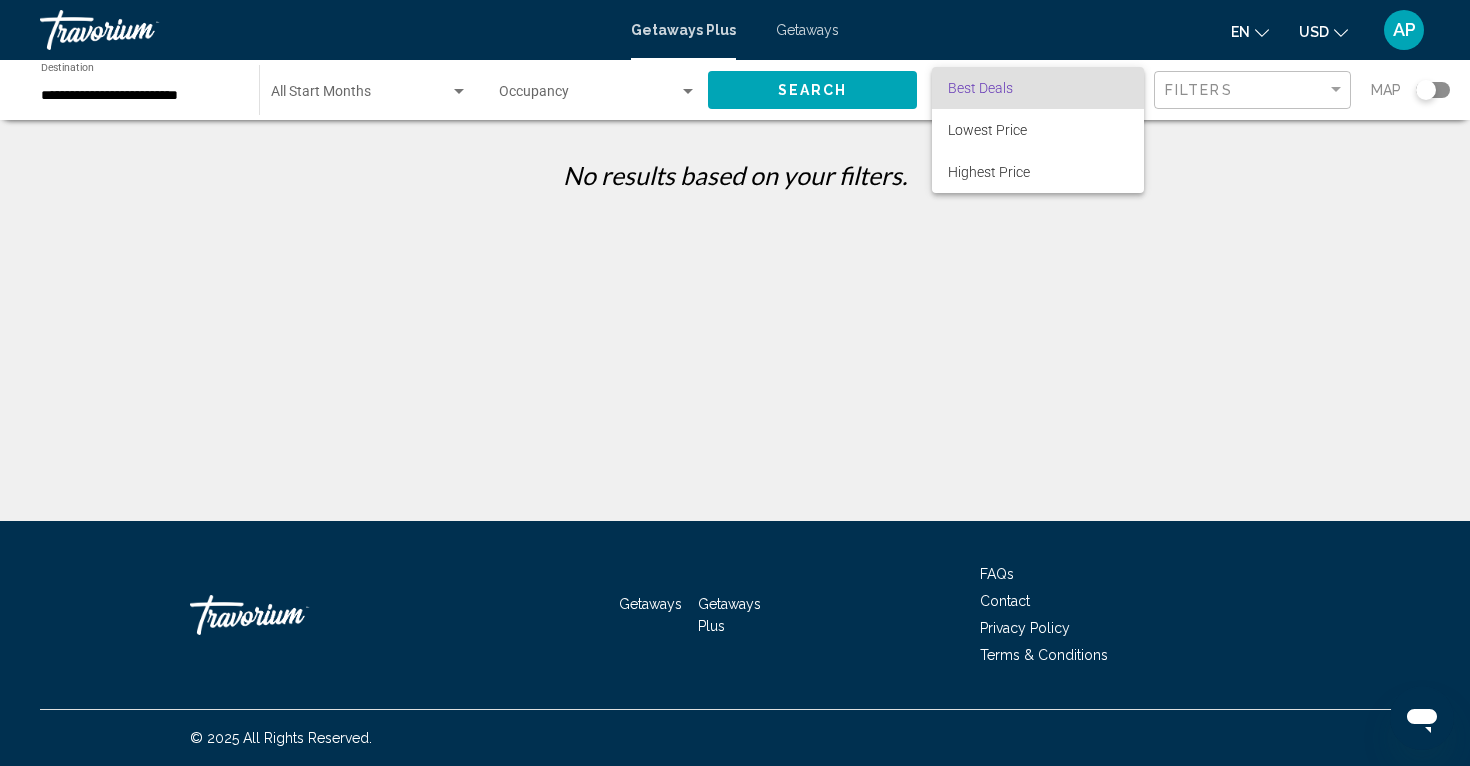 click at bounding box center (735, 383) 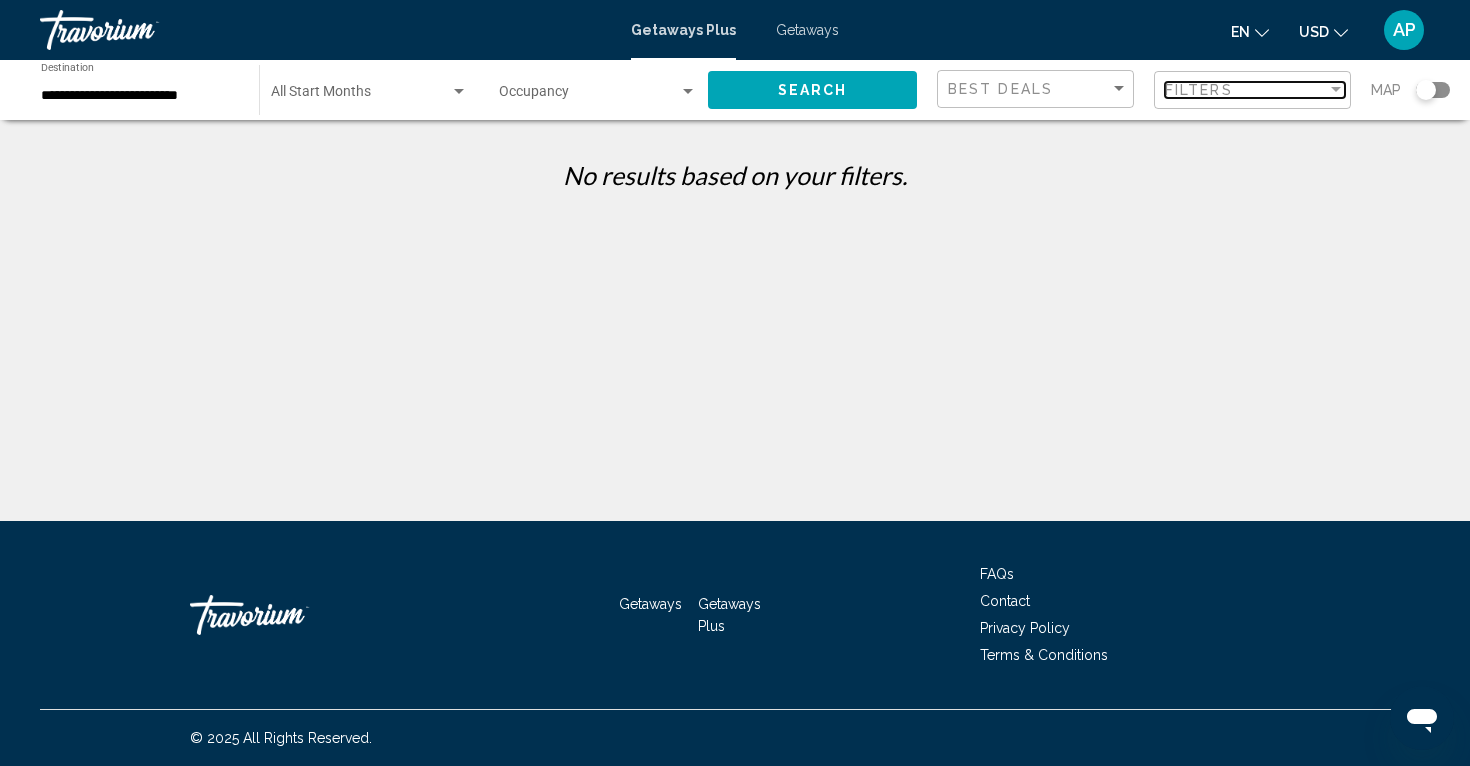 click at bounding box center [1336, 90] 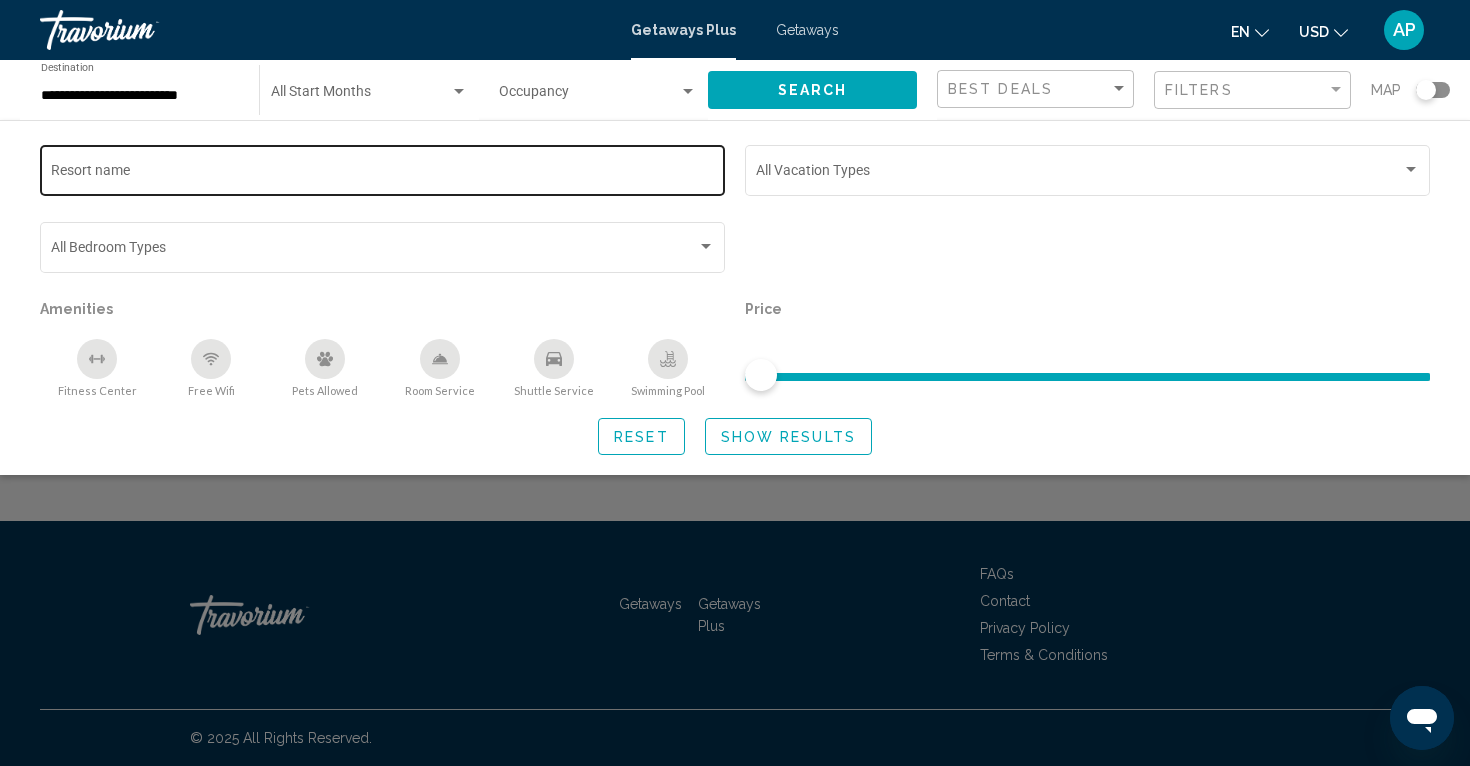 click on "Resort name" at bounding box center [383, 174] 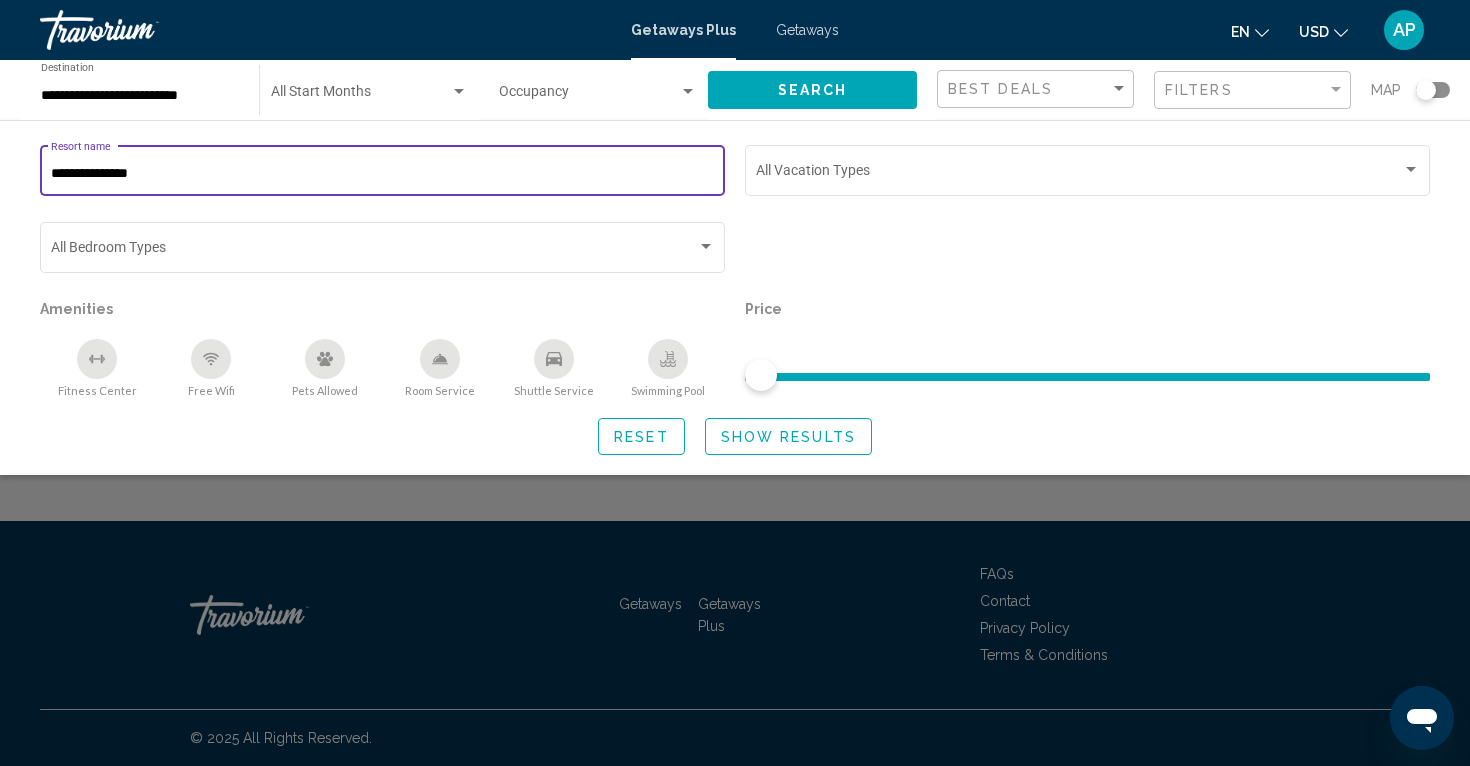 click on "**********" at bounding box center [383, 174] 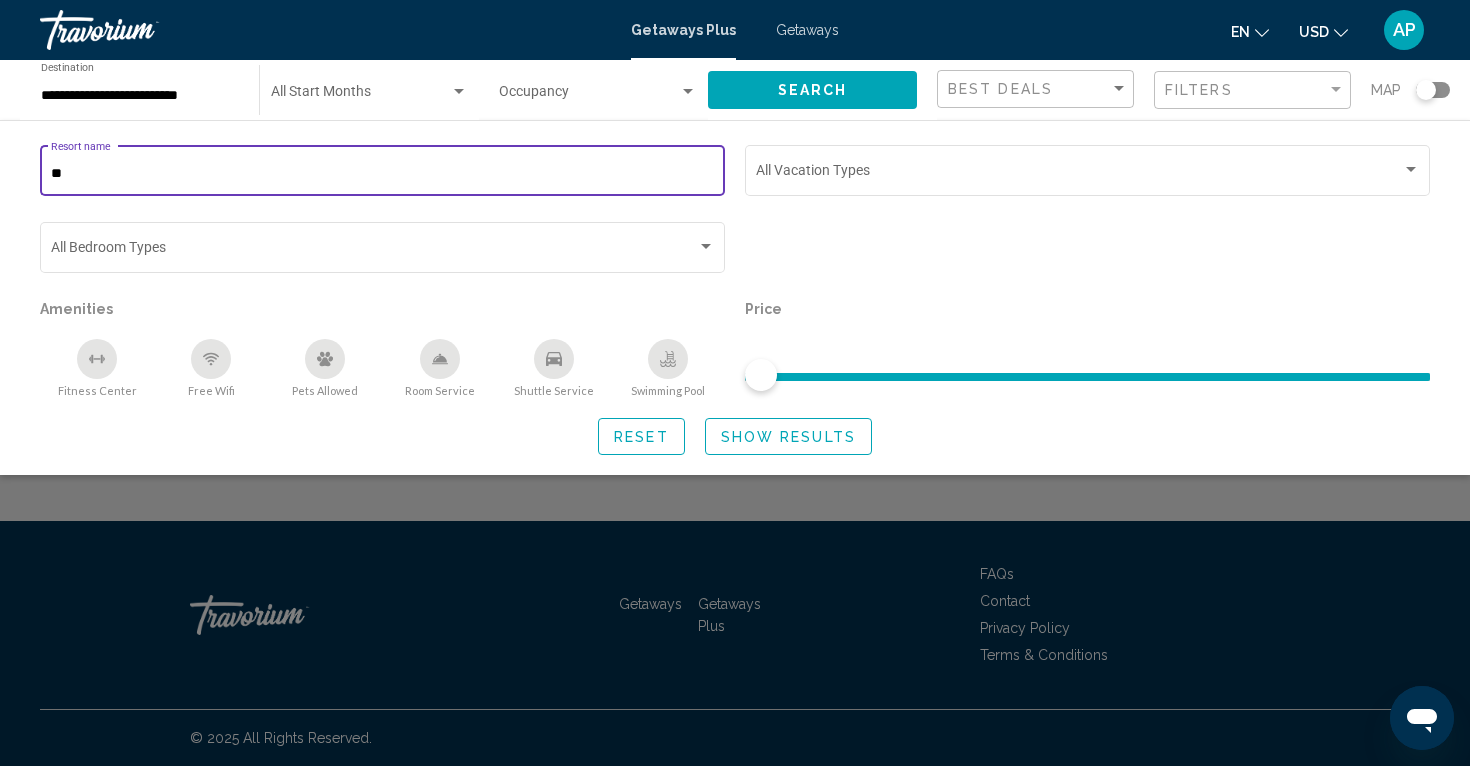 type on "*" 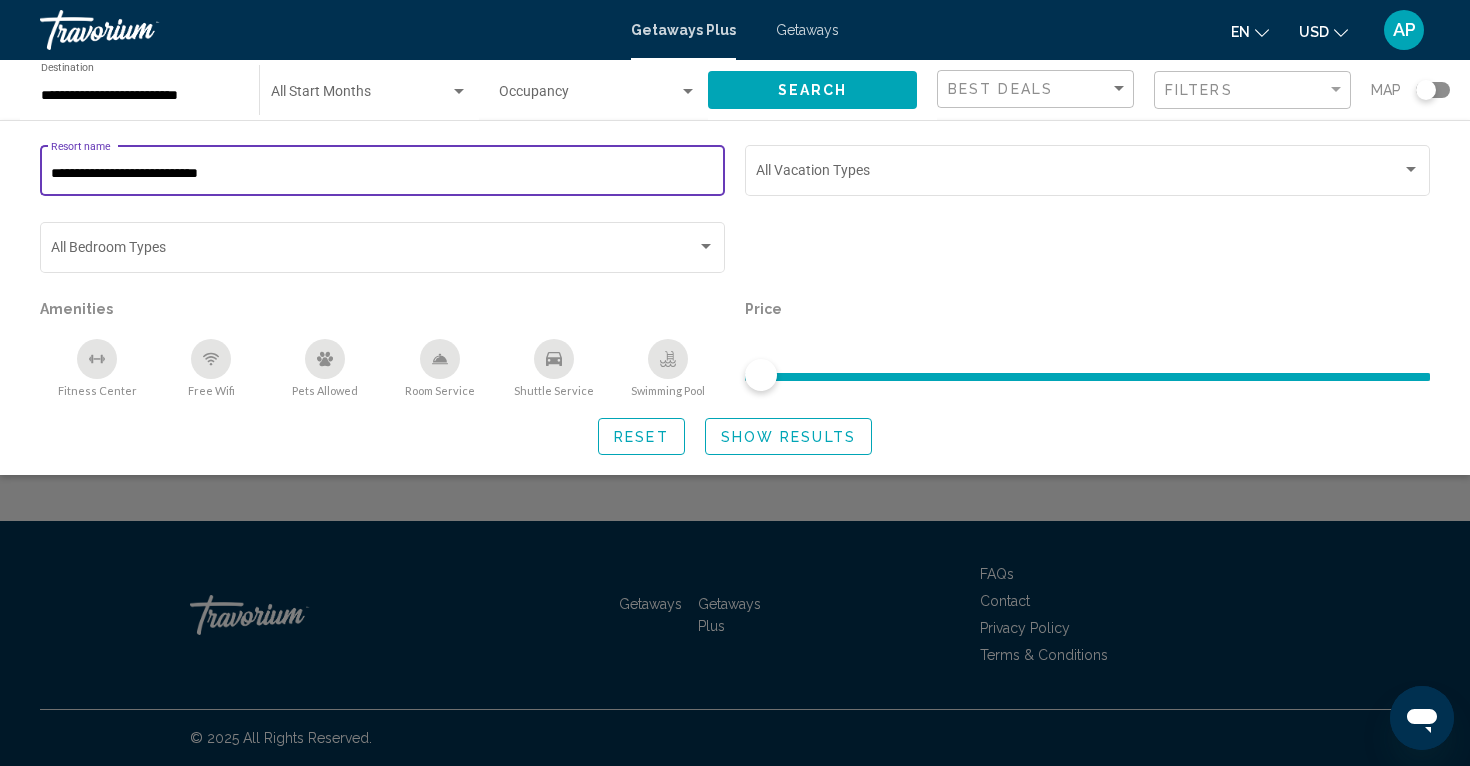 type on "**********" 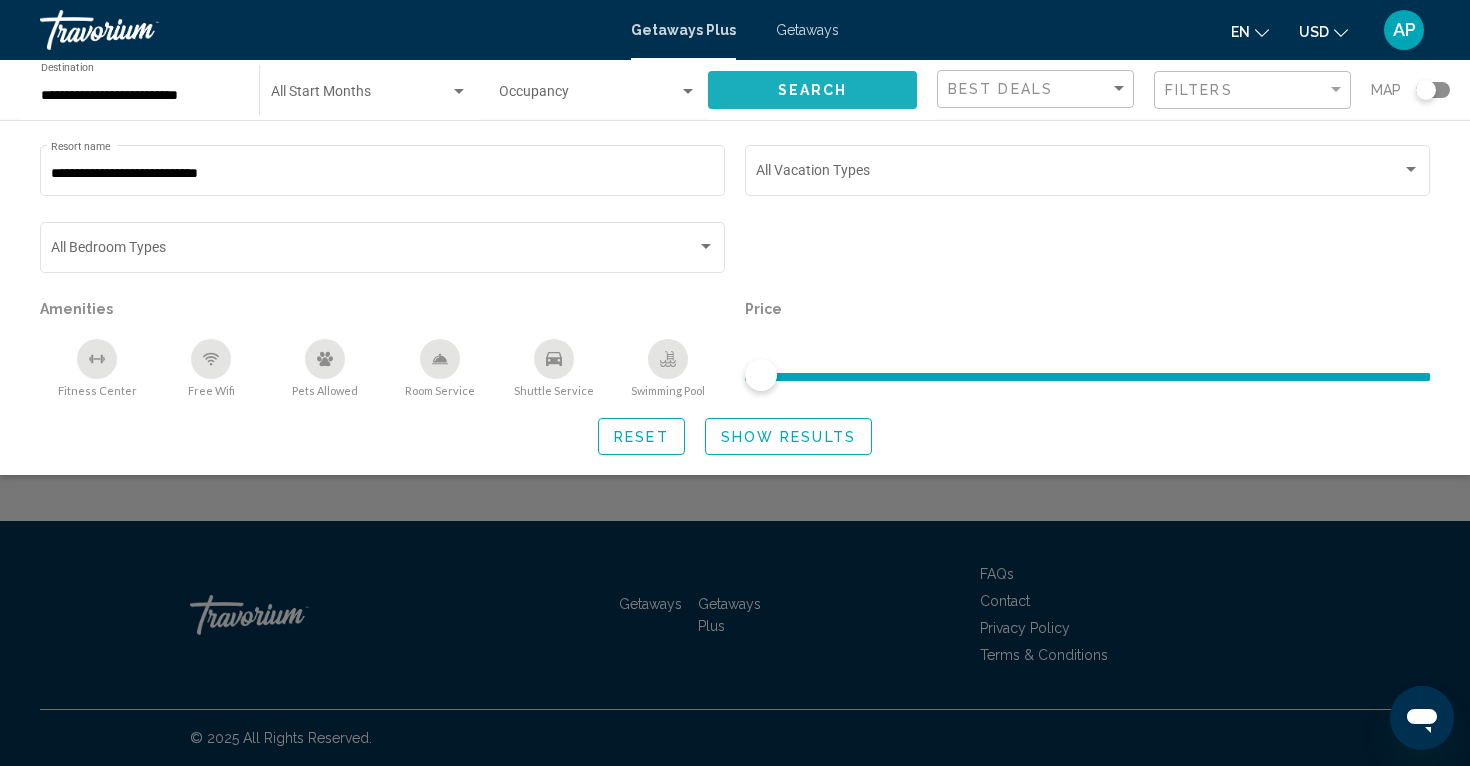 click on "Search" 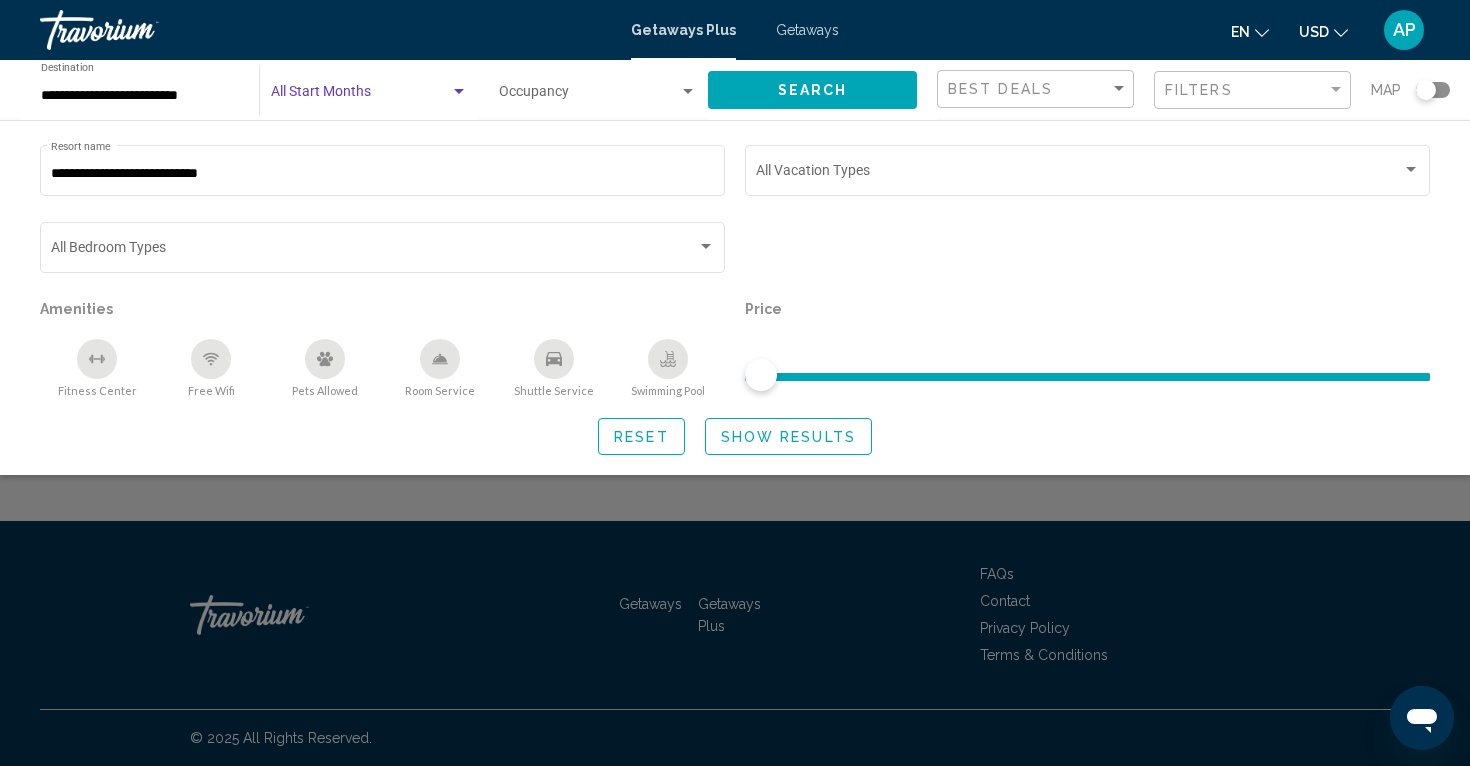 click at bounding box center (459, 92) 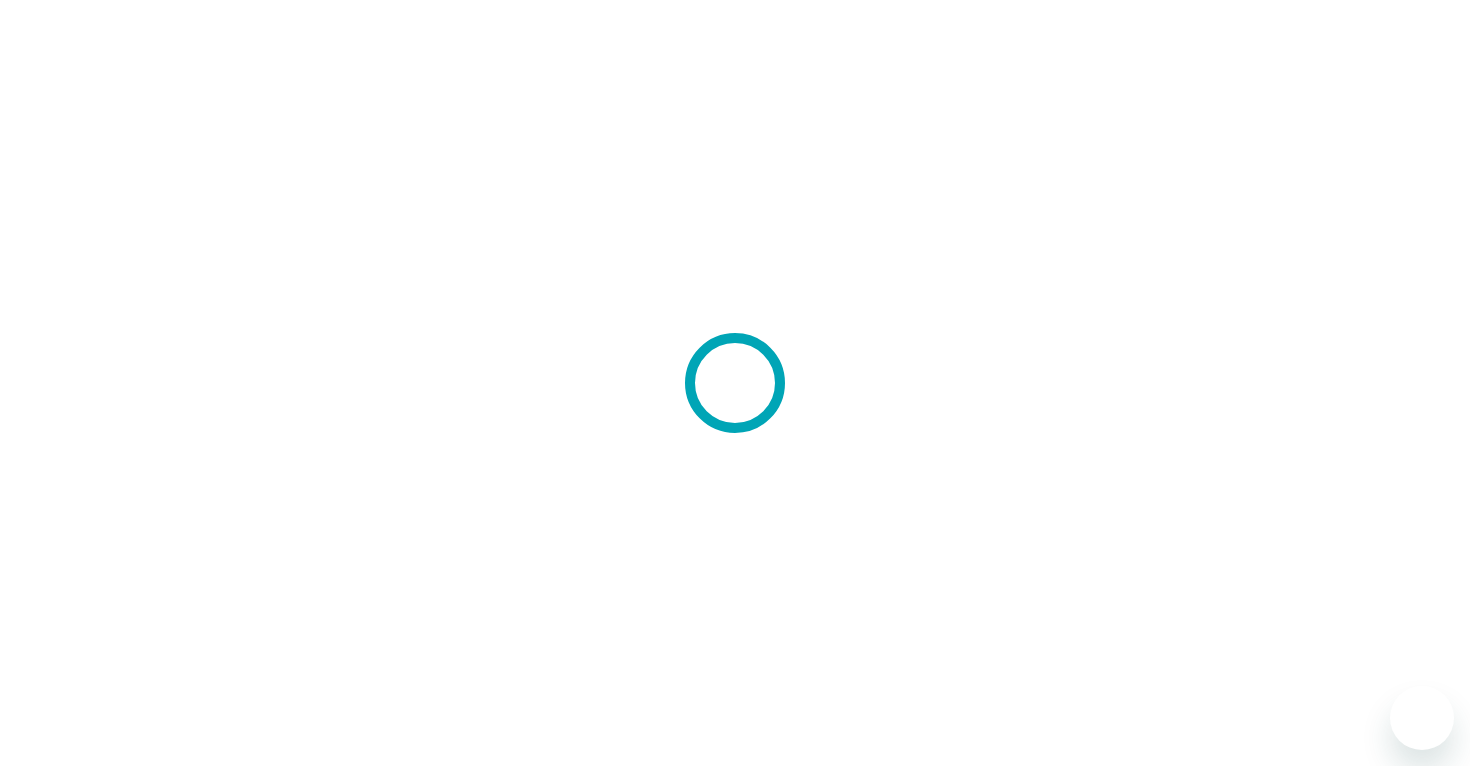 scroll, scrollTop: 0, scrollLeft: 0, axis: both 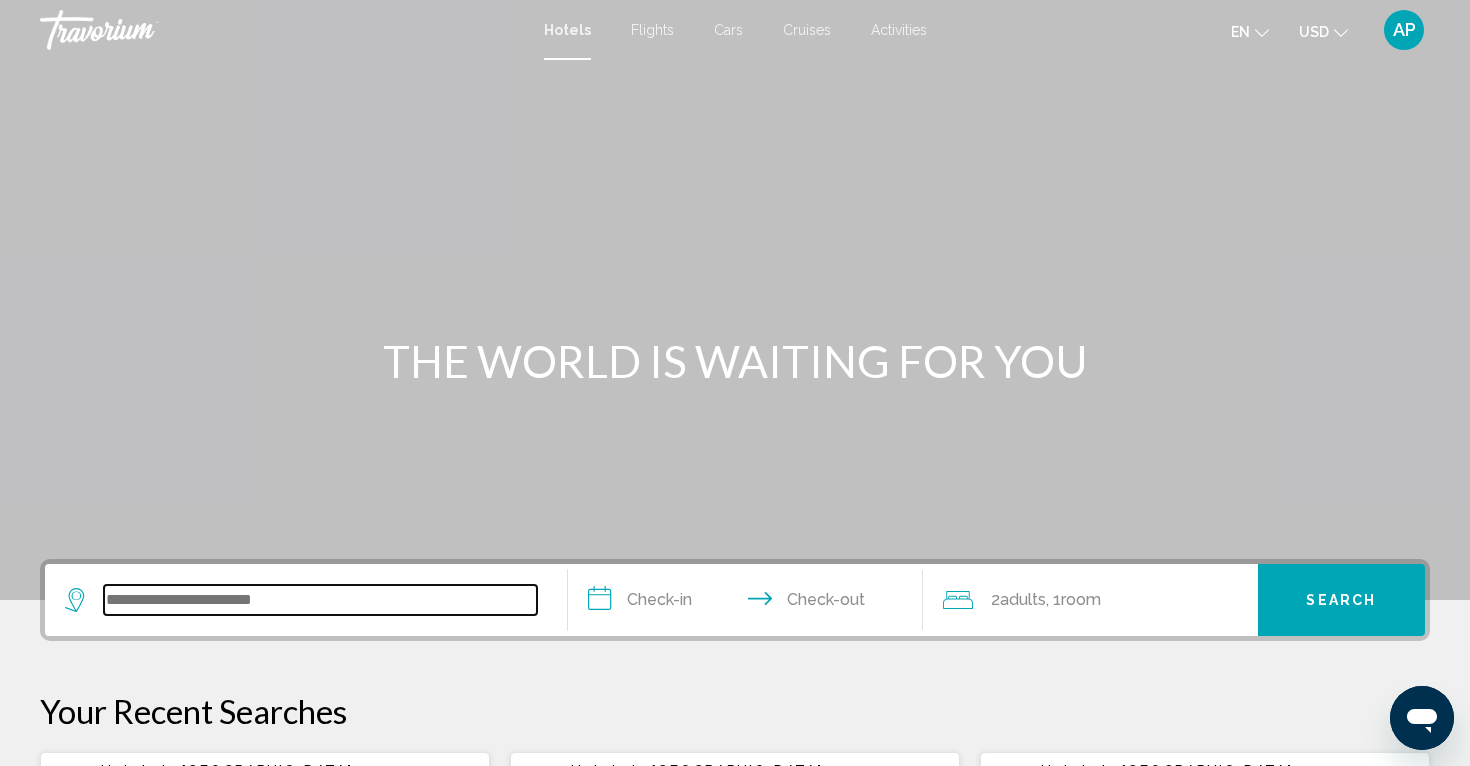 click at bounding box center [320, 600] 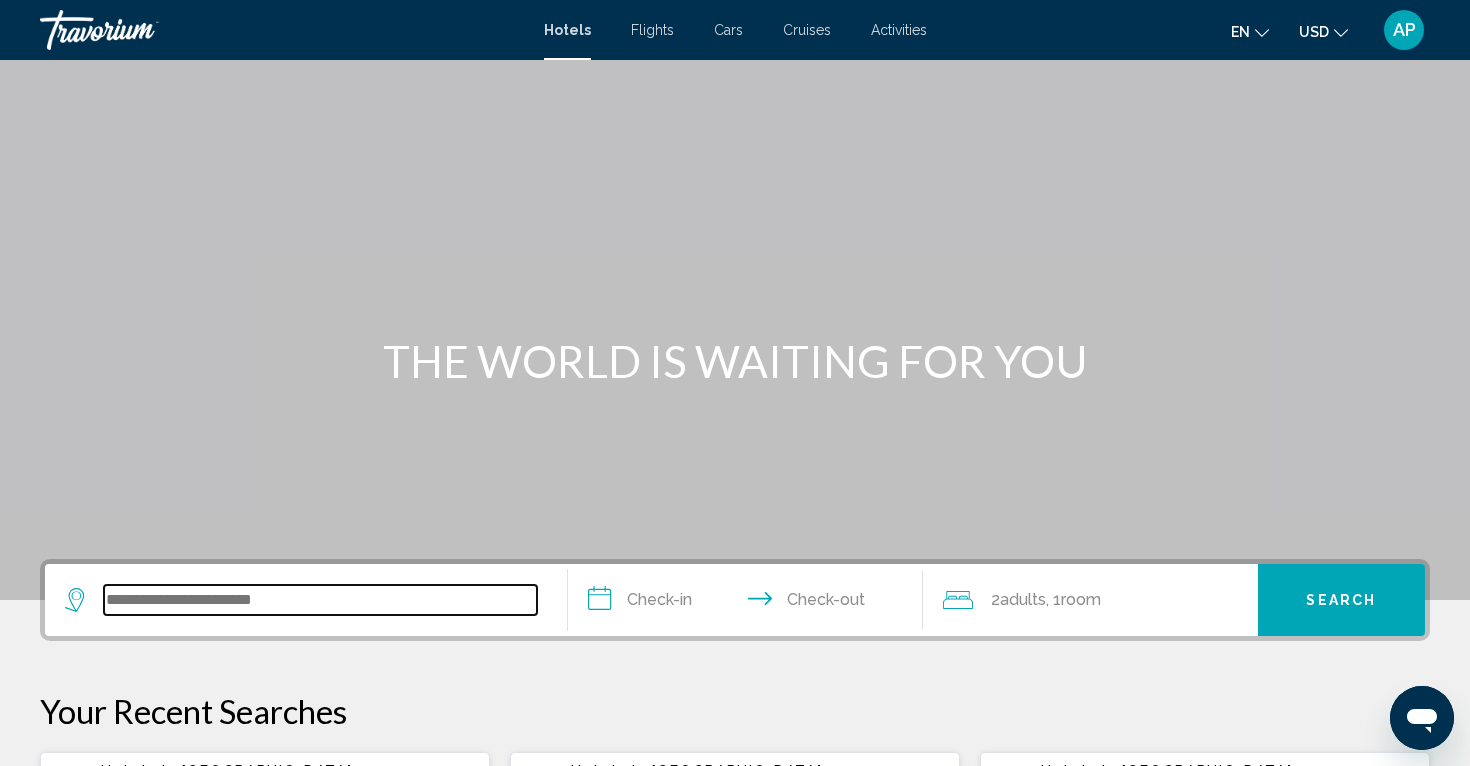 scroll, scrollTop: 494, scrollLeft: 0, axis: vertical 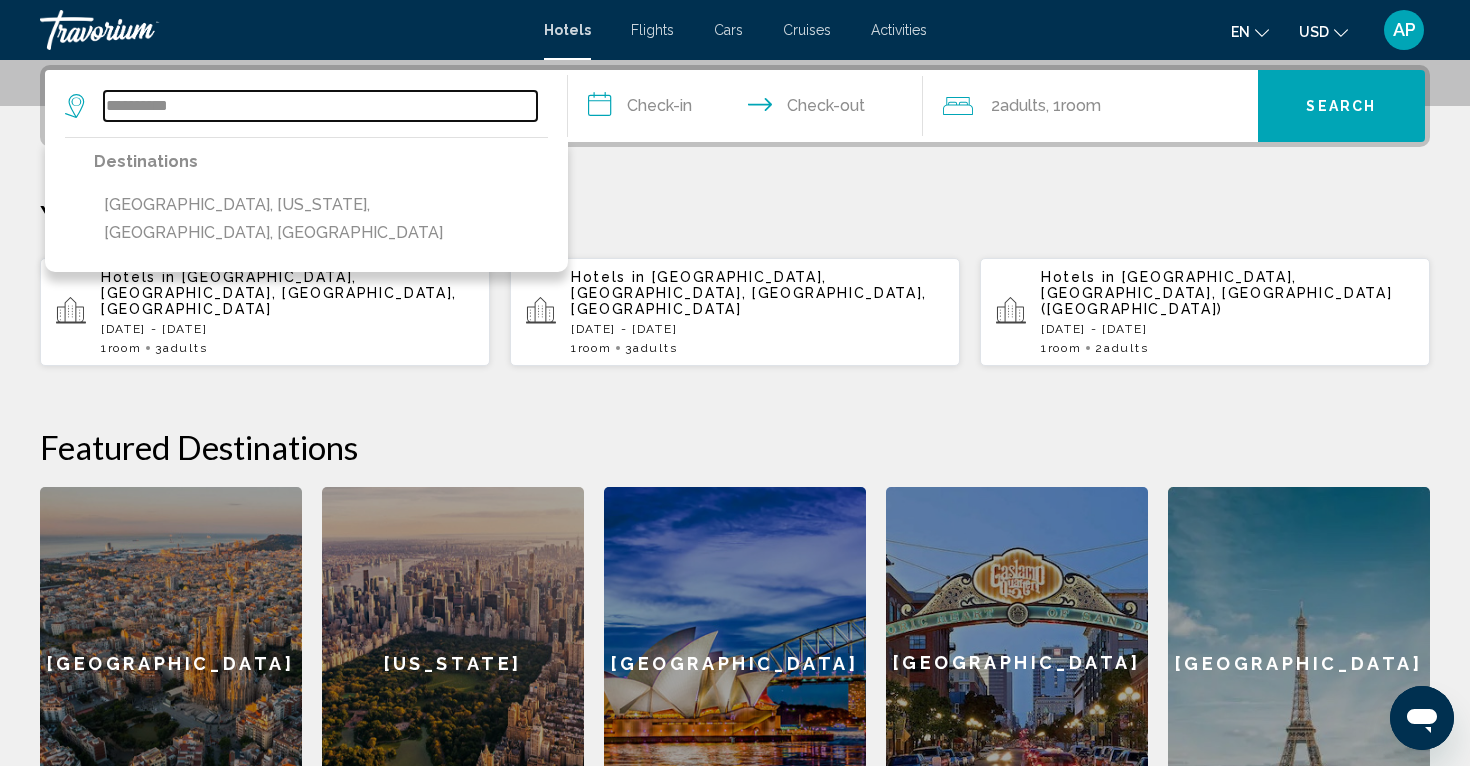 type on "*********" 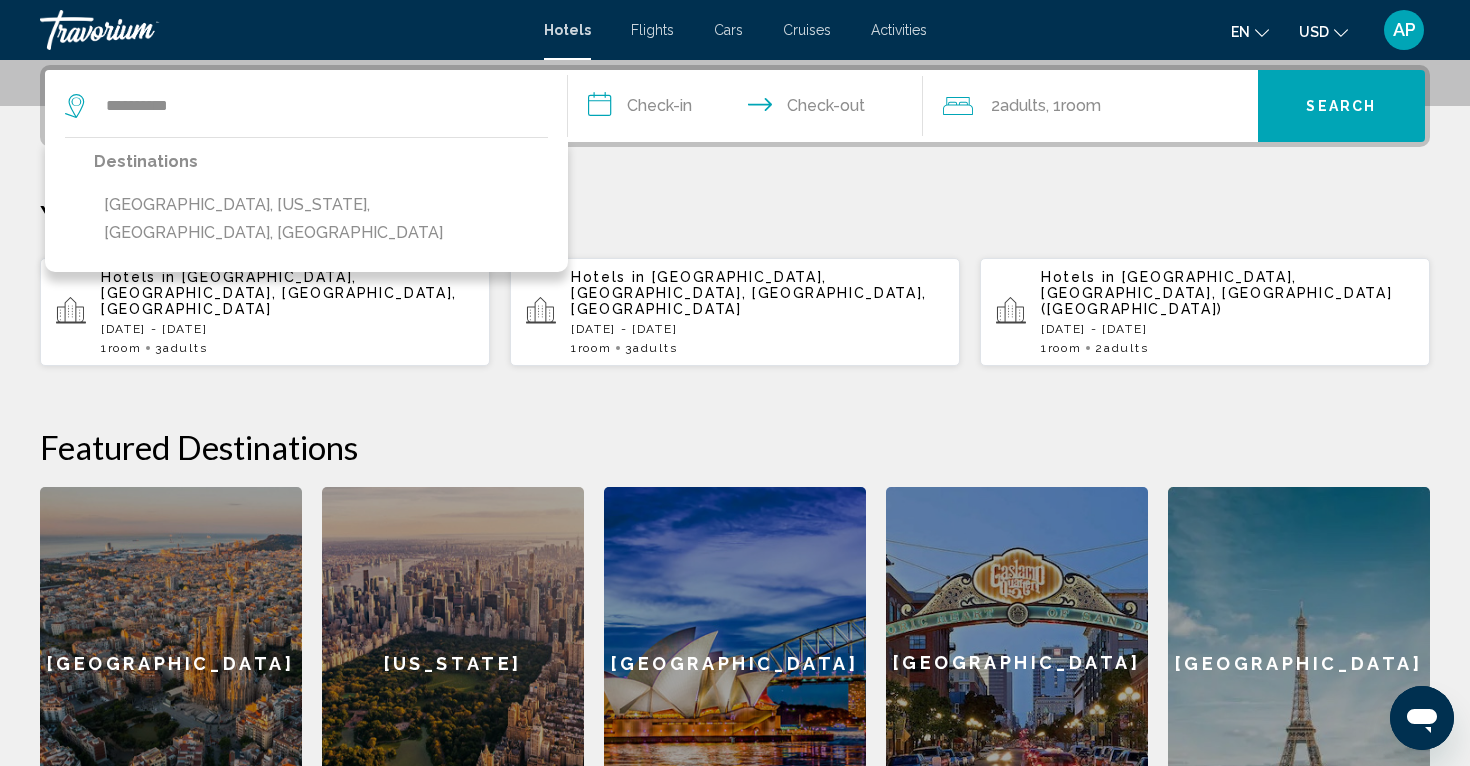click on "Hotels in    Waikiki Beach, Oahu Island, HI, United States  Fri, 08 Aug - Mon, 11 Aug  1  Room rooms 3  Adult Adults" at bounding box center [287, 312] 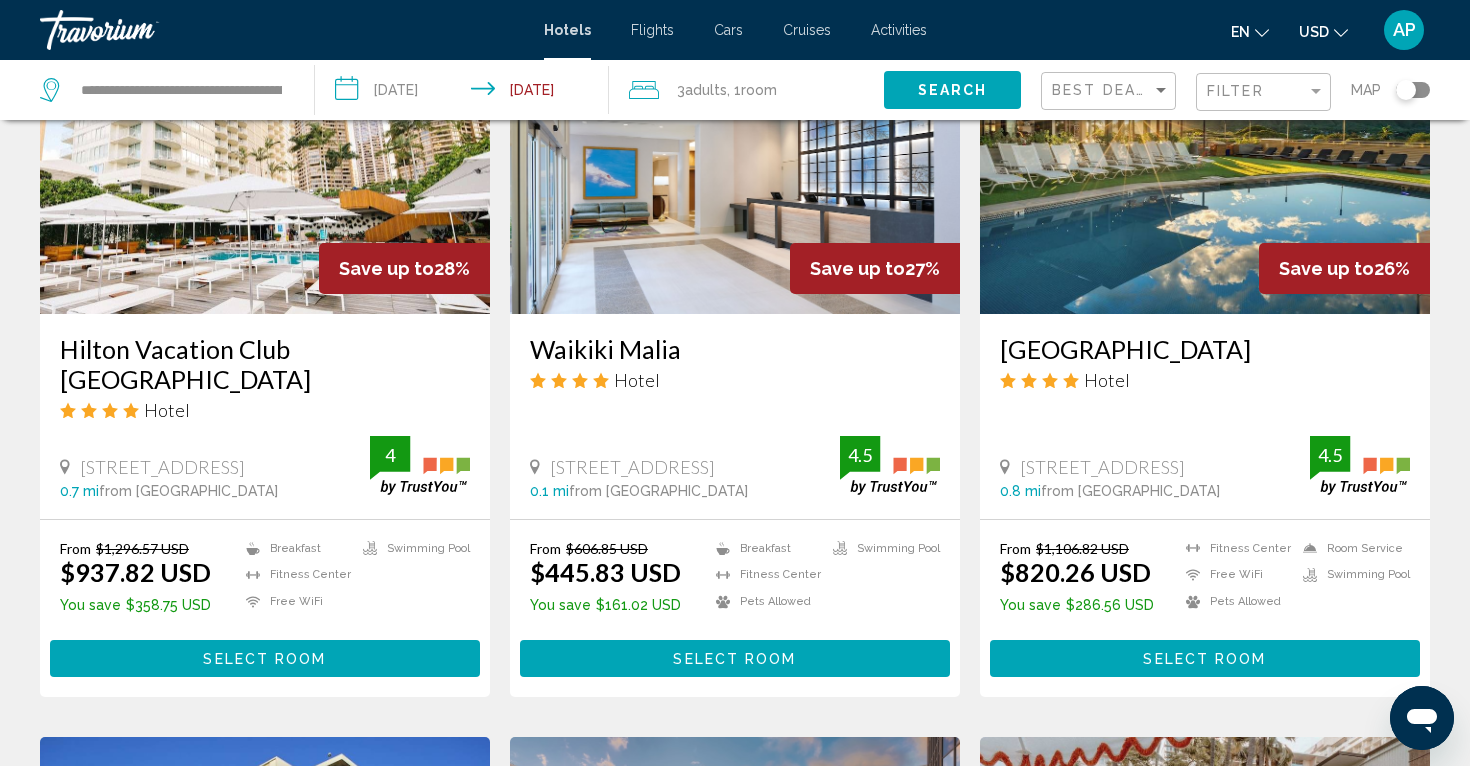 scroll, scrollTop: 1680, scrollLeft: 0, axis: vertical 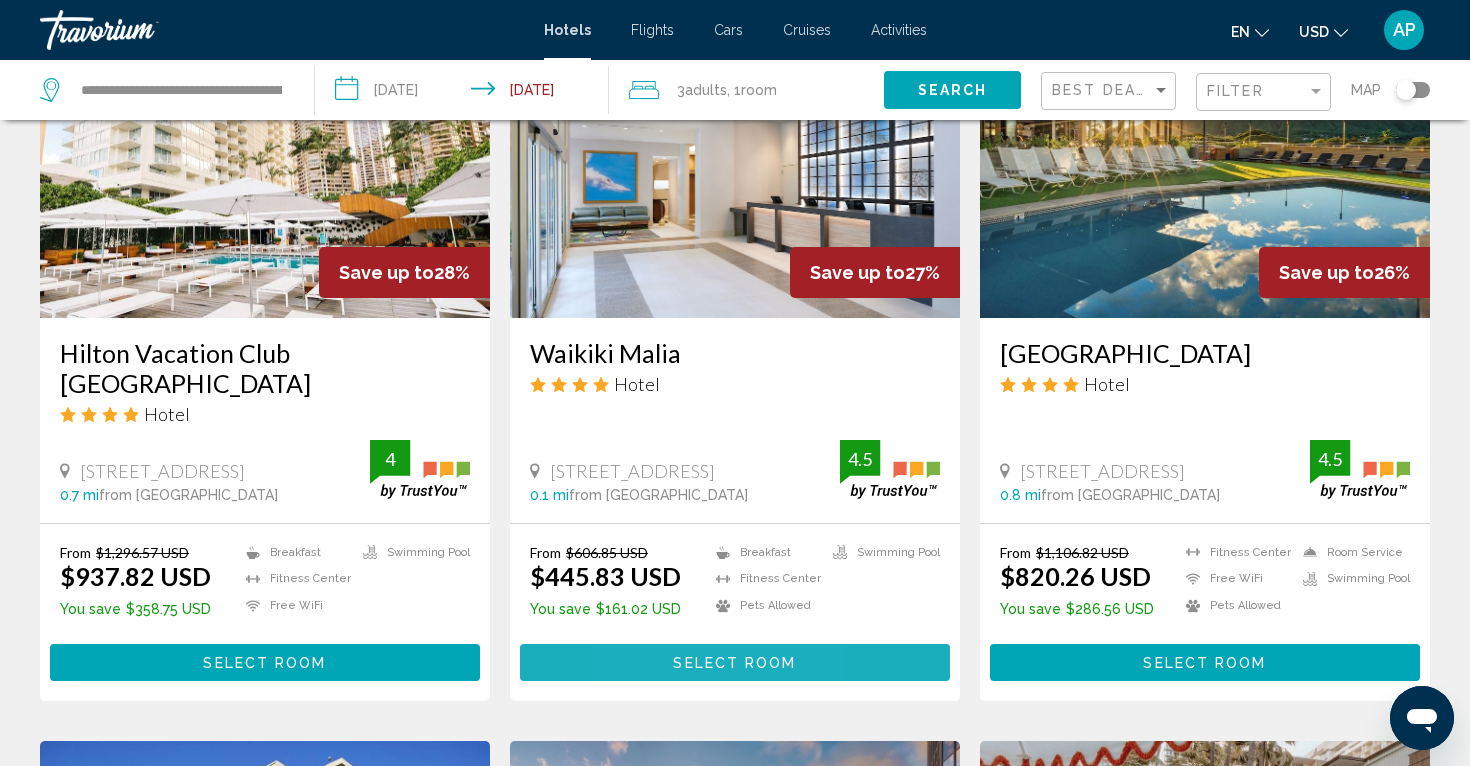 click on "Select Room" at bounding box center (735, 662) 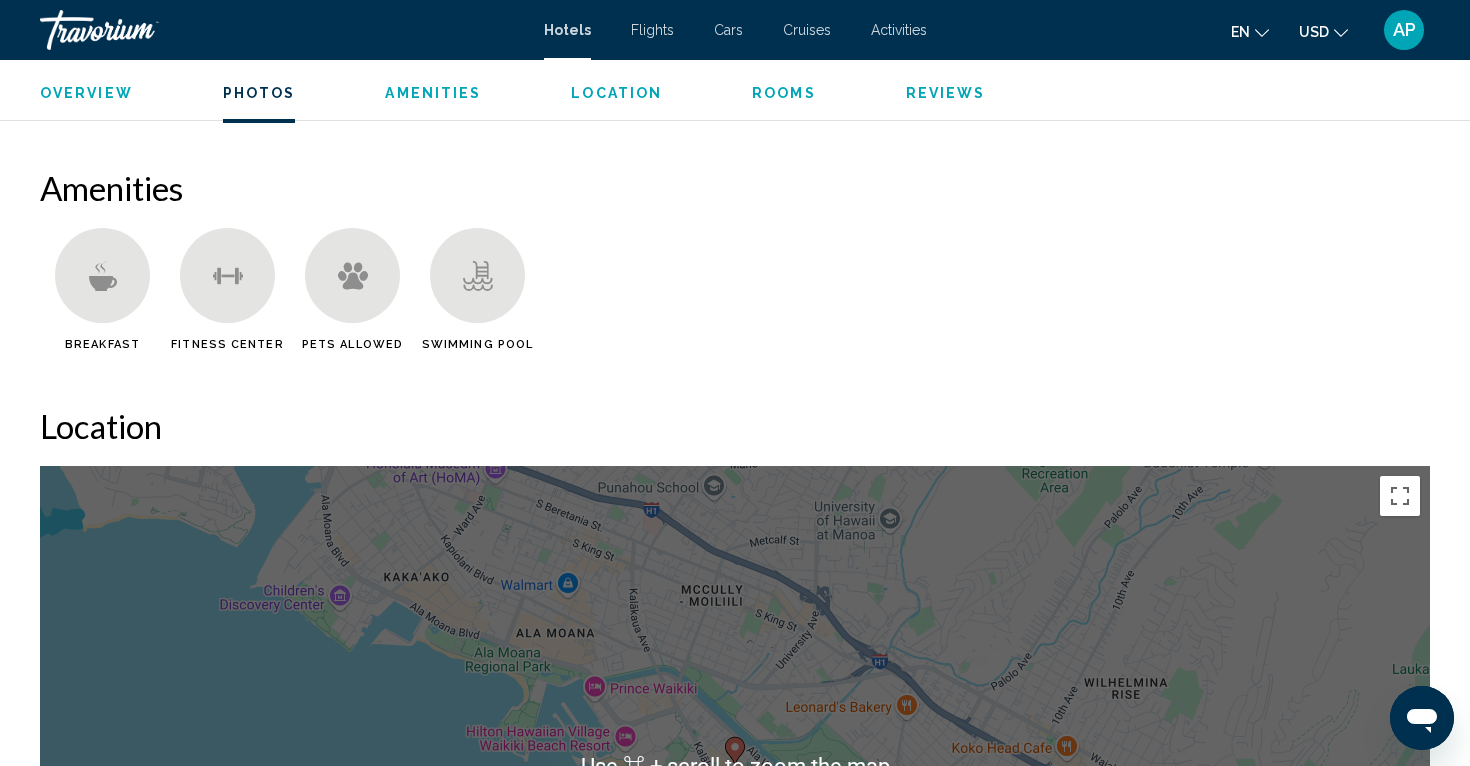 scroll, scrollTop: 1490, scrollLeft: 0, axis: vertical 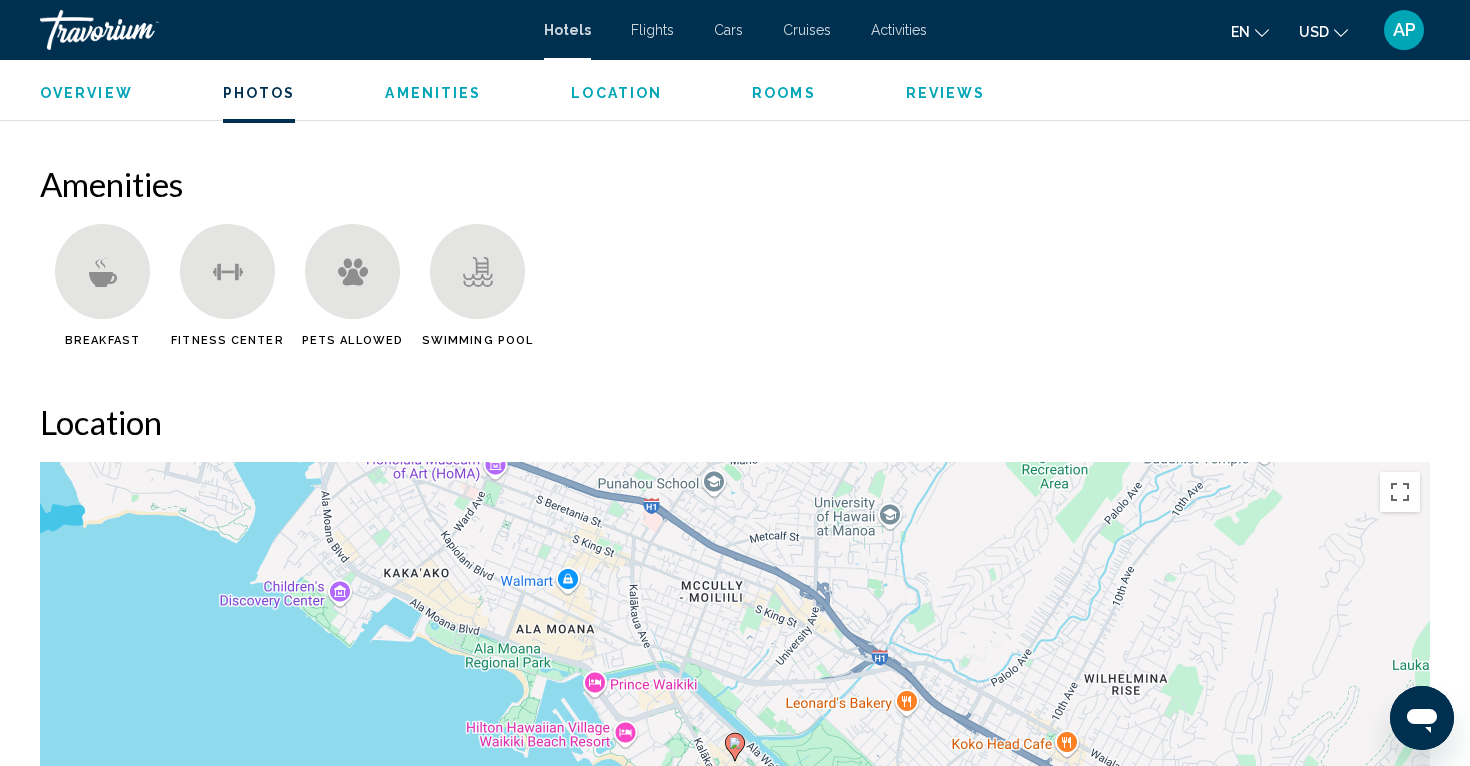 click at bounding box center (102, 271) 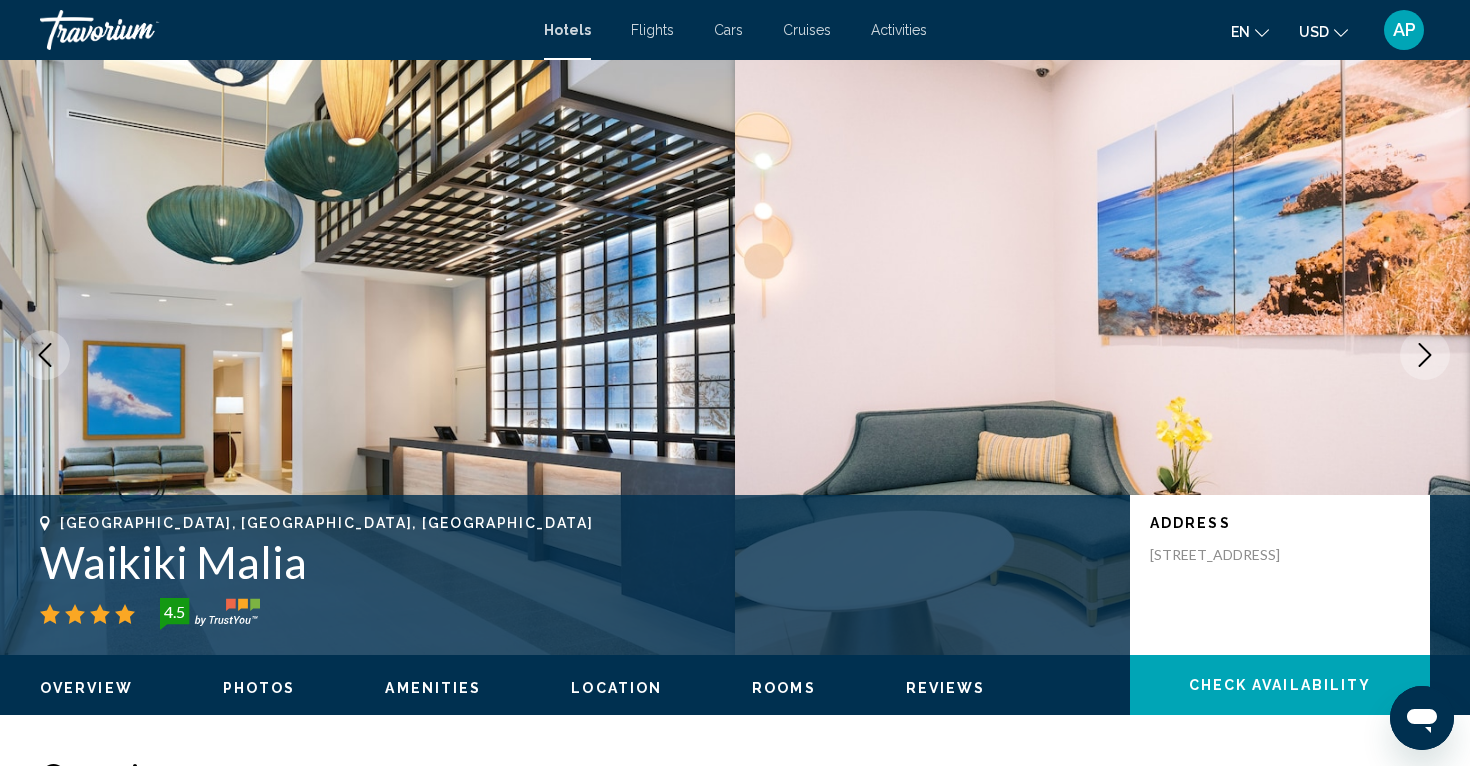 scroll, scrollTop: 0, scrollLeft: 0, axis: both 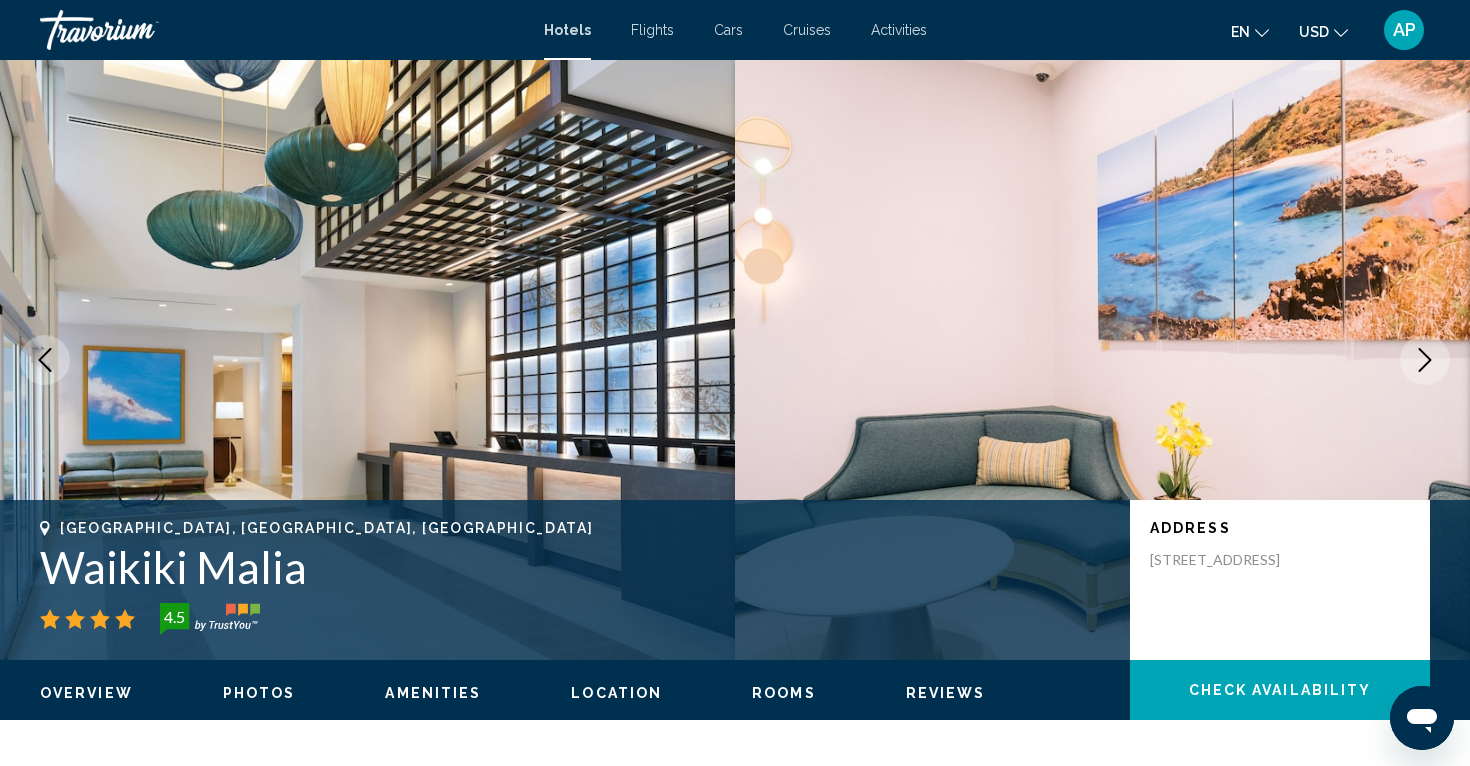 click on "Flights" at bounding box center [652, 30] 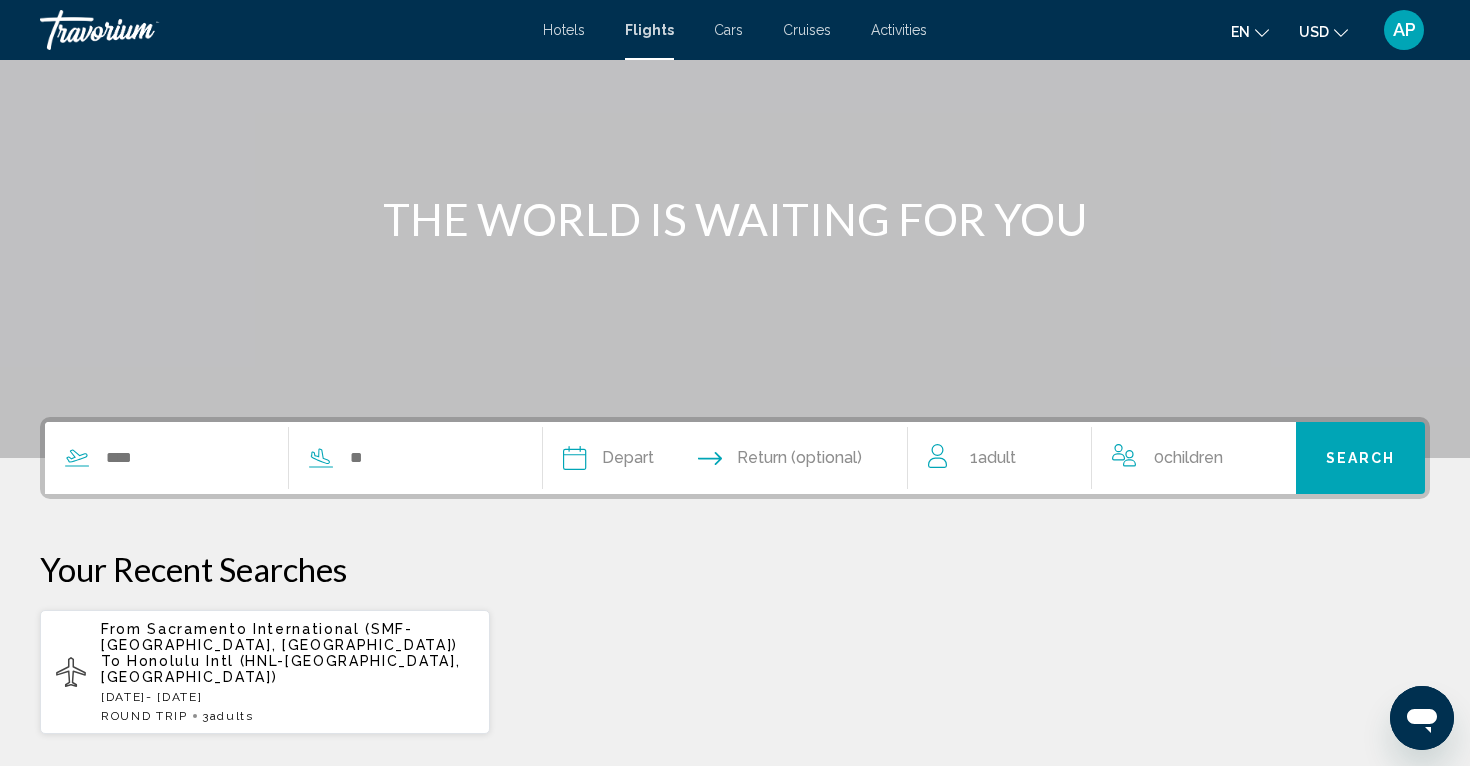 scroll, scrollTop: 140, scrollLeft: 0, axis: vertical 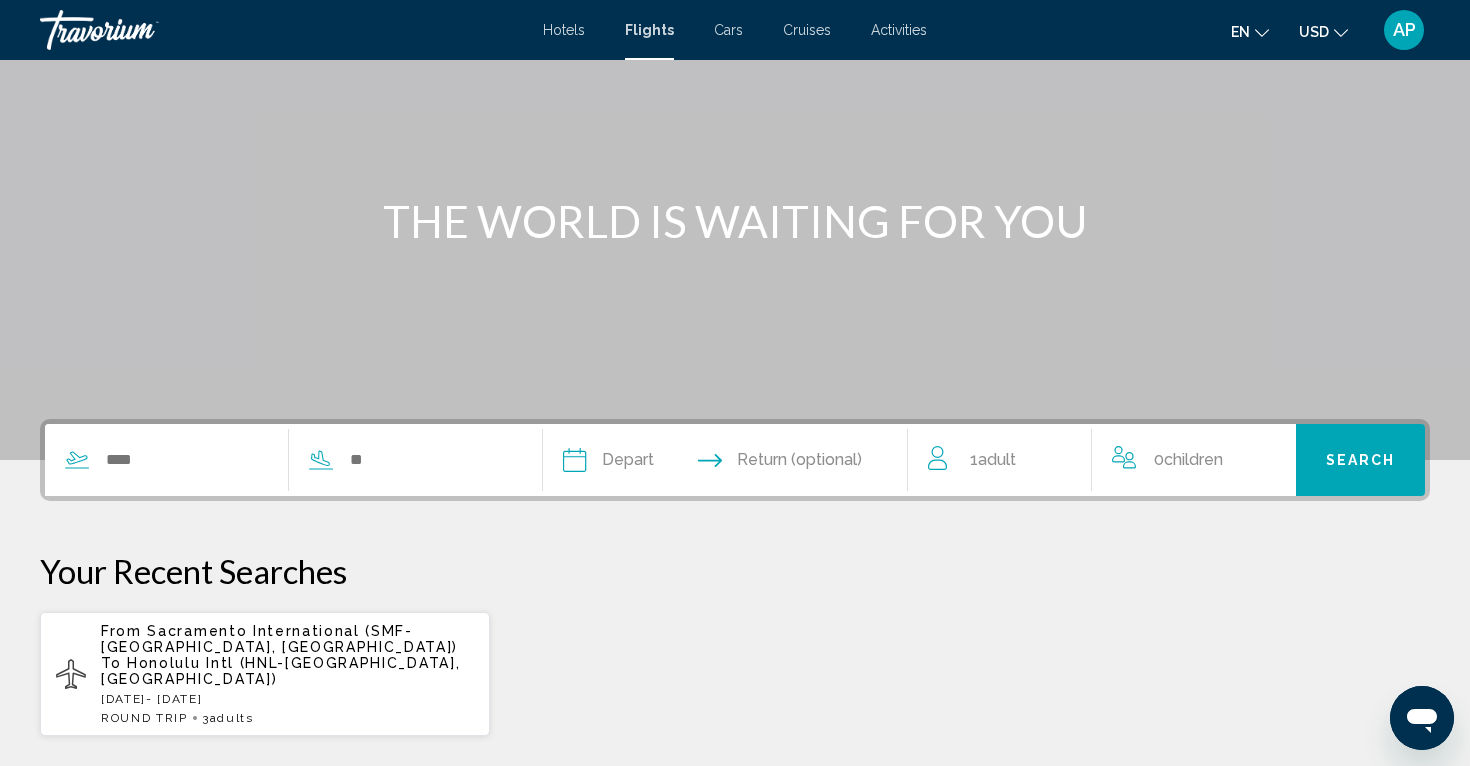 click on "Sun, 03 Aug  - Mon, 11 Aug" at bounding box center (287, 699) 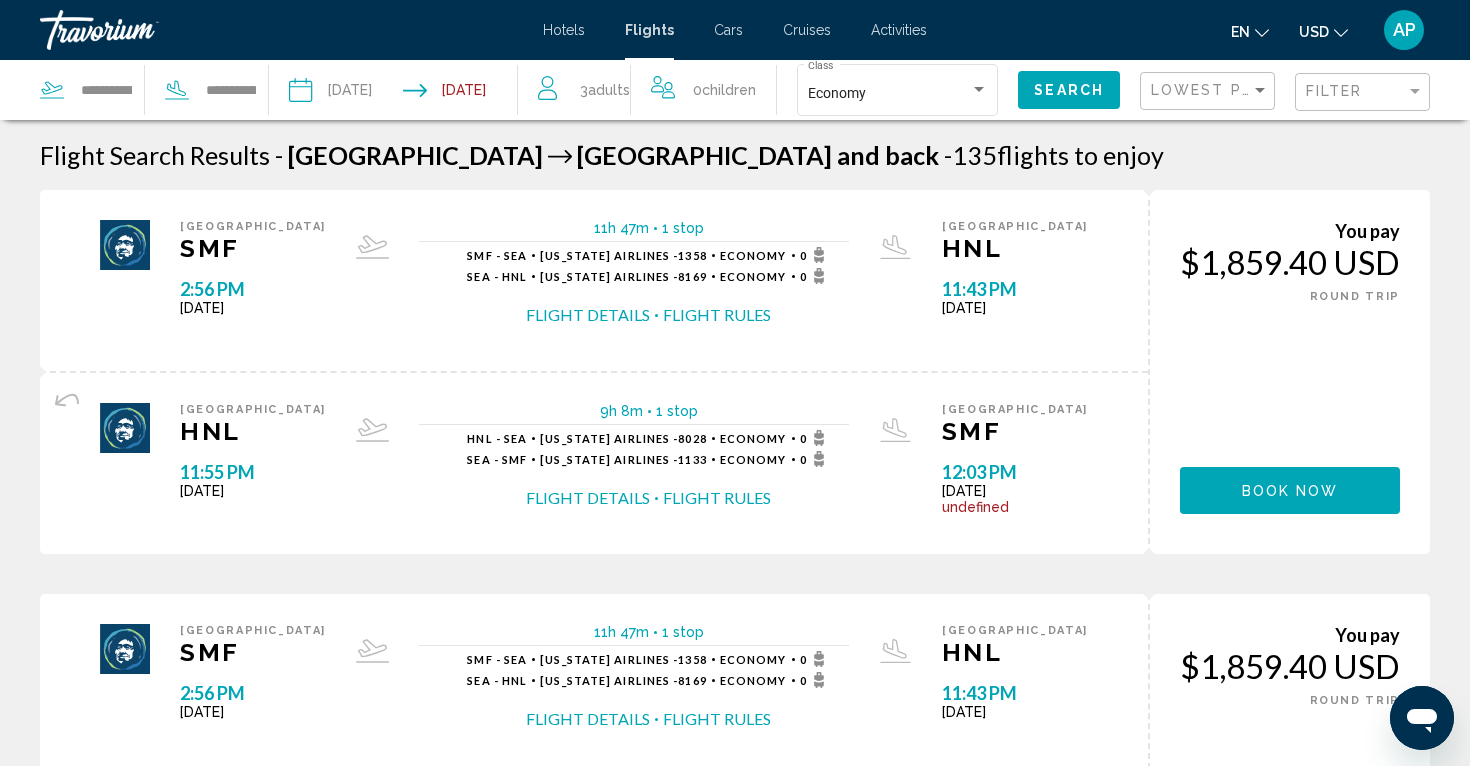 scroll, scrollTop: 0, scrollLeft: 0, axis: both 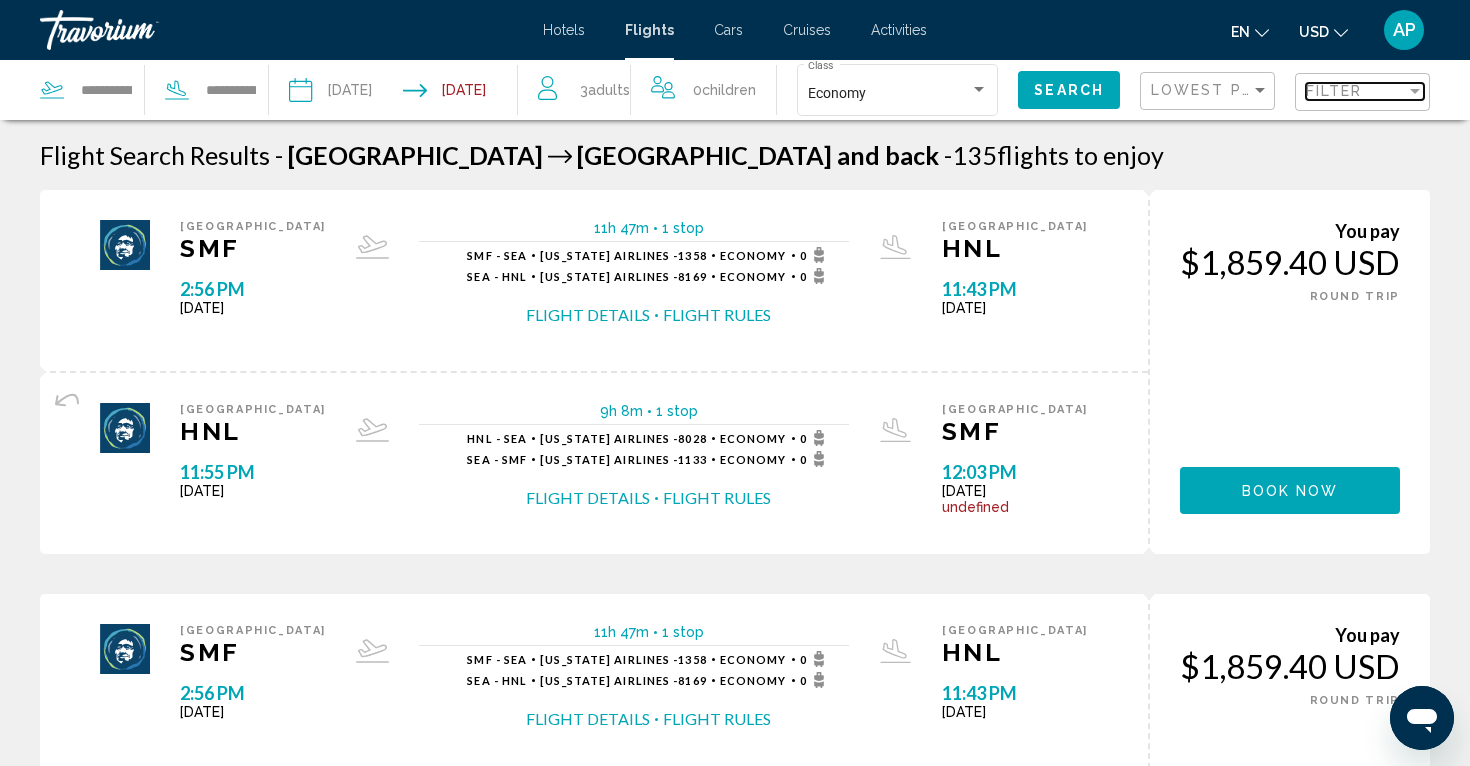 click at bounding box center [1415, 91] 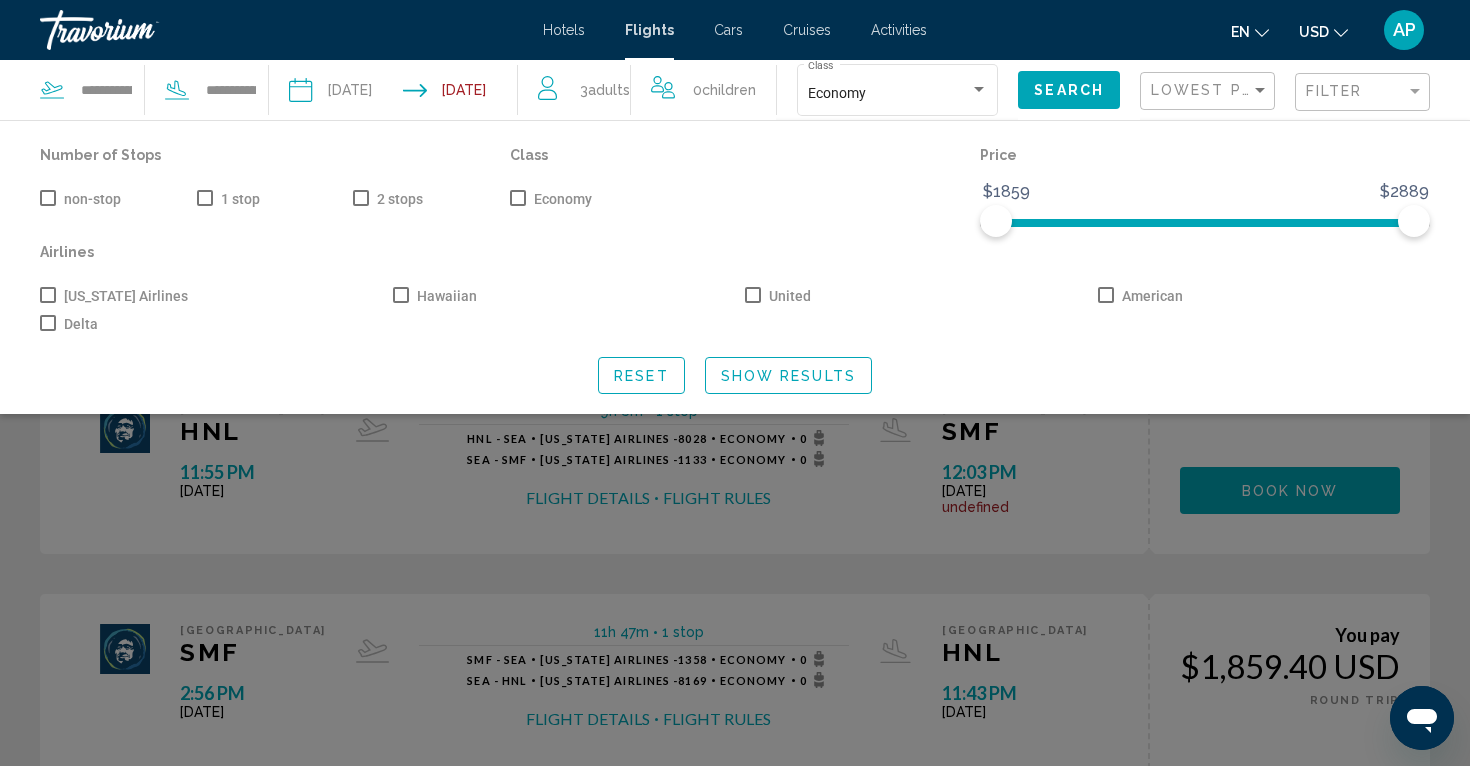 click at bounding box center [48, 198] 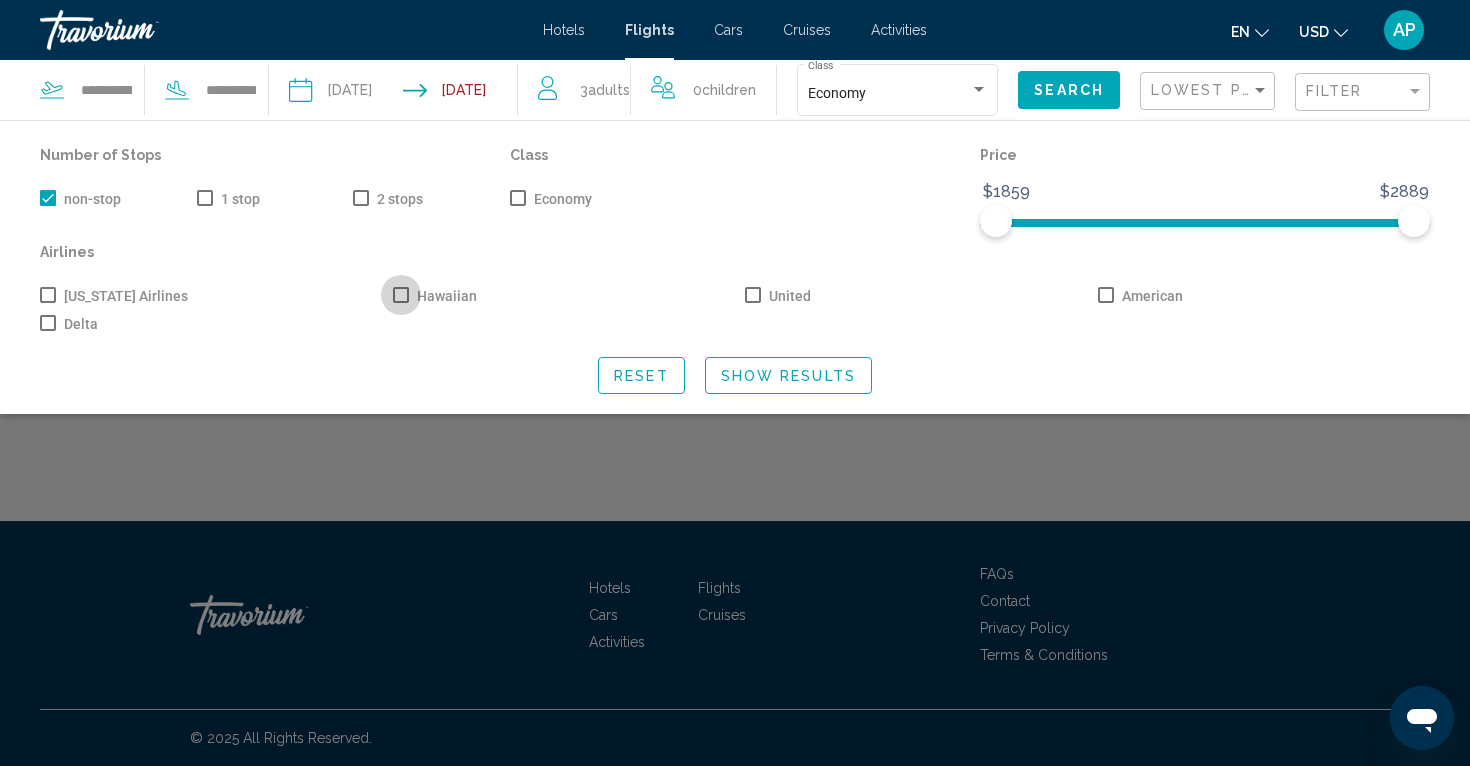 click at bounding box center (401, 295) 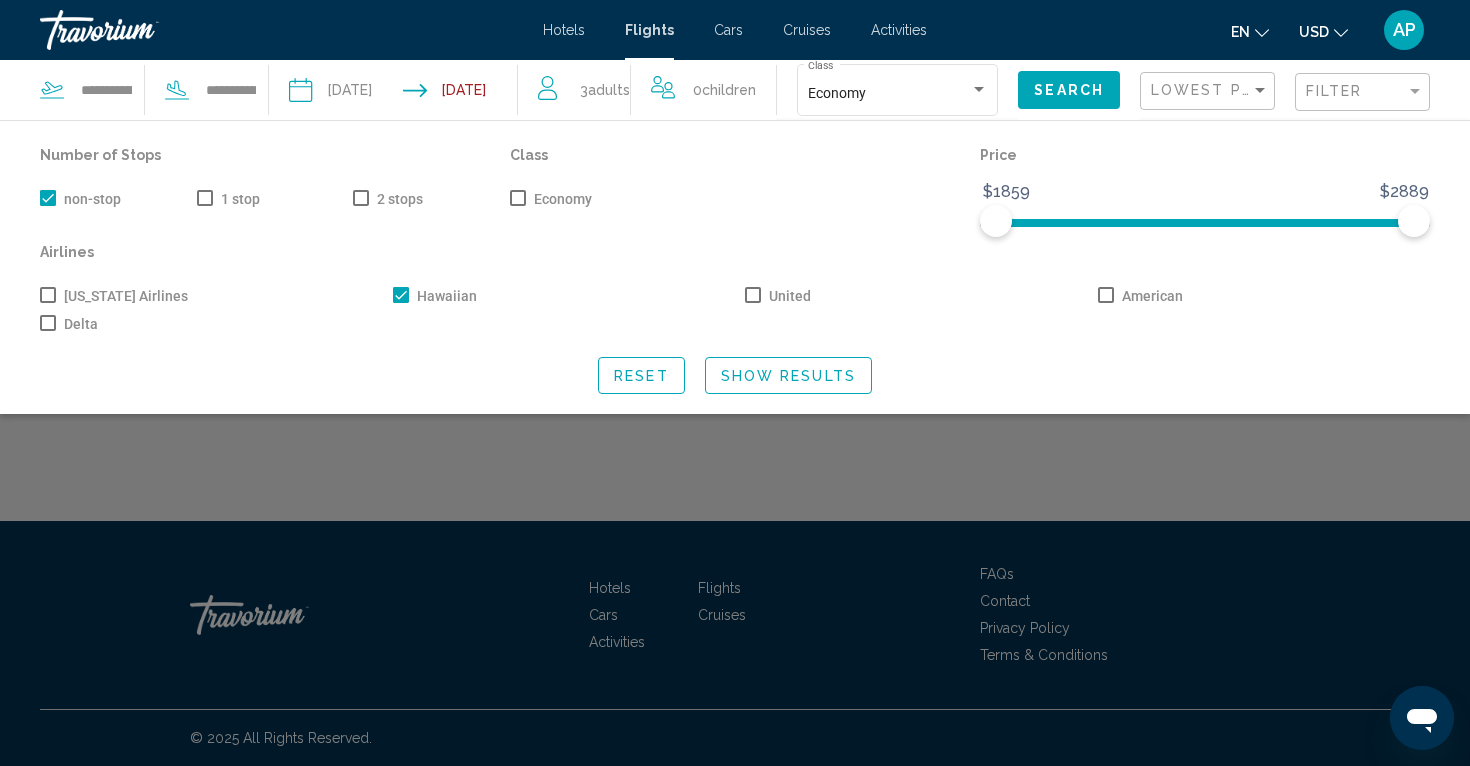 click on "Show Results" 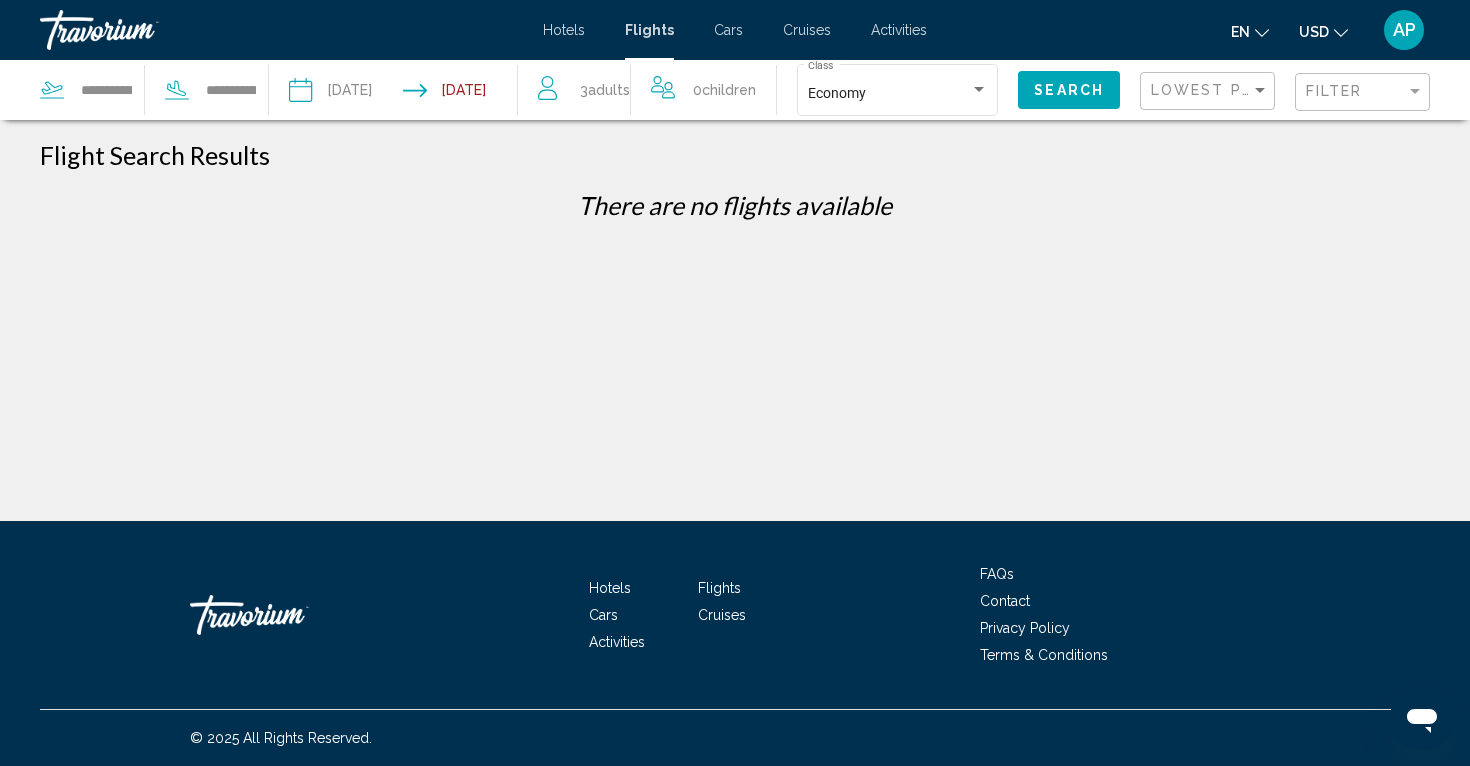 scroll, scrollTop: 0, scrollLeft: 0, axis: both 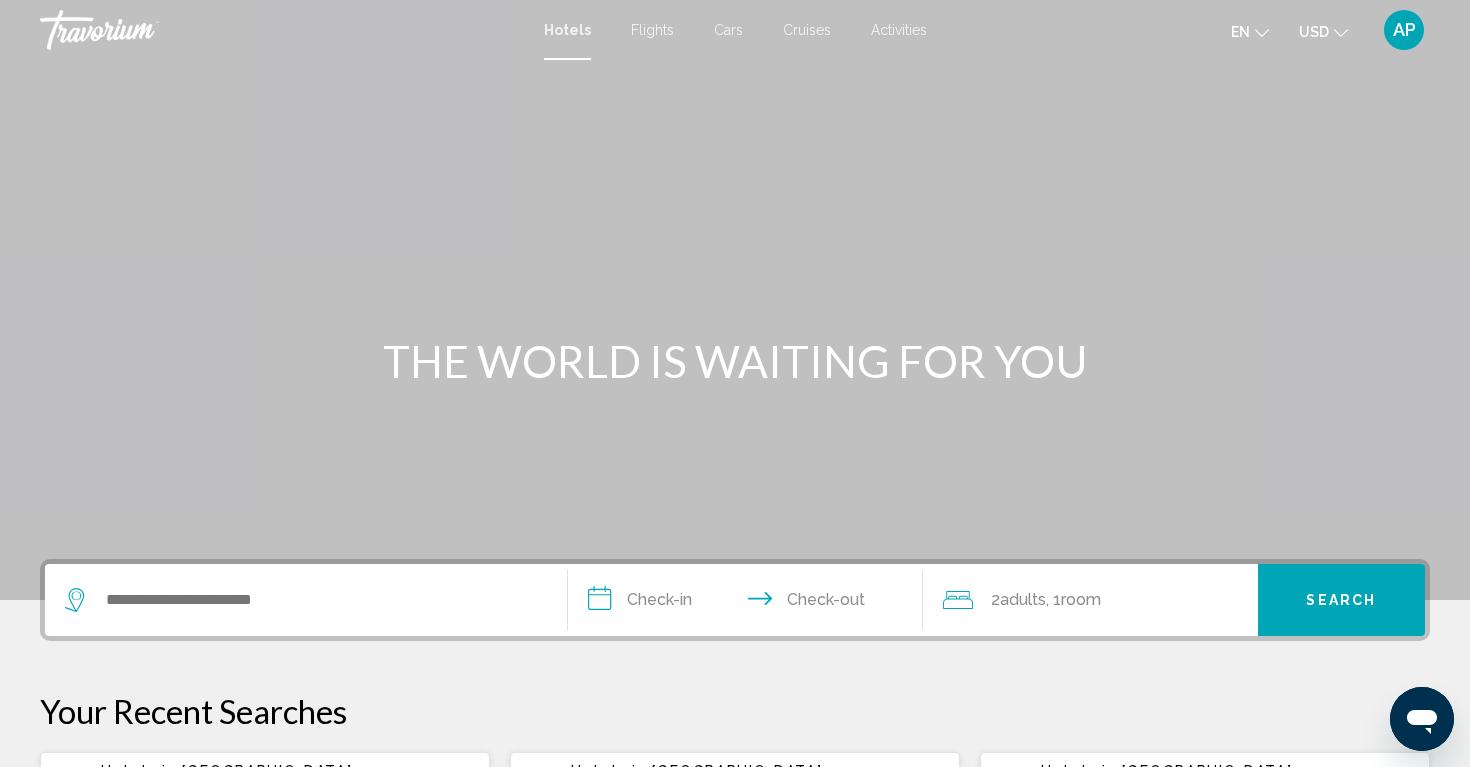 click on "Flights" at bounding box center (652, 30) 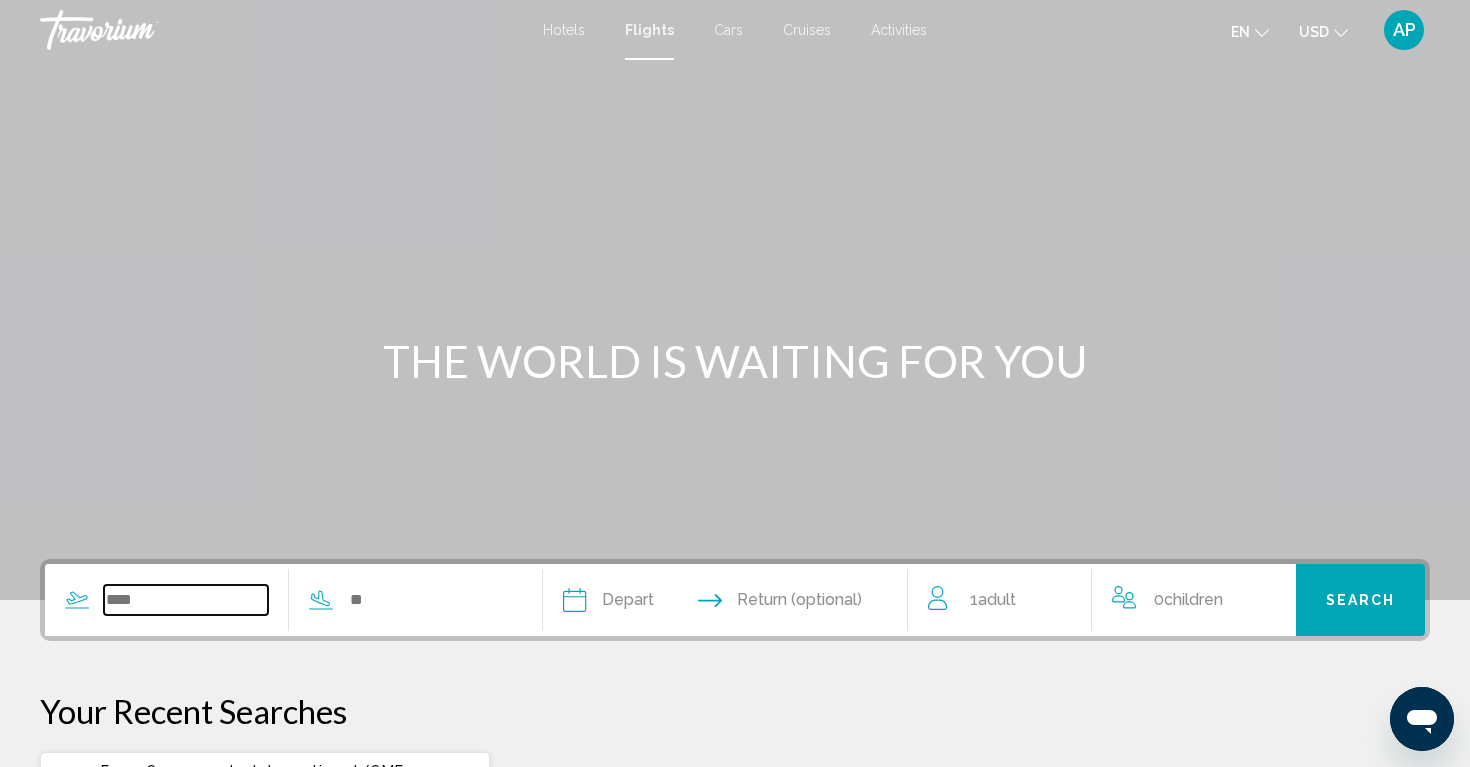 click at bounding box center [186, 600] 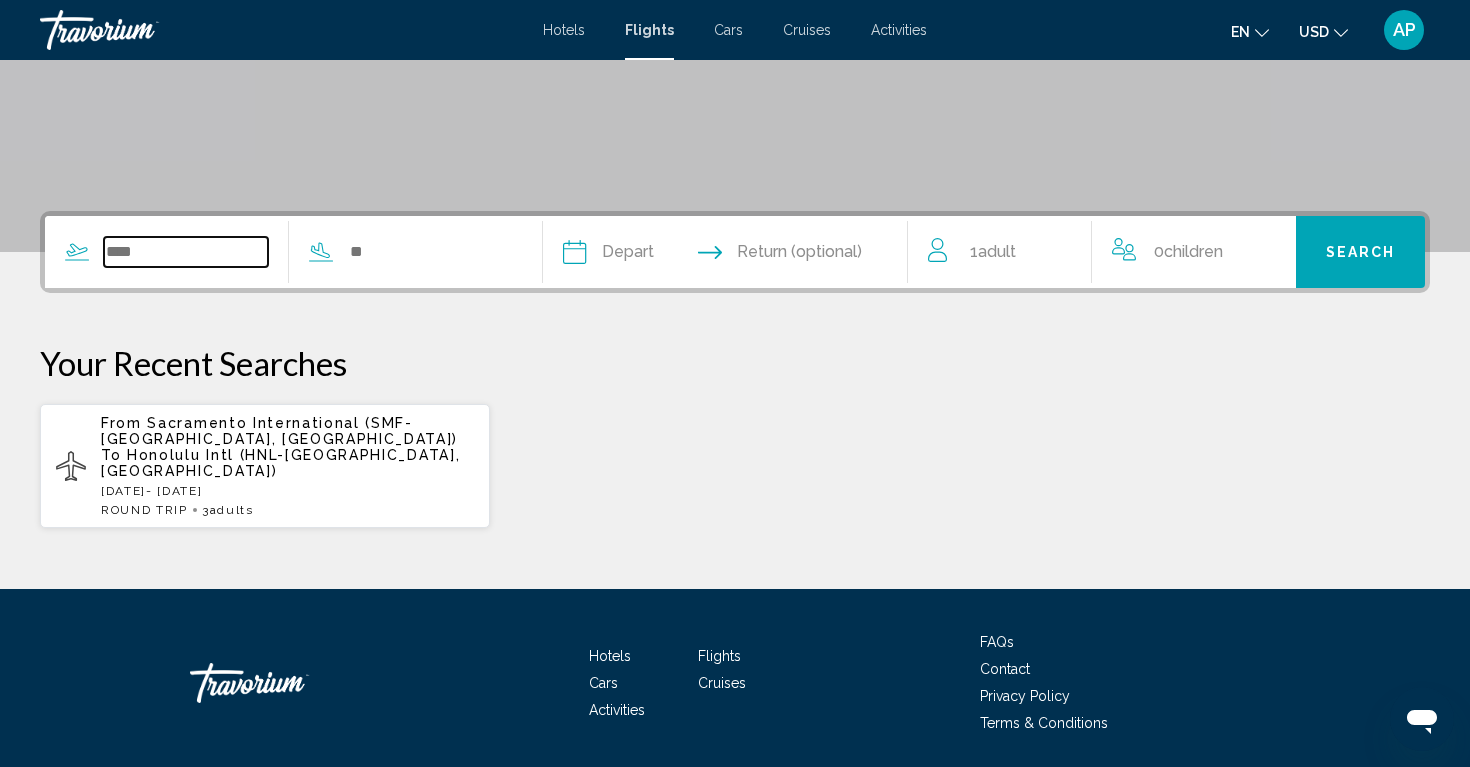 scroll, scrollTop: 402, scrollLeft: 0, axis: vertical 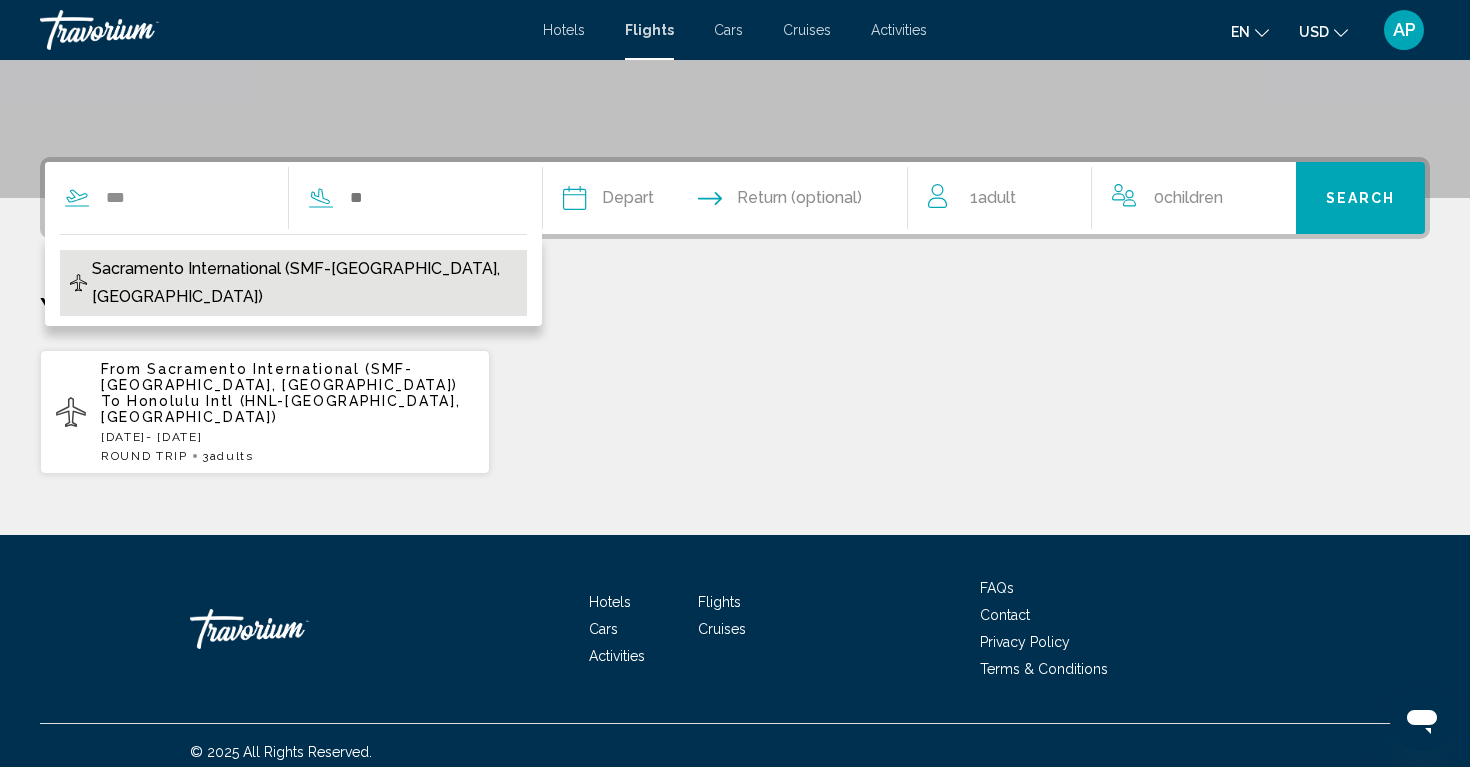 drag, startPoint x: 152, startPoint y: 603, endPoint x: 316, endPoint y: 270, distance: 371.19403 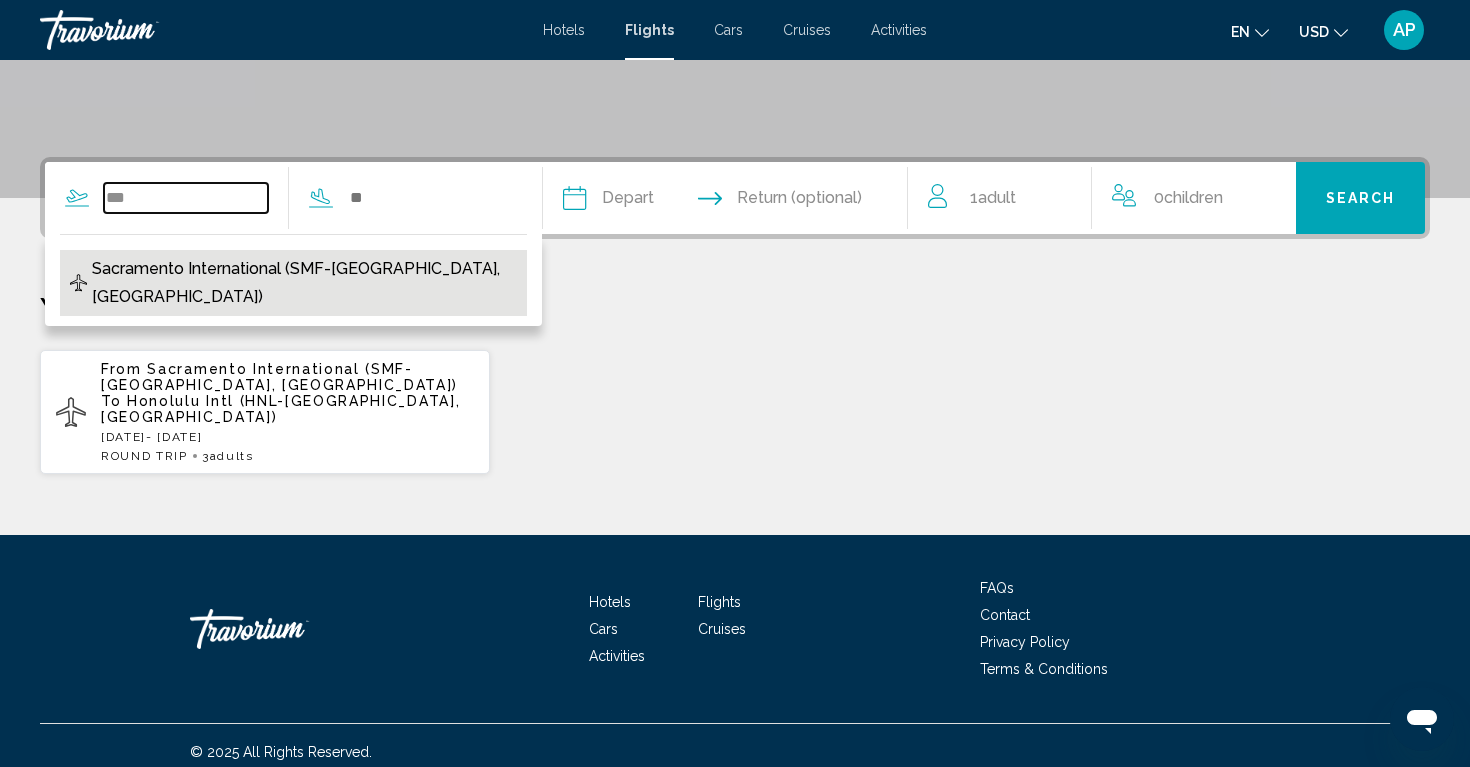 type on "**********" 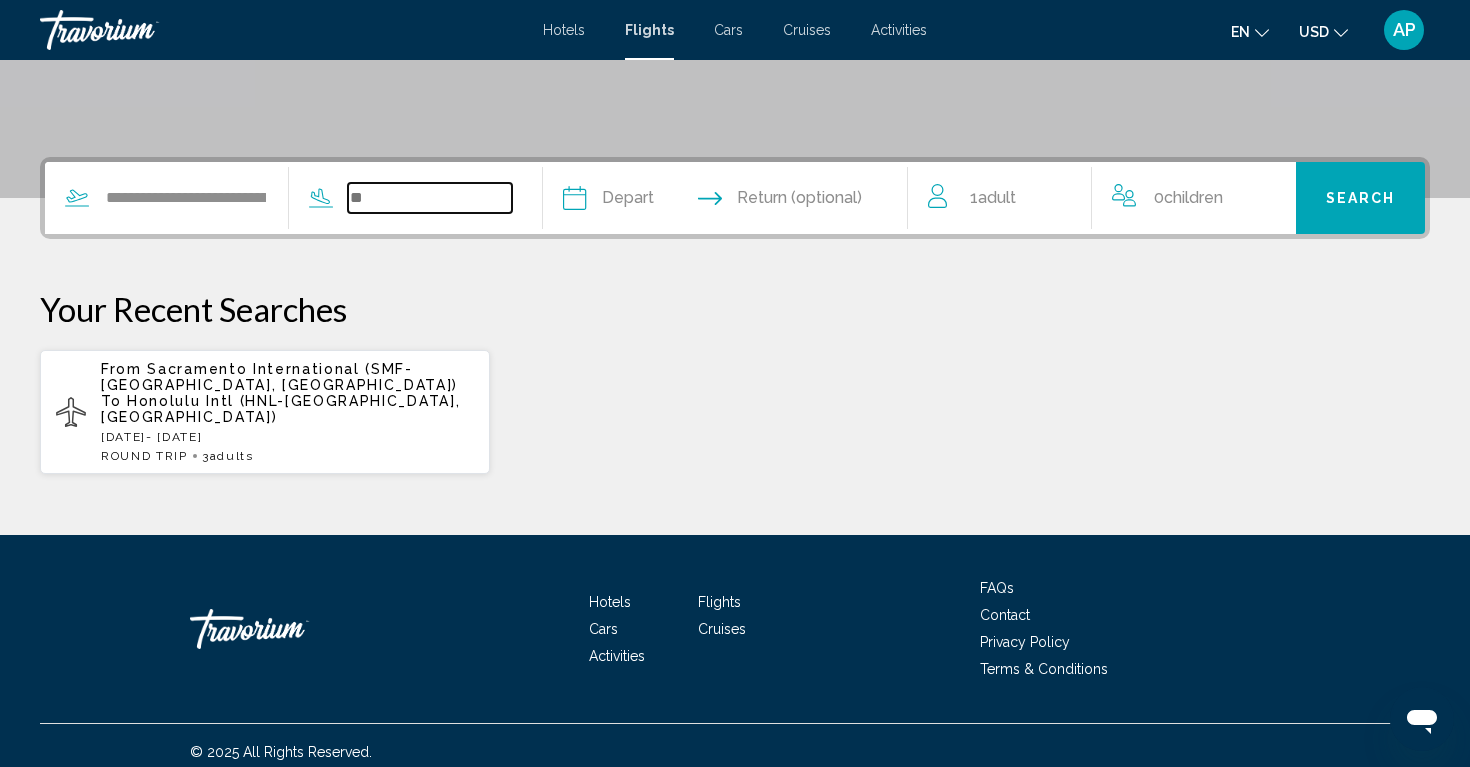 click at bounding box center (430, 198) 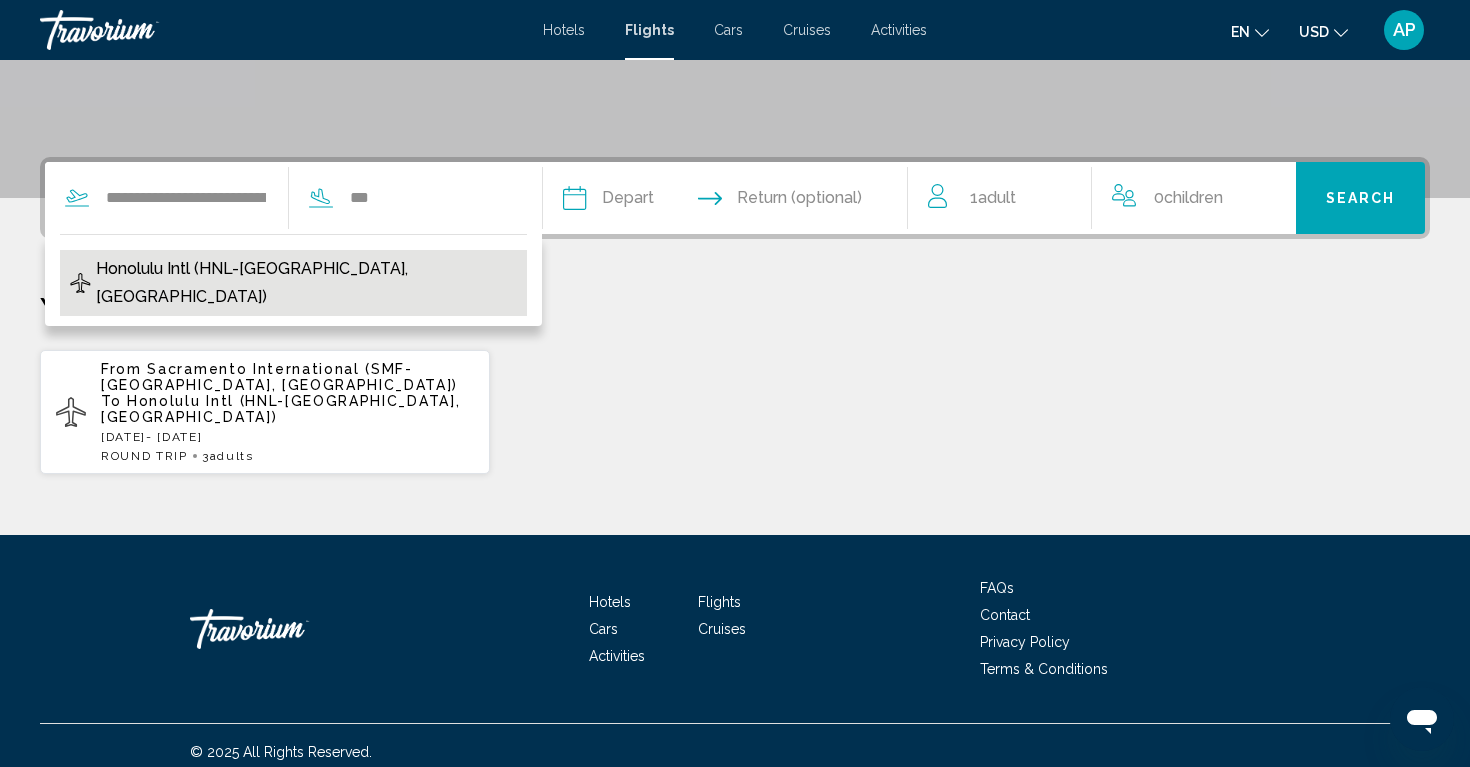 click on "Honolulu Intl (HNL-Honolulu, US)" at bounding box center [306, 283] 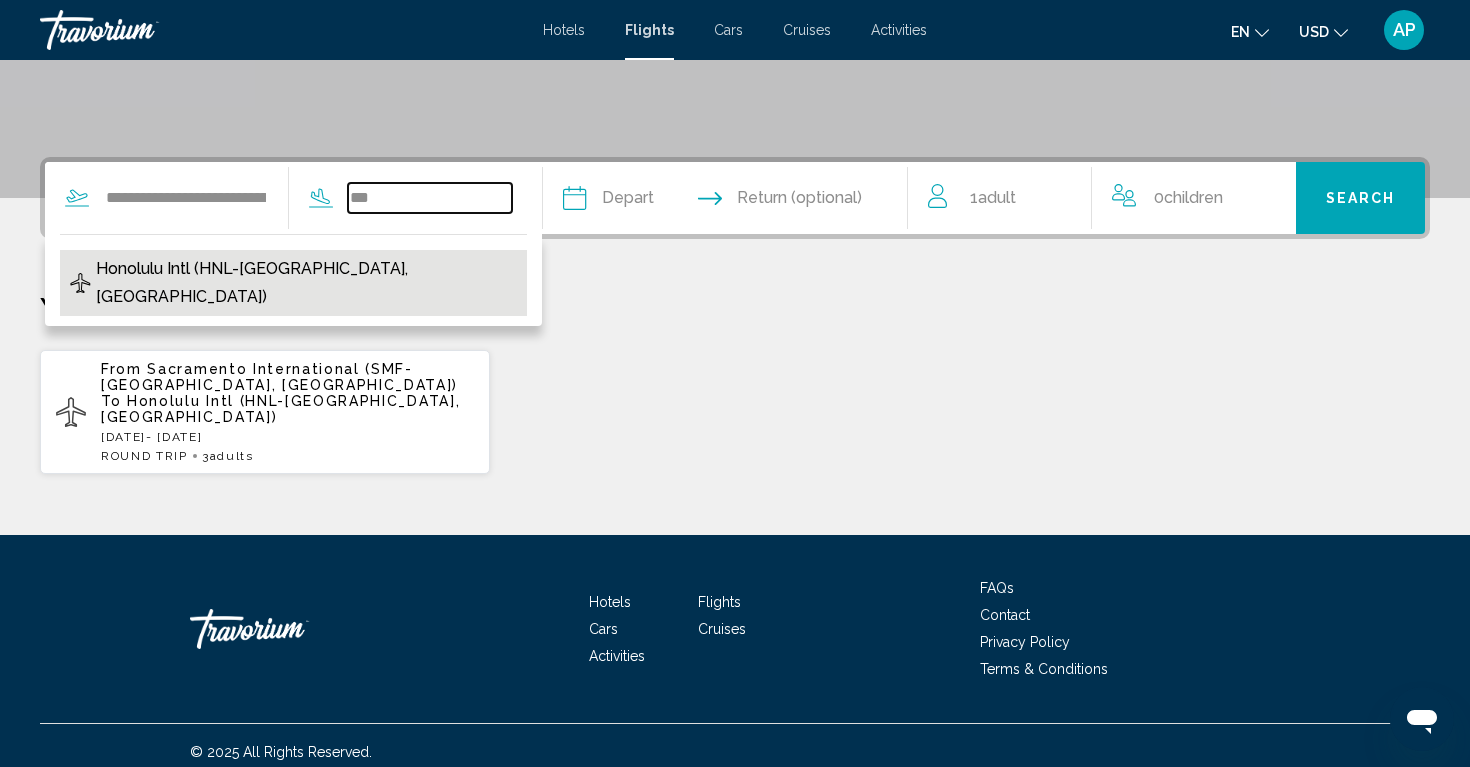 type on "**********" 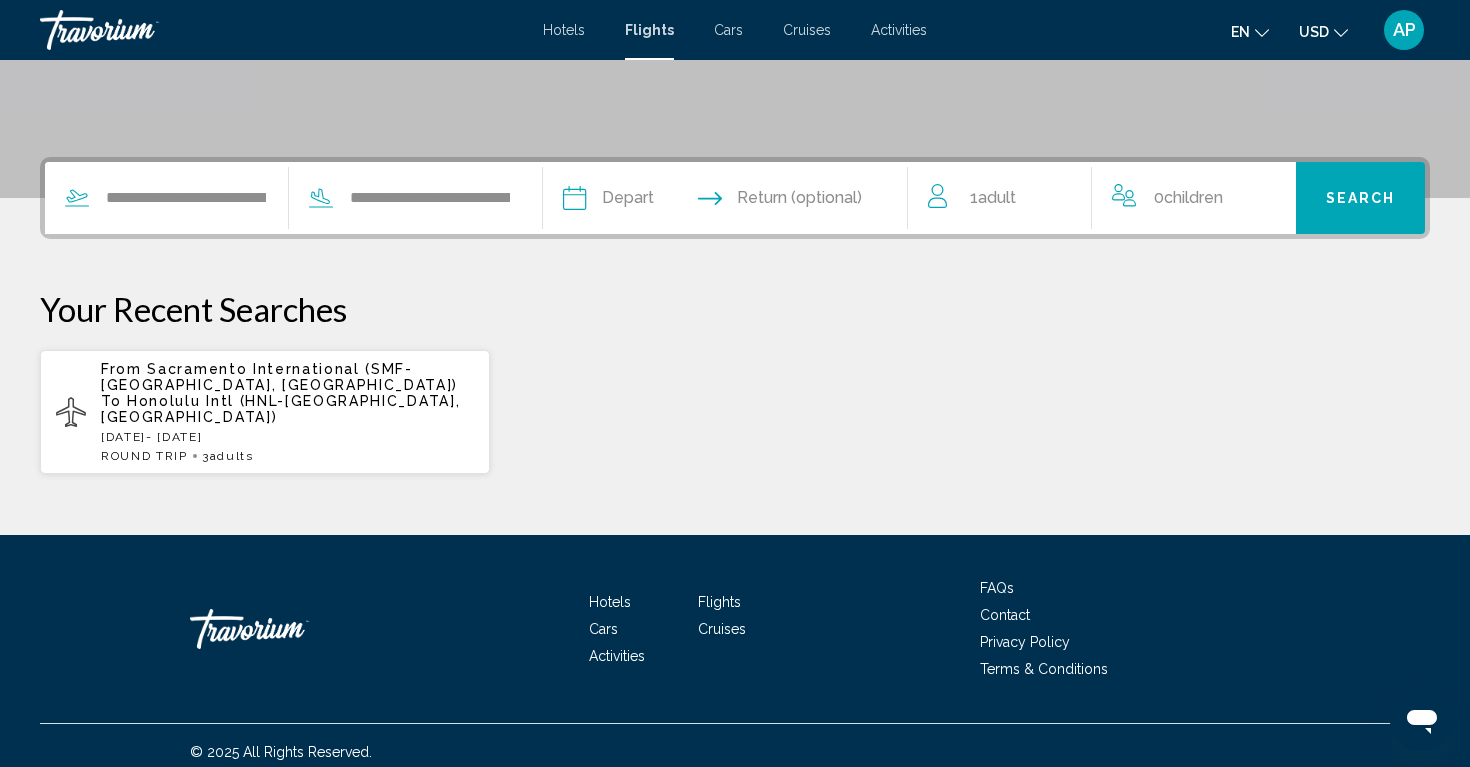 click at bounding box center [648, 201] 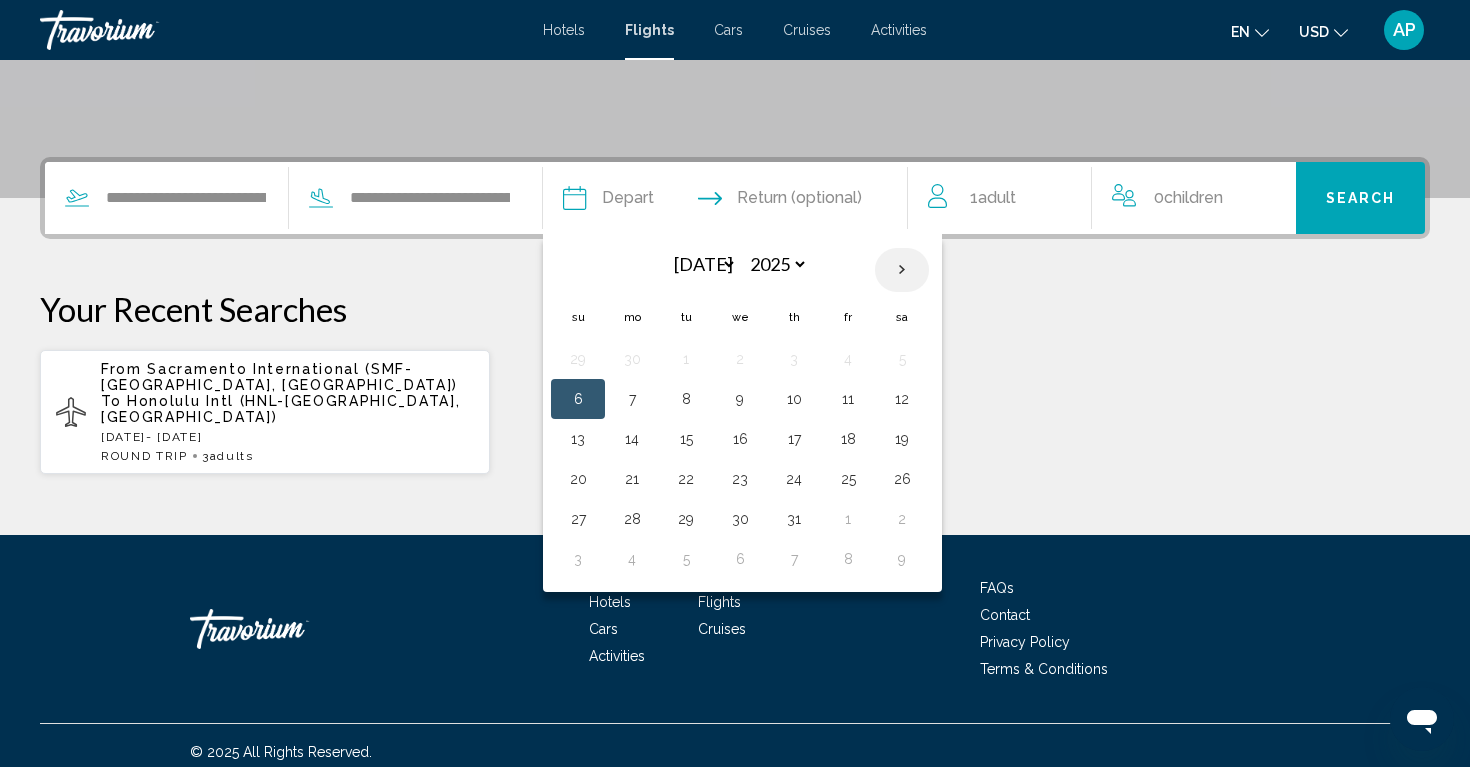 click at bounding box center (902, 270) 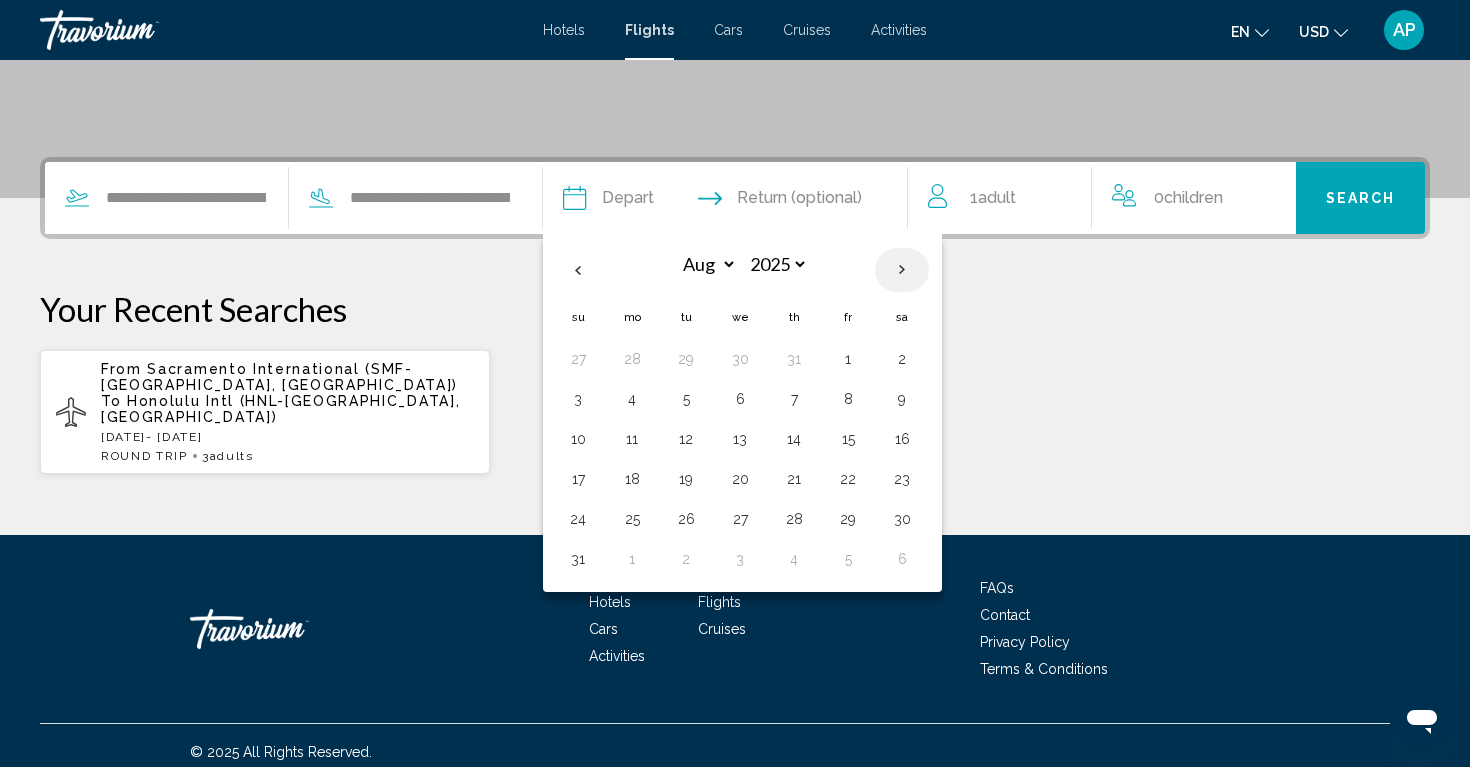 click at bounding box center [902, 270] 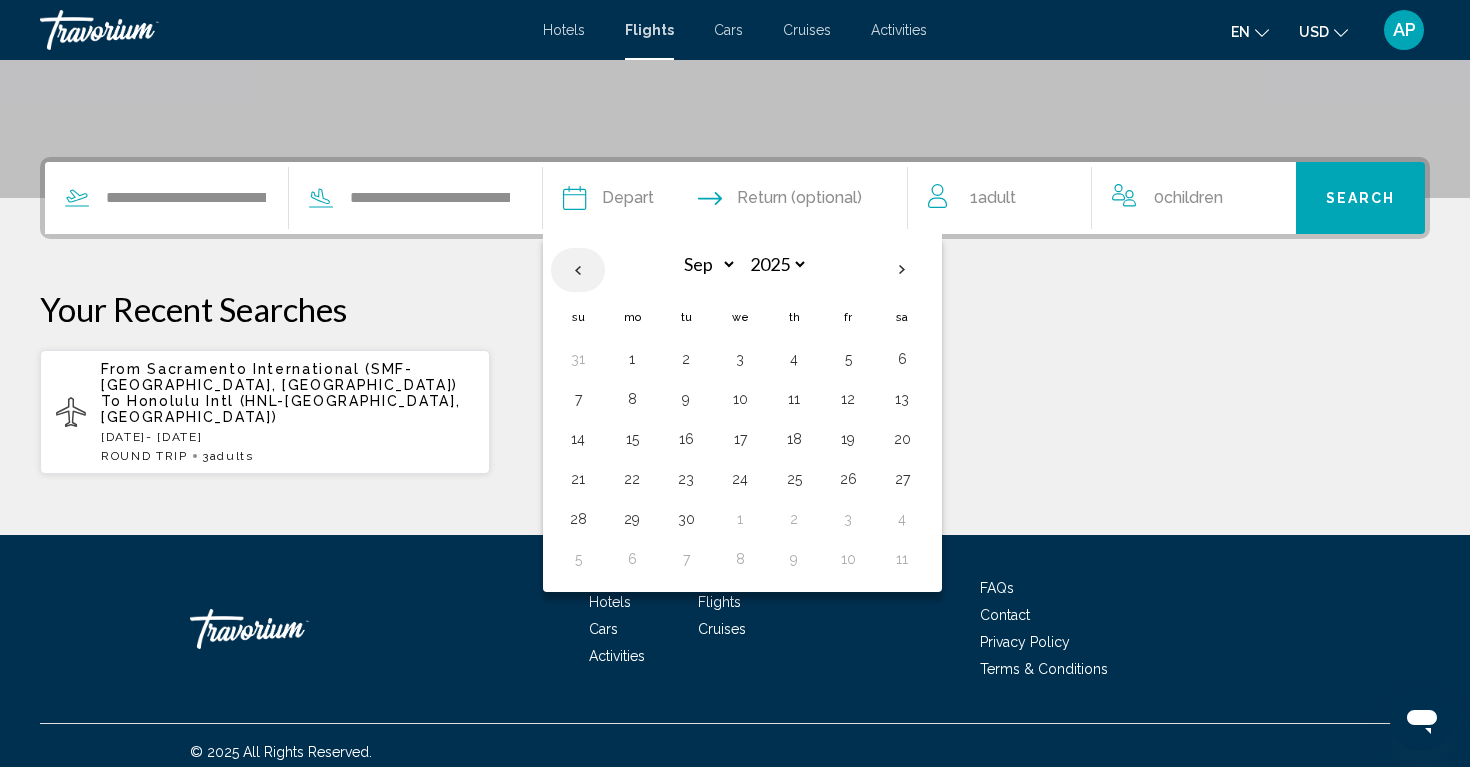 click at bounding box center (578, 270) 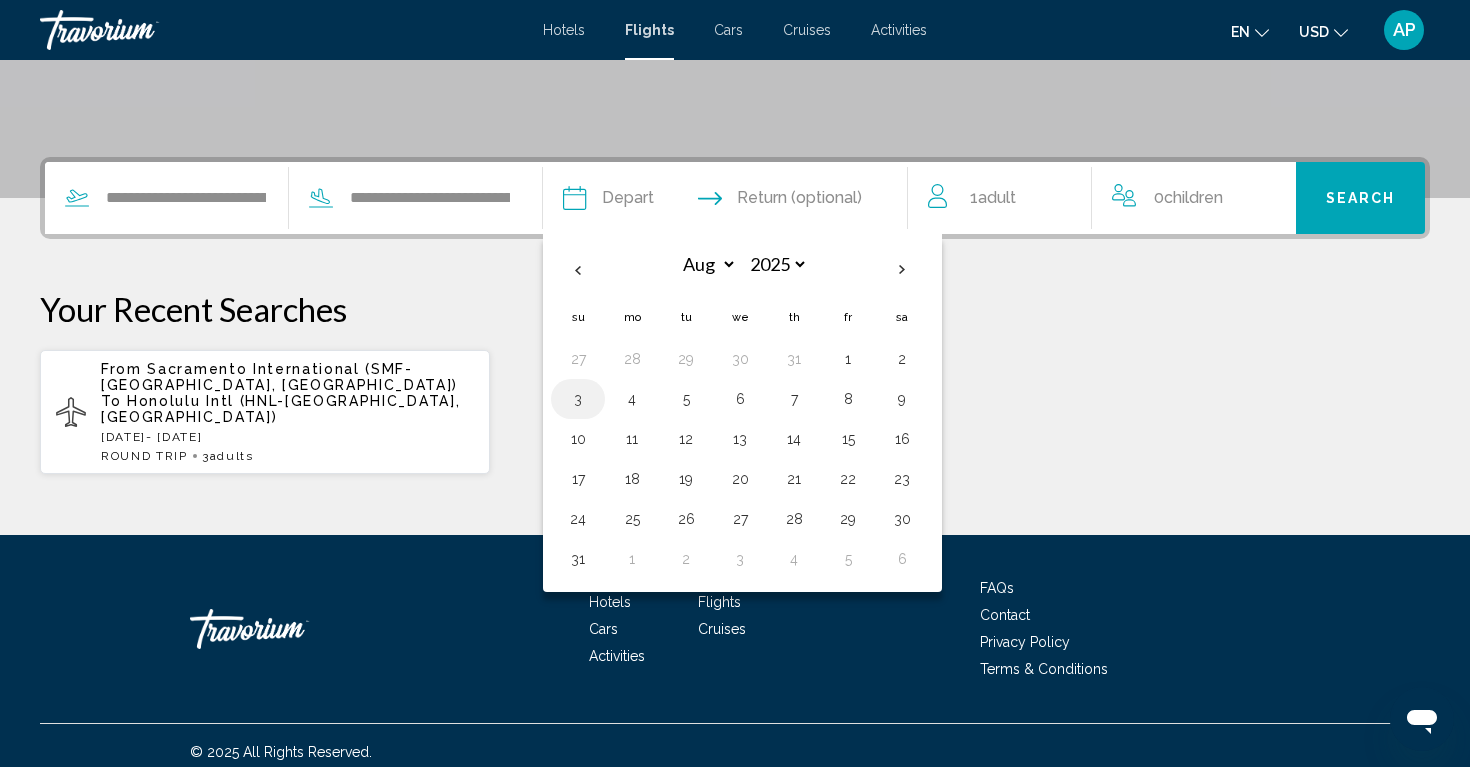 click on "3" at bounding box center [578, 399] 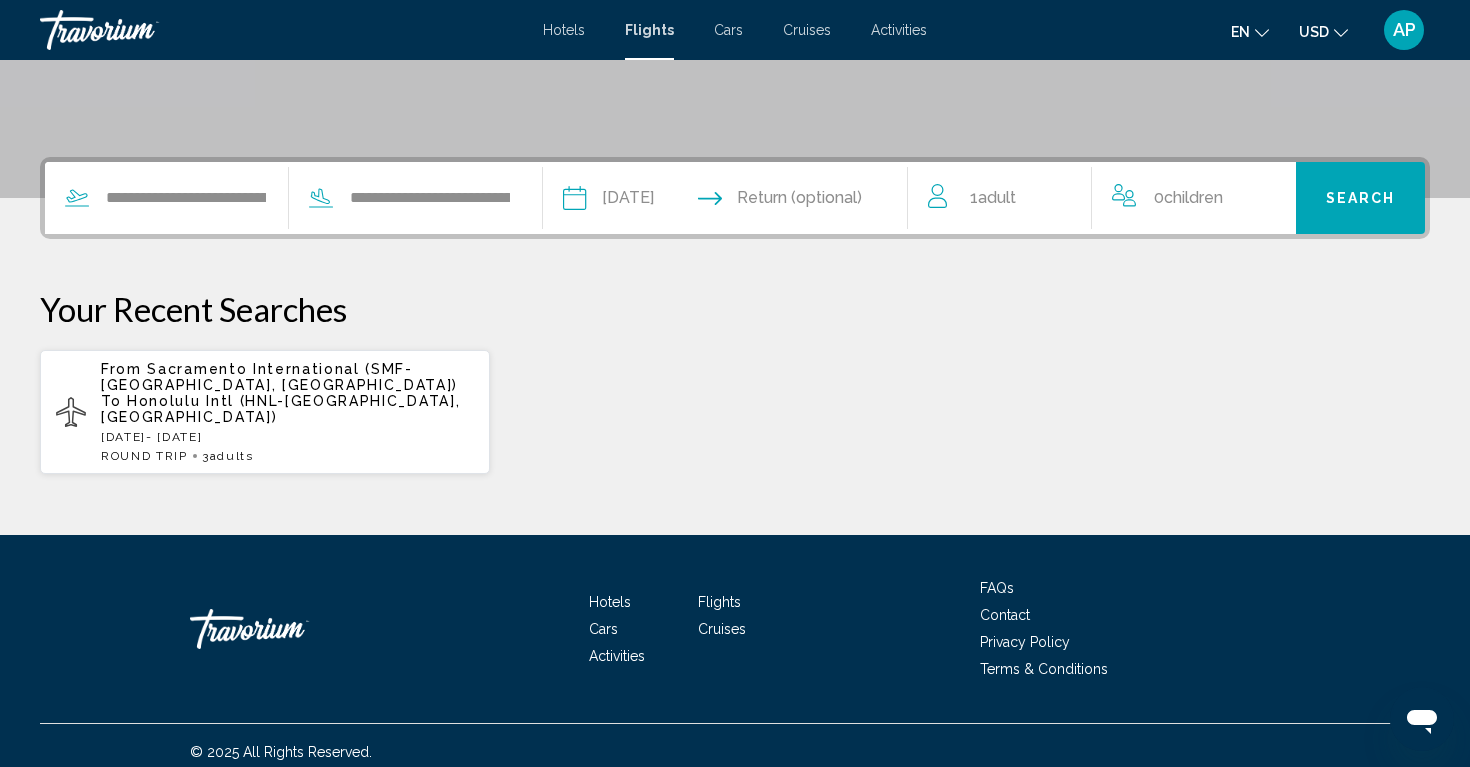 click at bounding box center [825, 201] 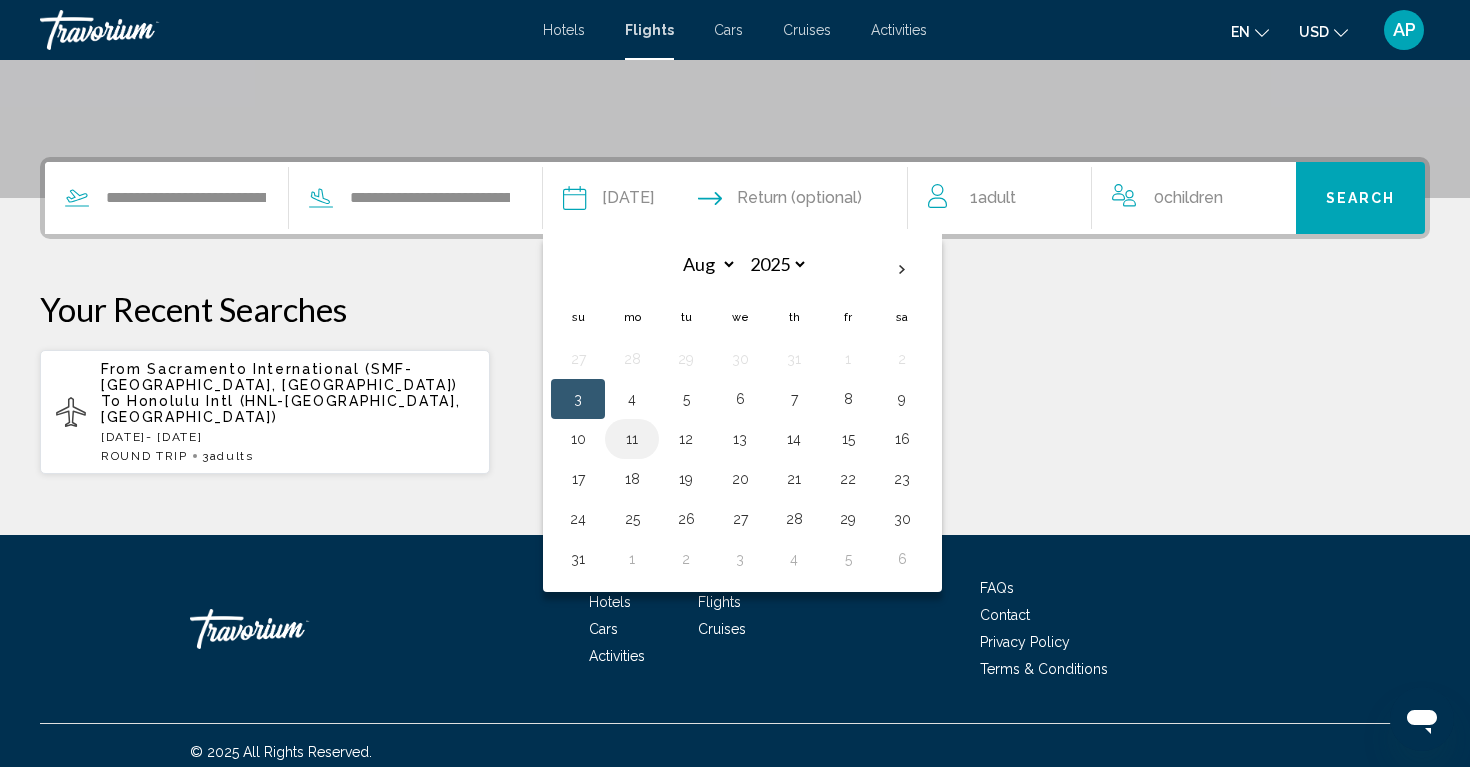 click on "11" at bounding box center (632, 439) 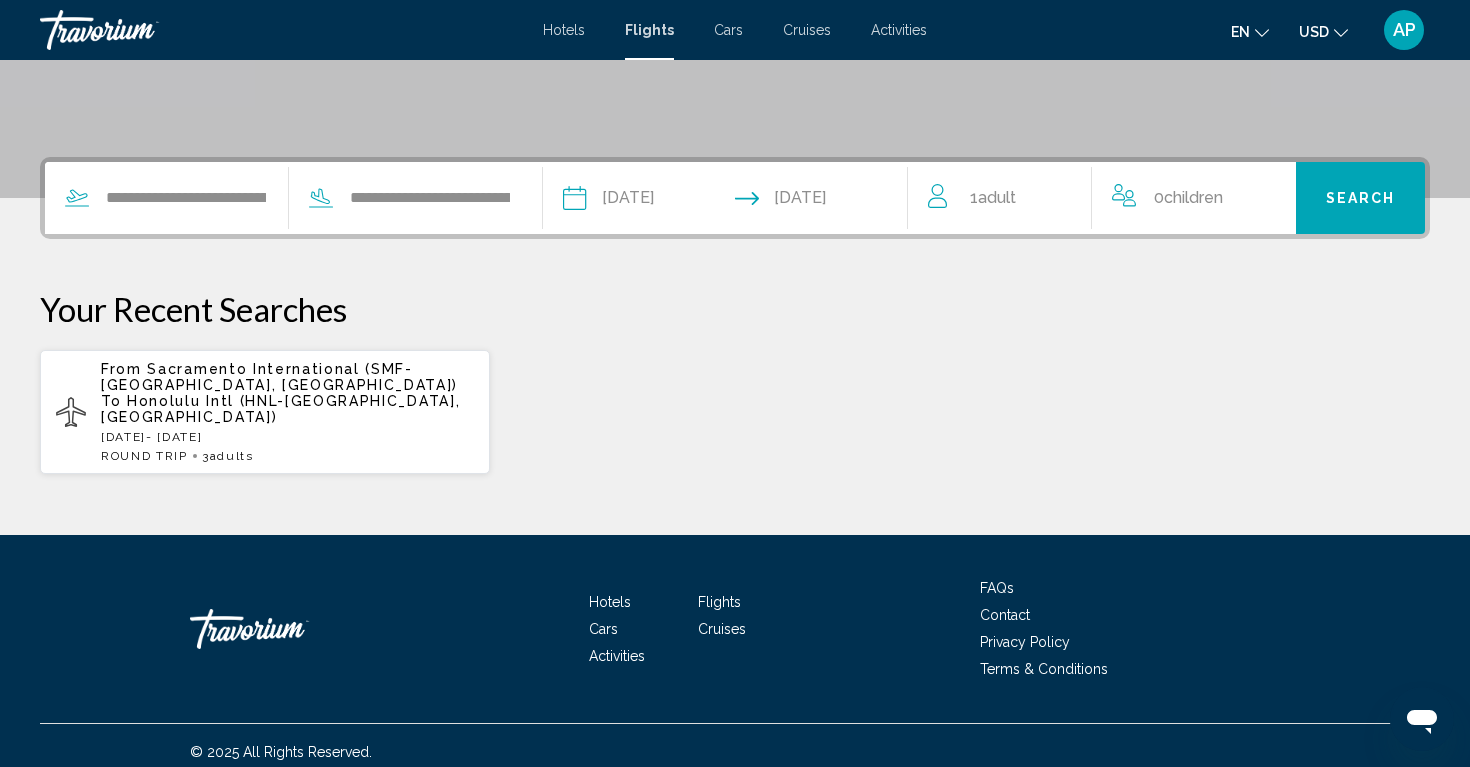click on "Adult" at bounding box center (997, 197) 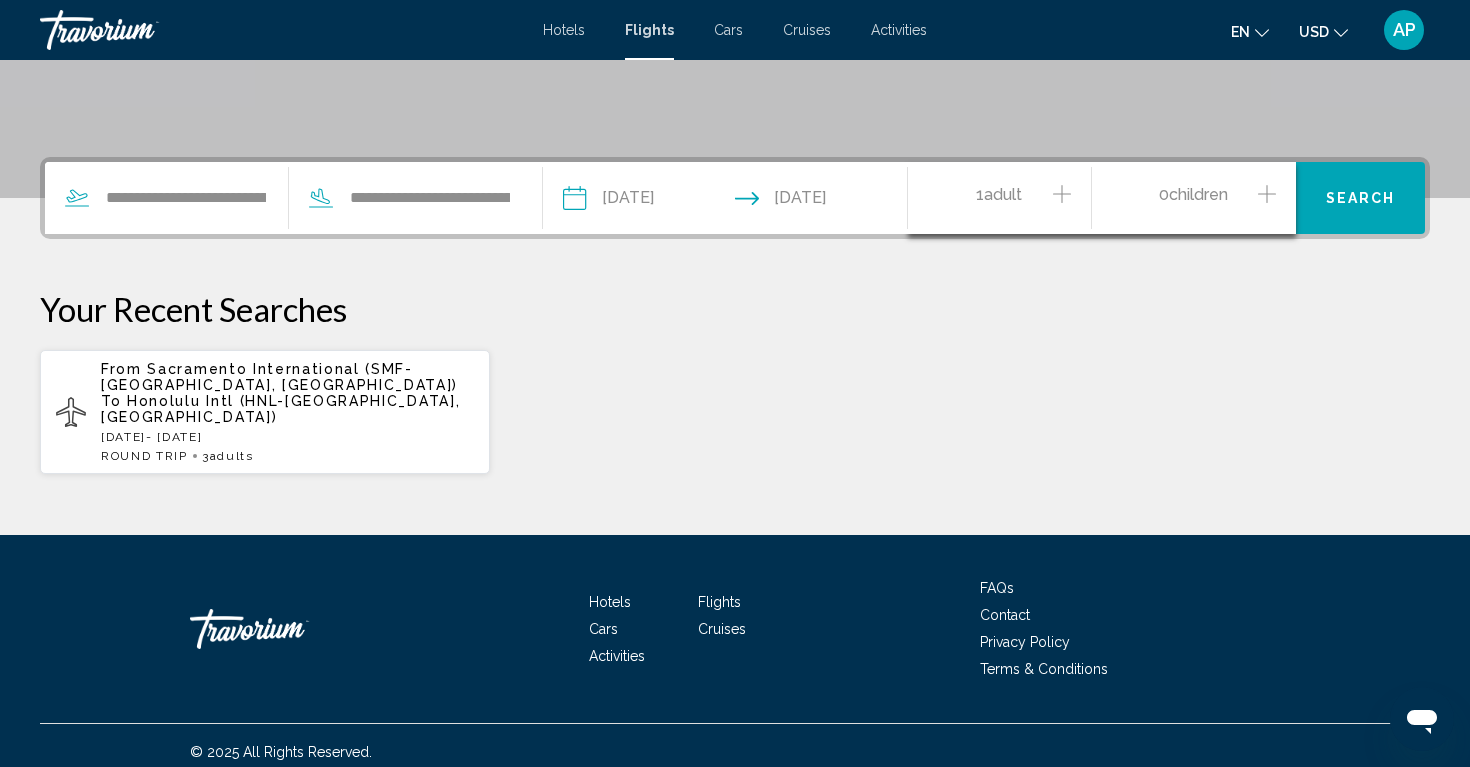 click 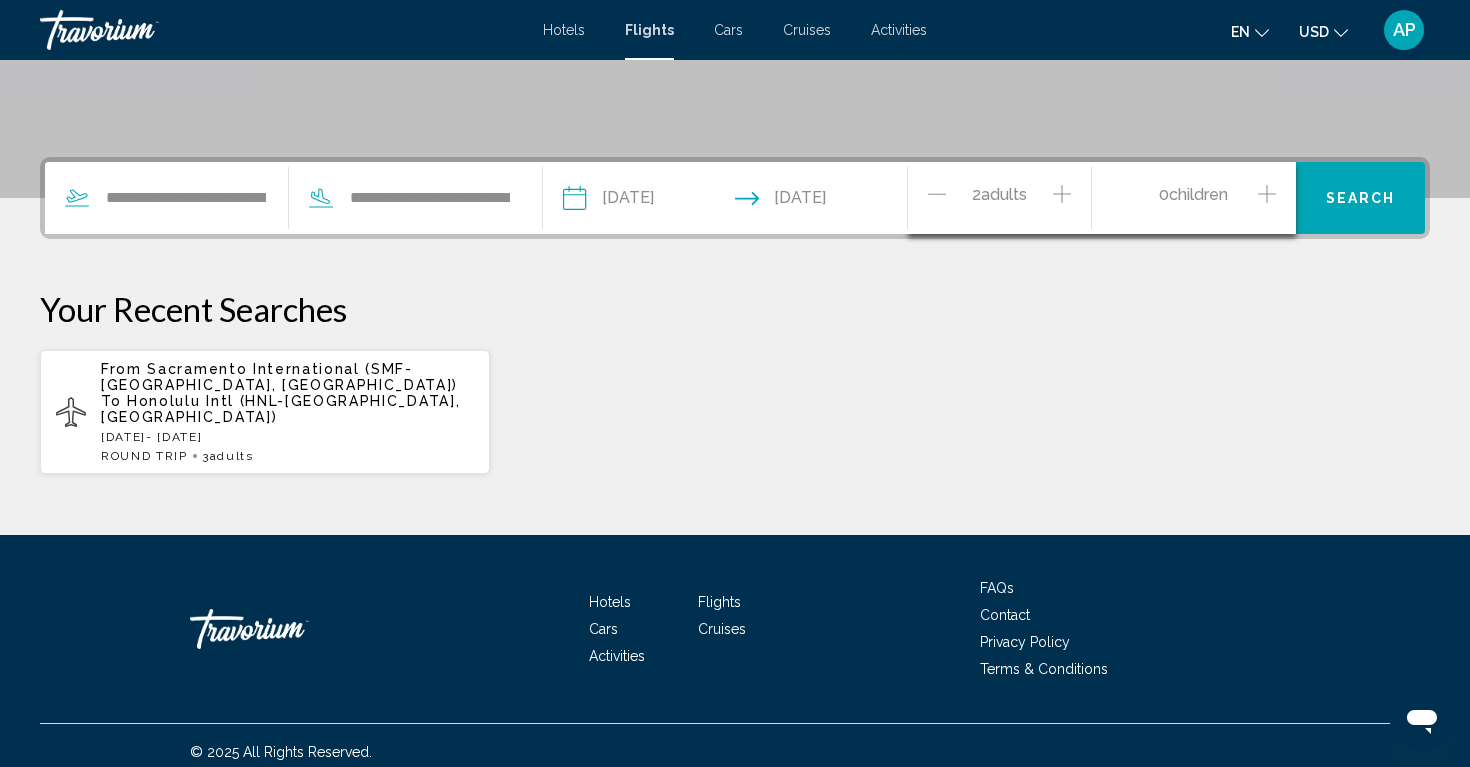 click 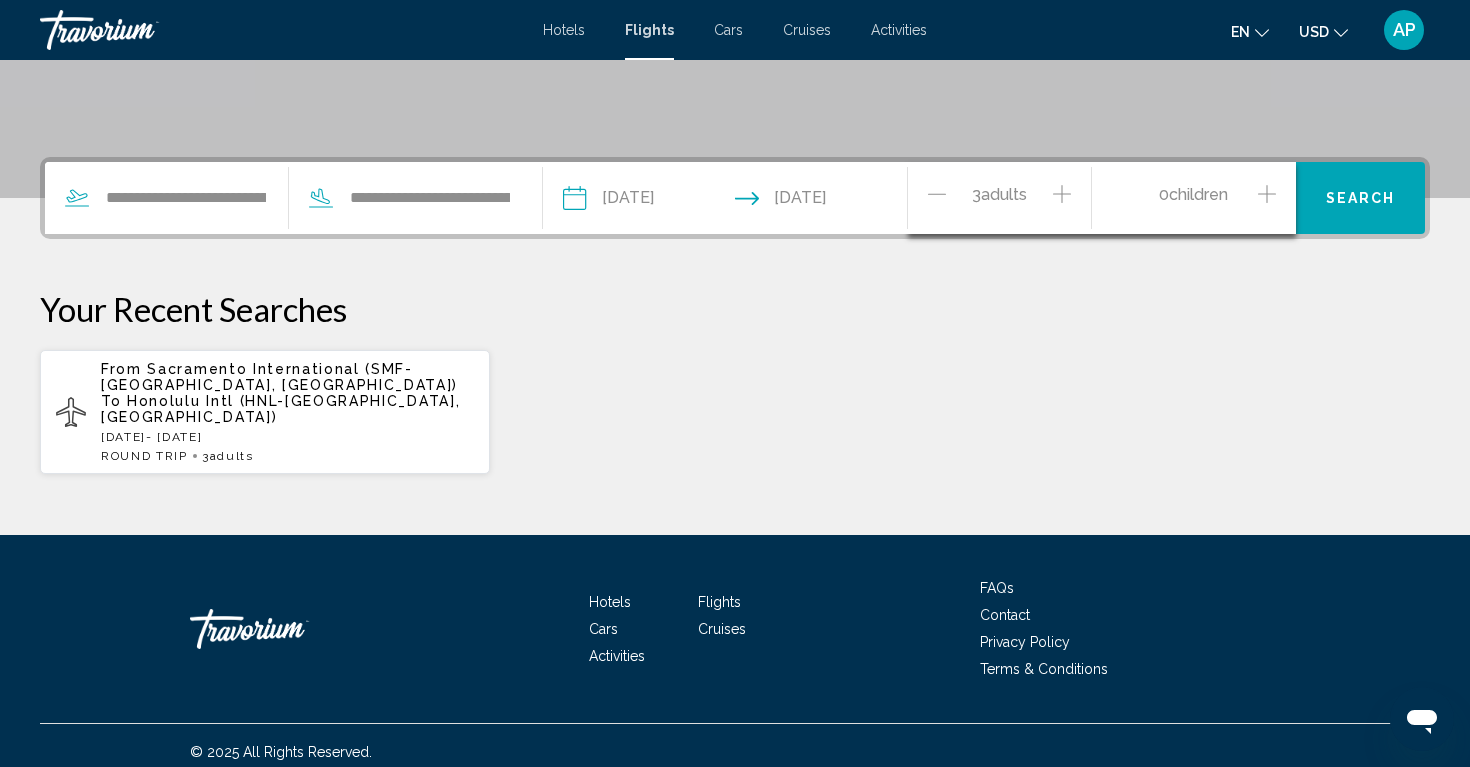 click on "Search" at bounding box center (1361, 197) 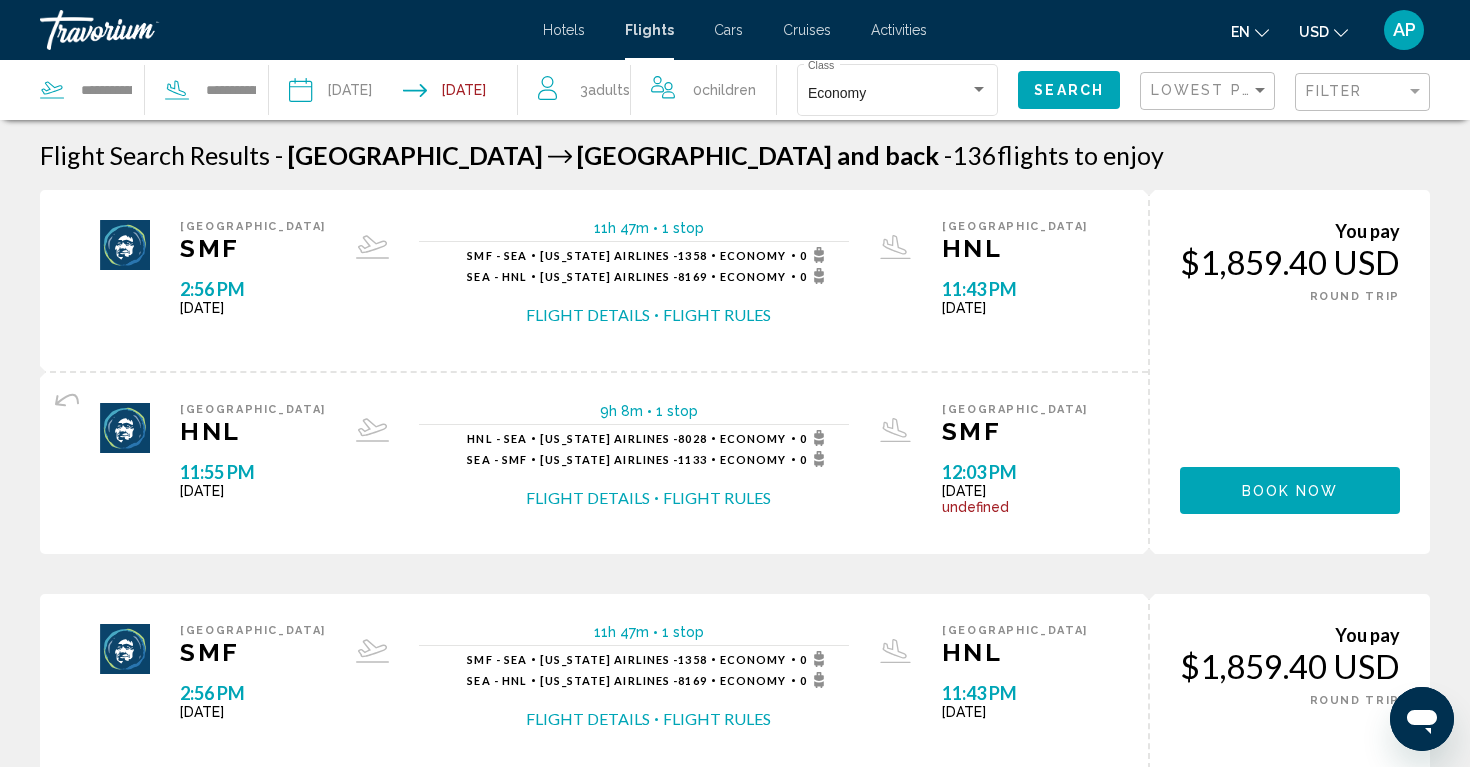 scroll, scrollTop: 0, scrollLeft: 0, axis: both 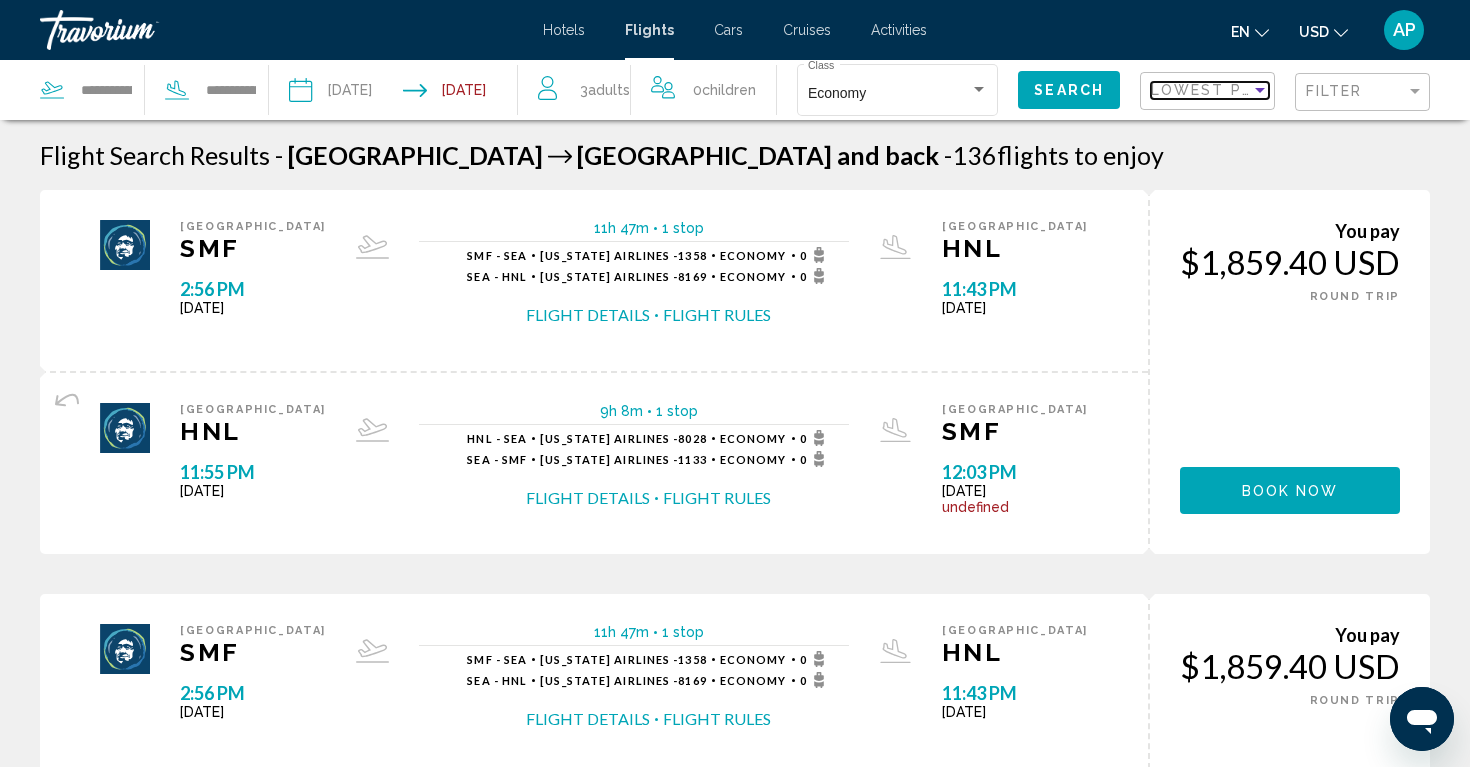 click at bounding box center (1260, 90) 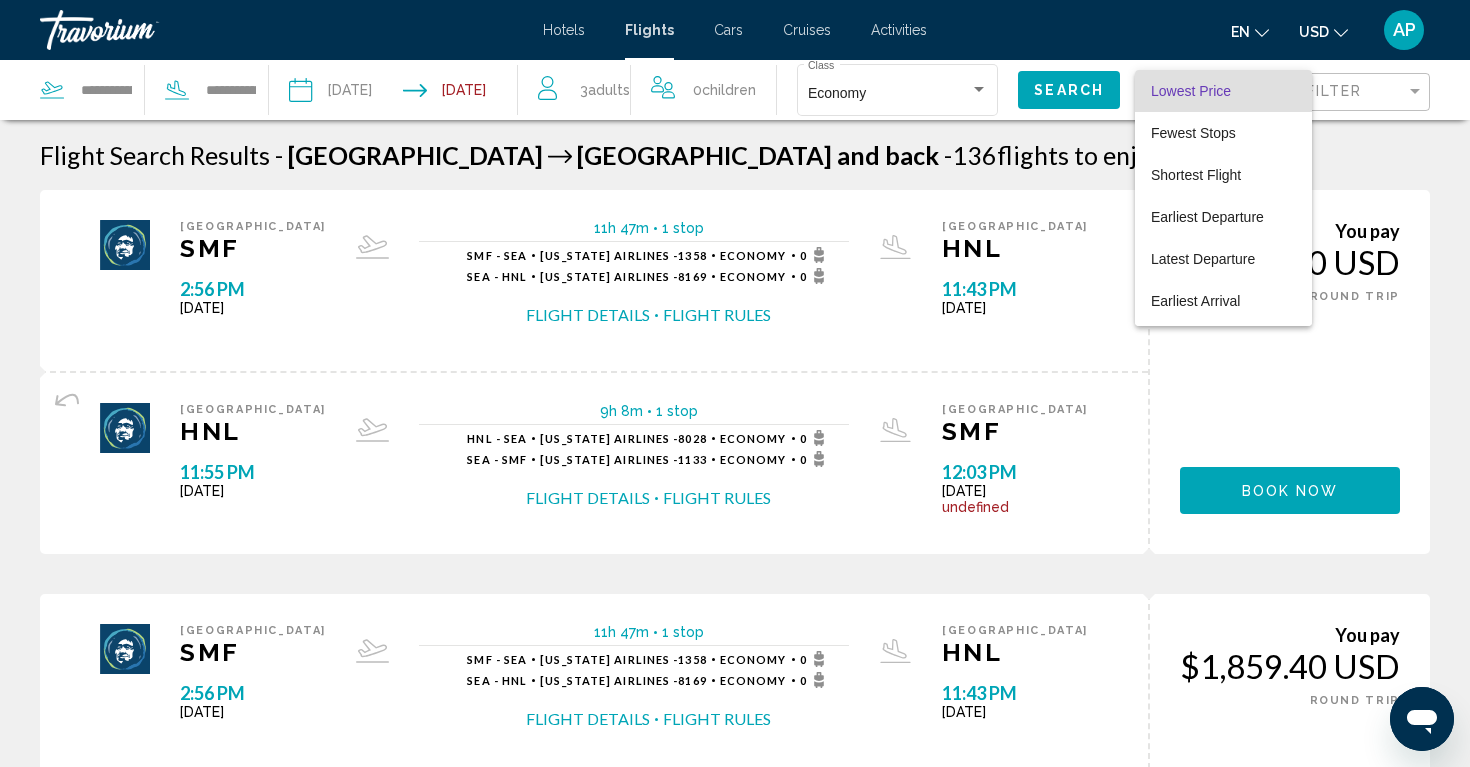 click at bounding box center (735, 383) 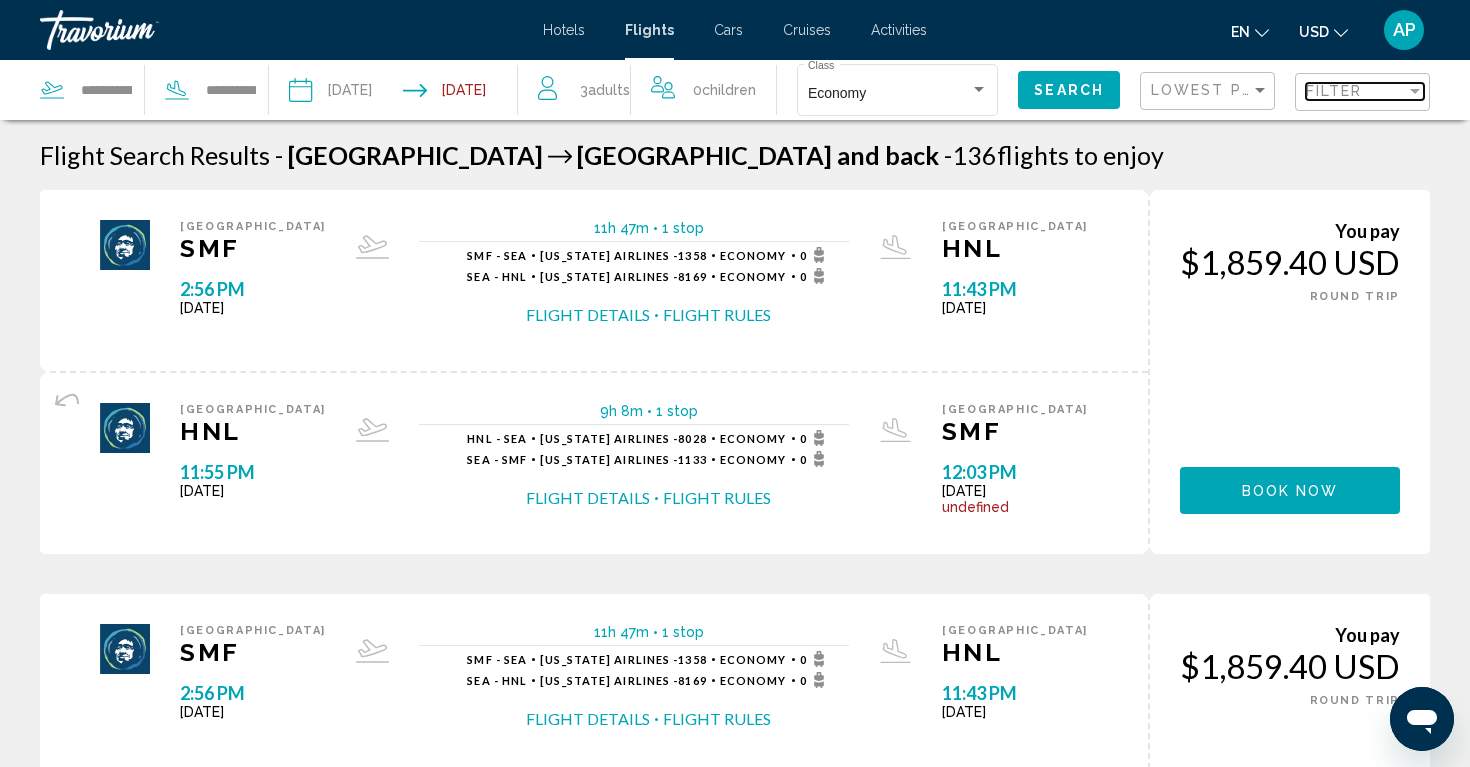 click on "Filter" at bounding box center (1356, 91) 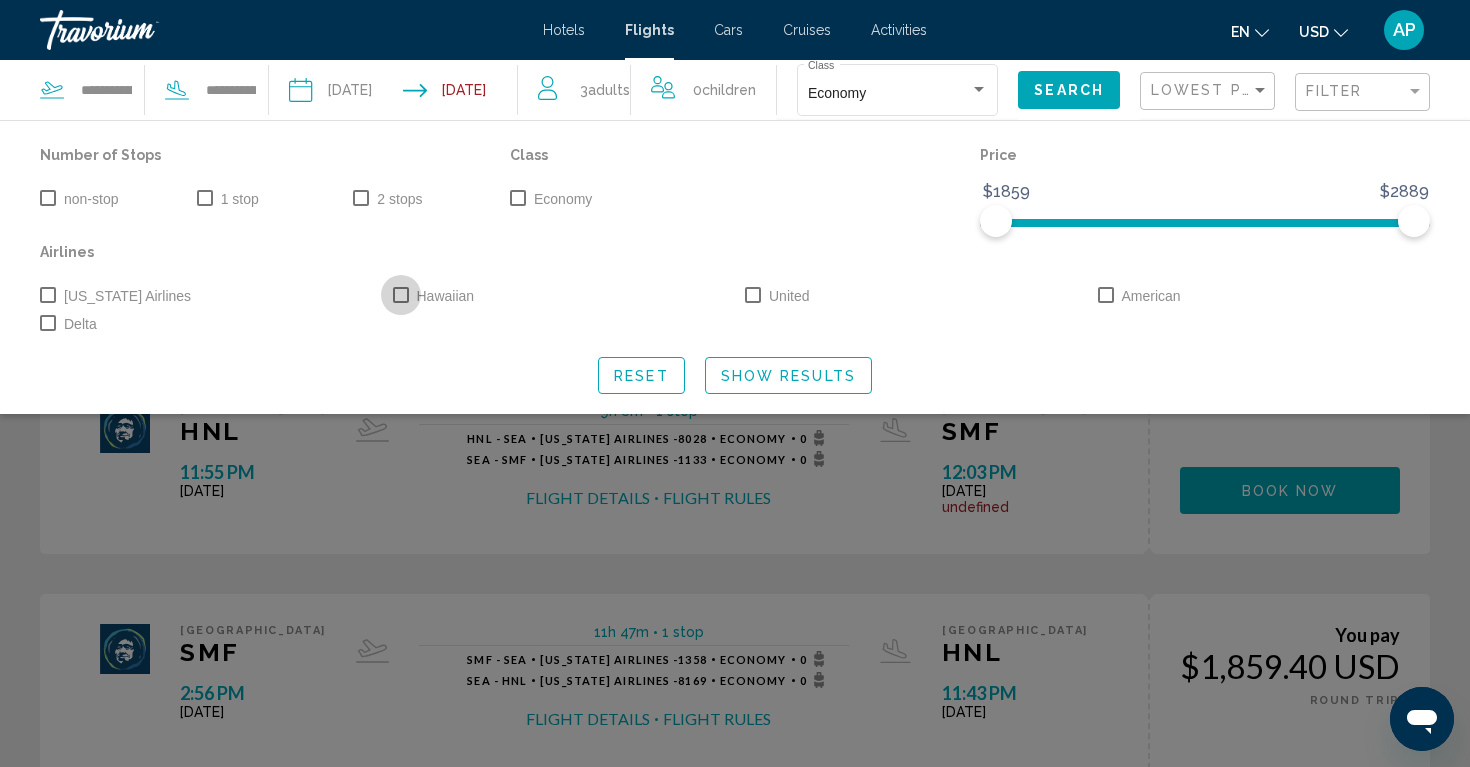 click on "Hawaiian" at bounding box center [434, 296] 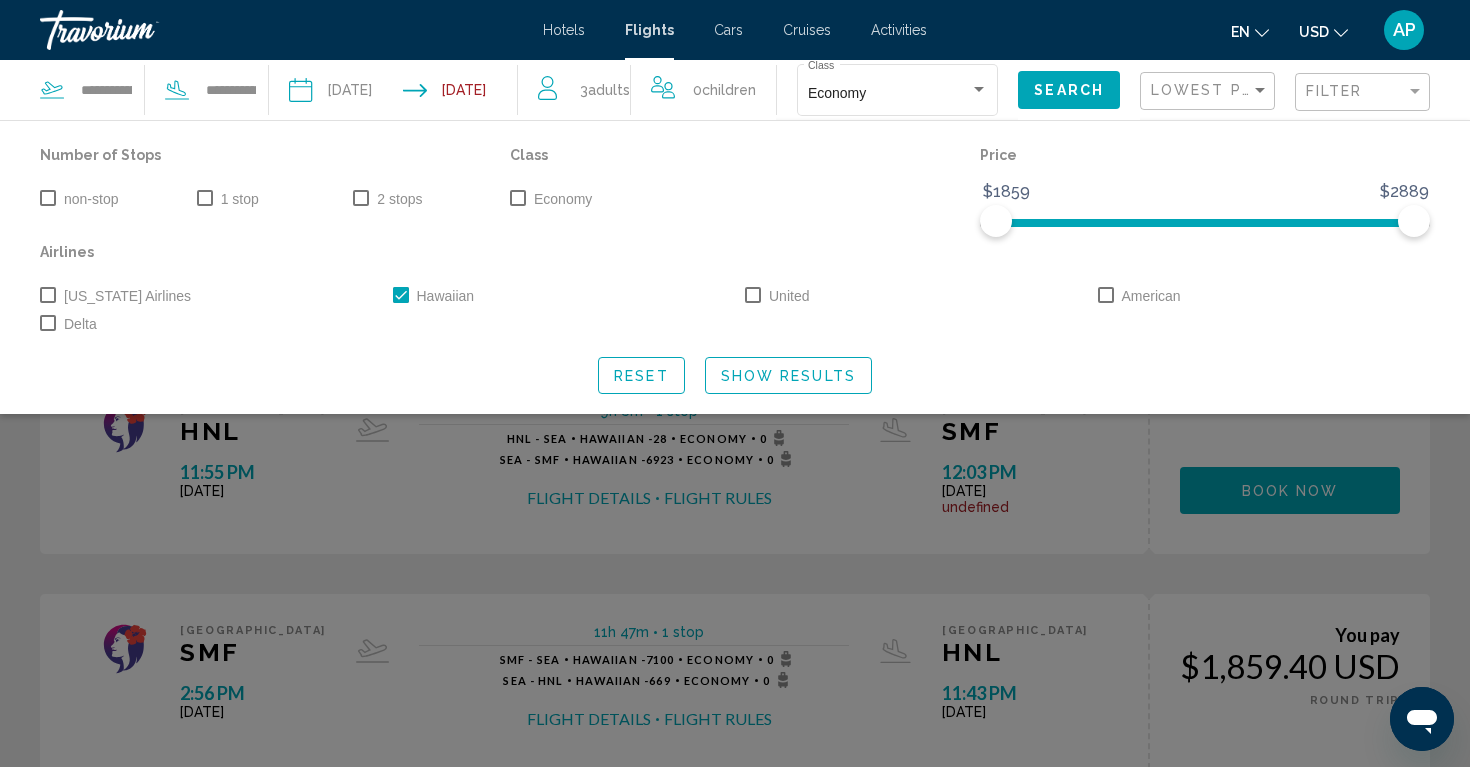 click on "Show Results" 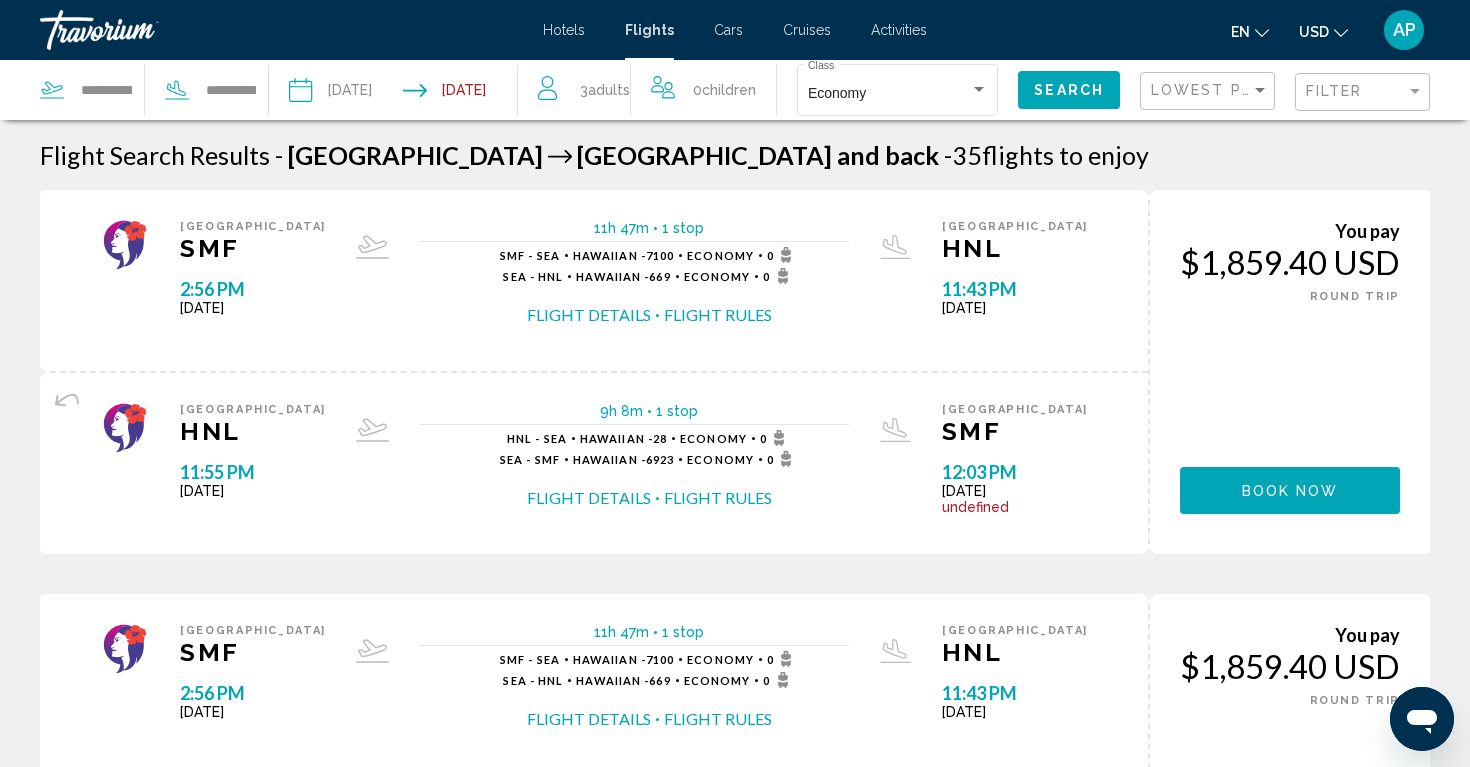 scroll, scrollTop: 0, scrollLeft: 0, axis: both 